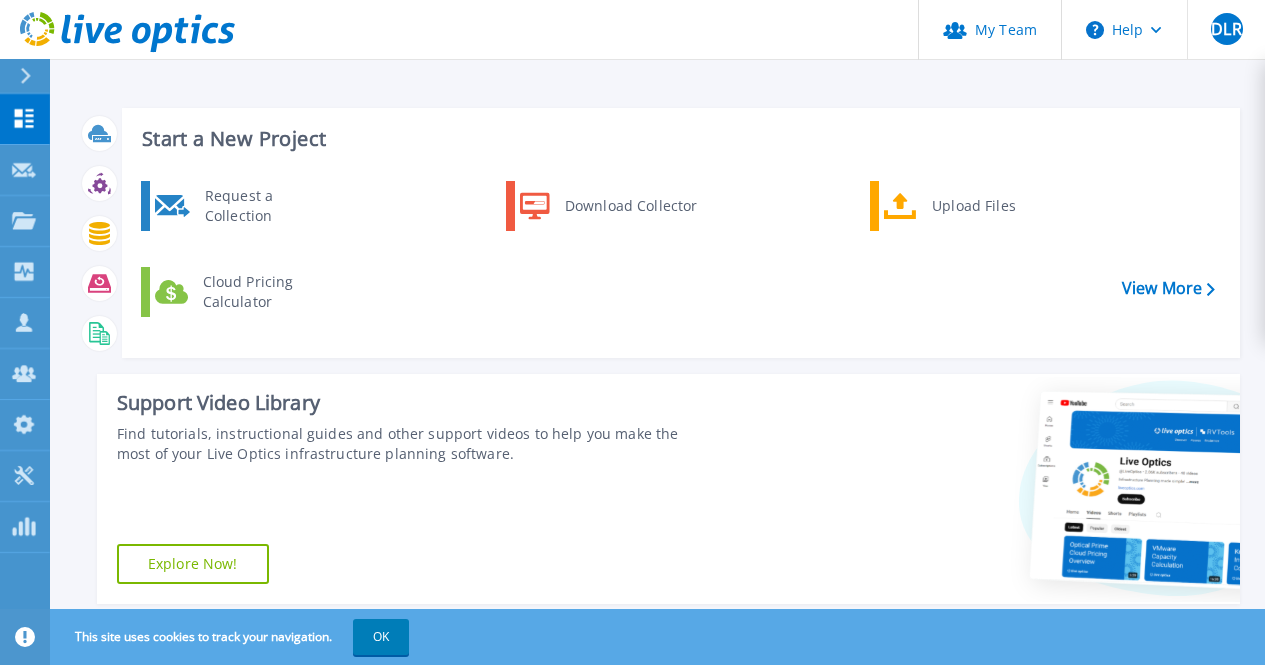 scroll, scrollTop: 0, scrollLeft: 0, axis: both 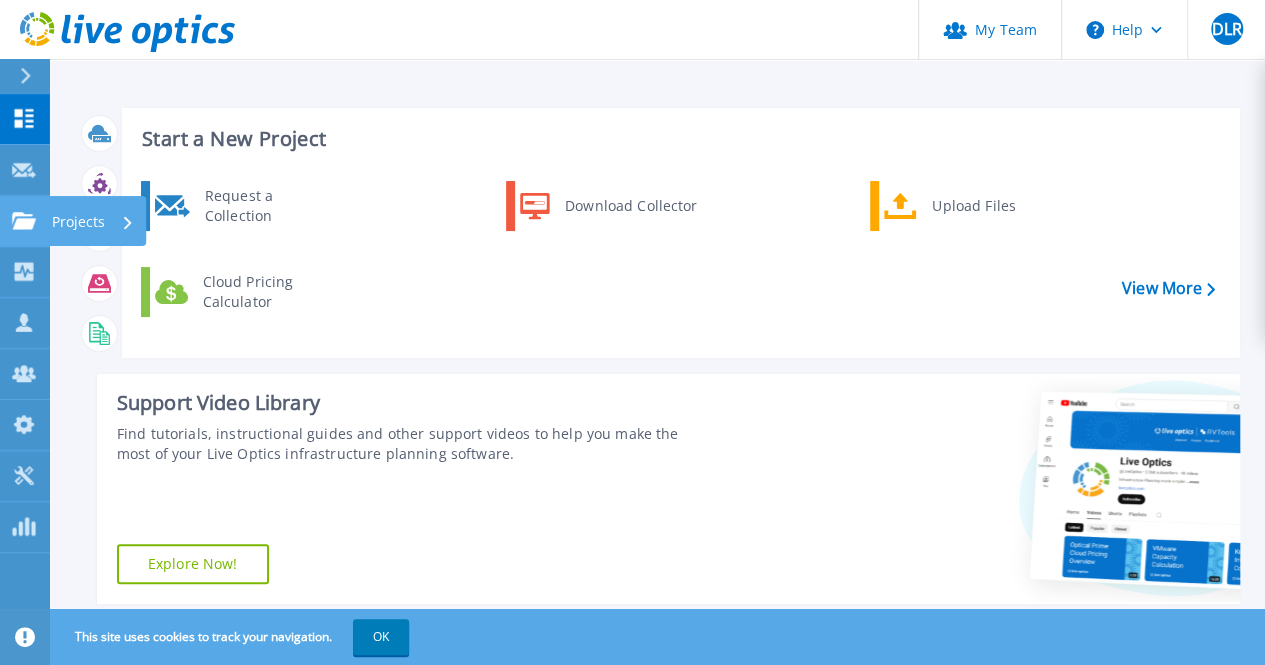 click 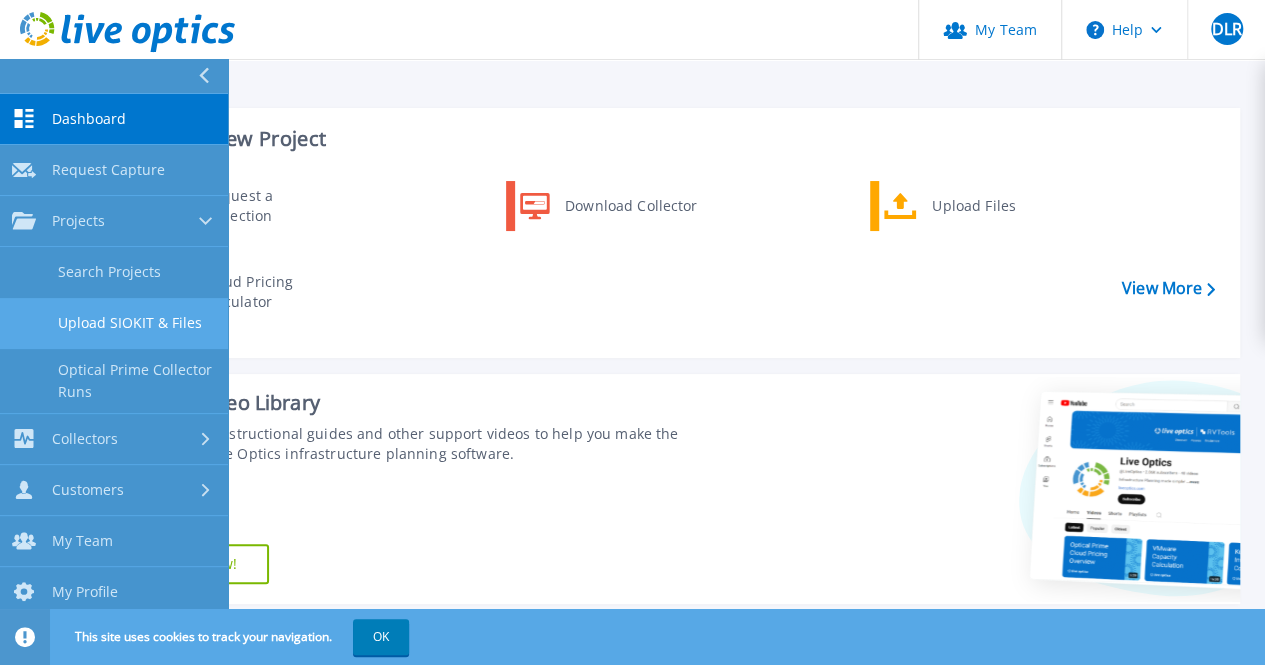 click on "Upload SIOKIT & Files" at bounding box center (114, 323) 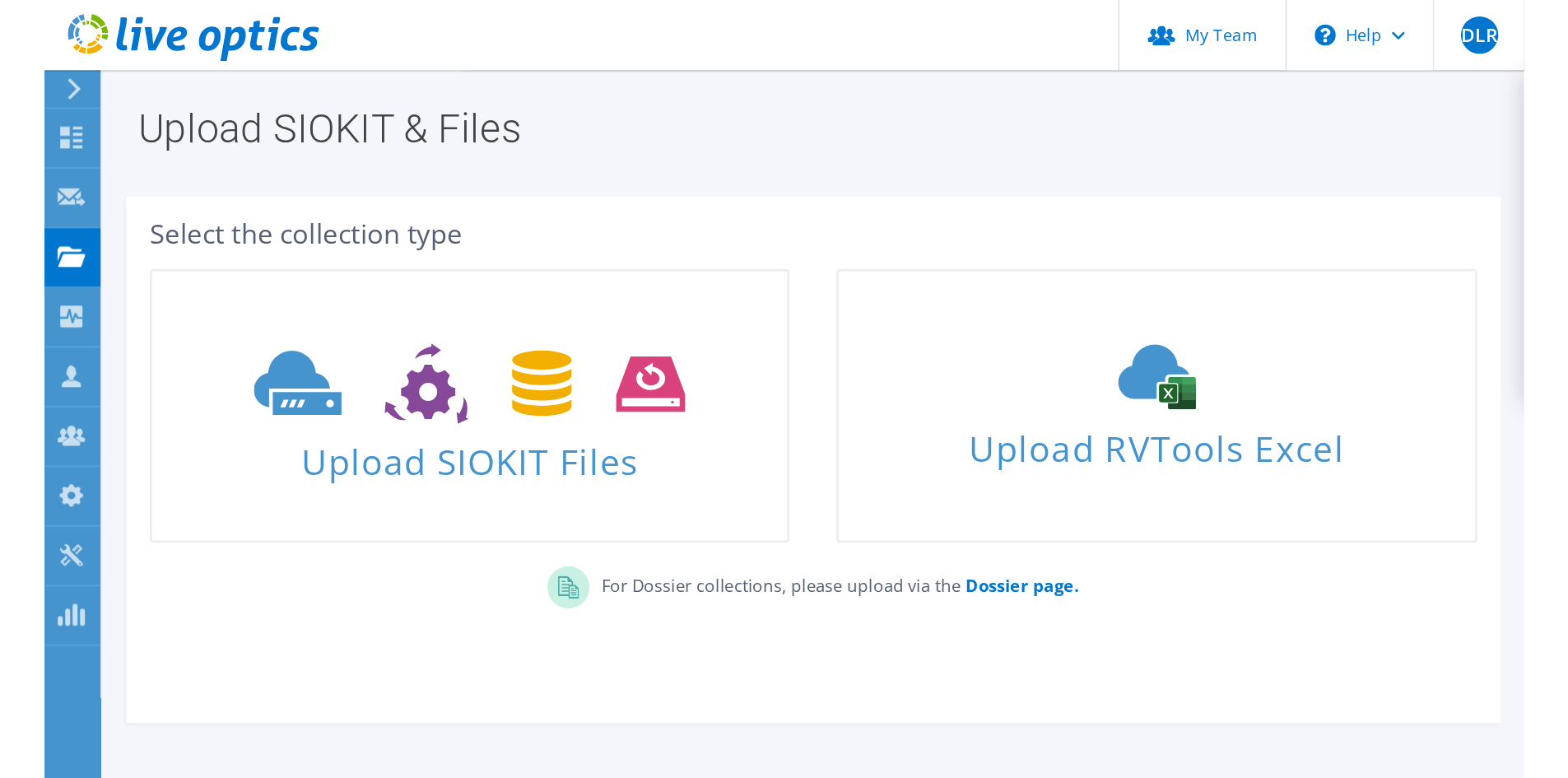 scroll, scrollTop: 0, scrollLeft: 0, axis: both 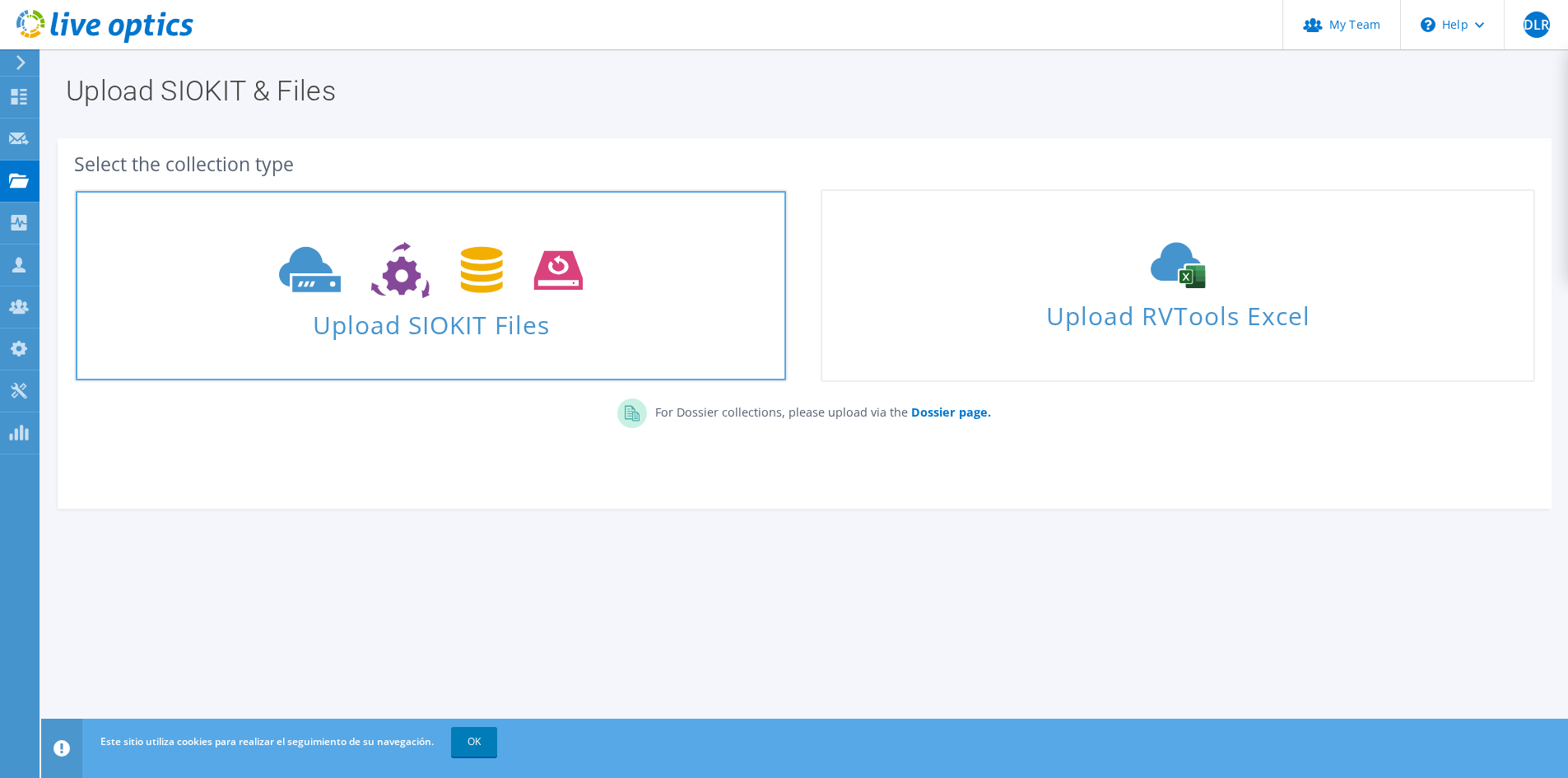 click at bounding box center [430, 268] 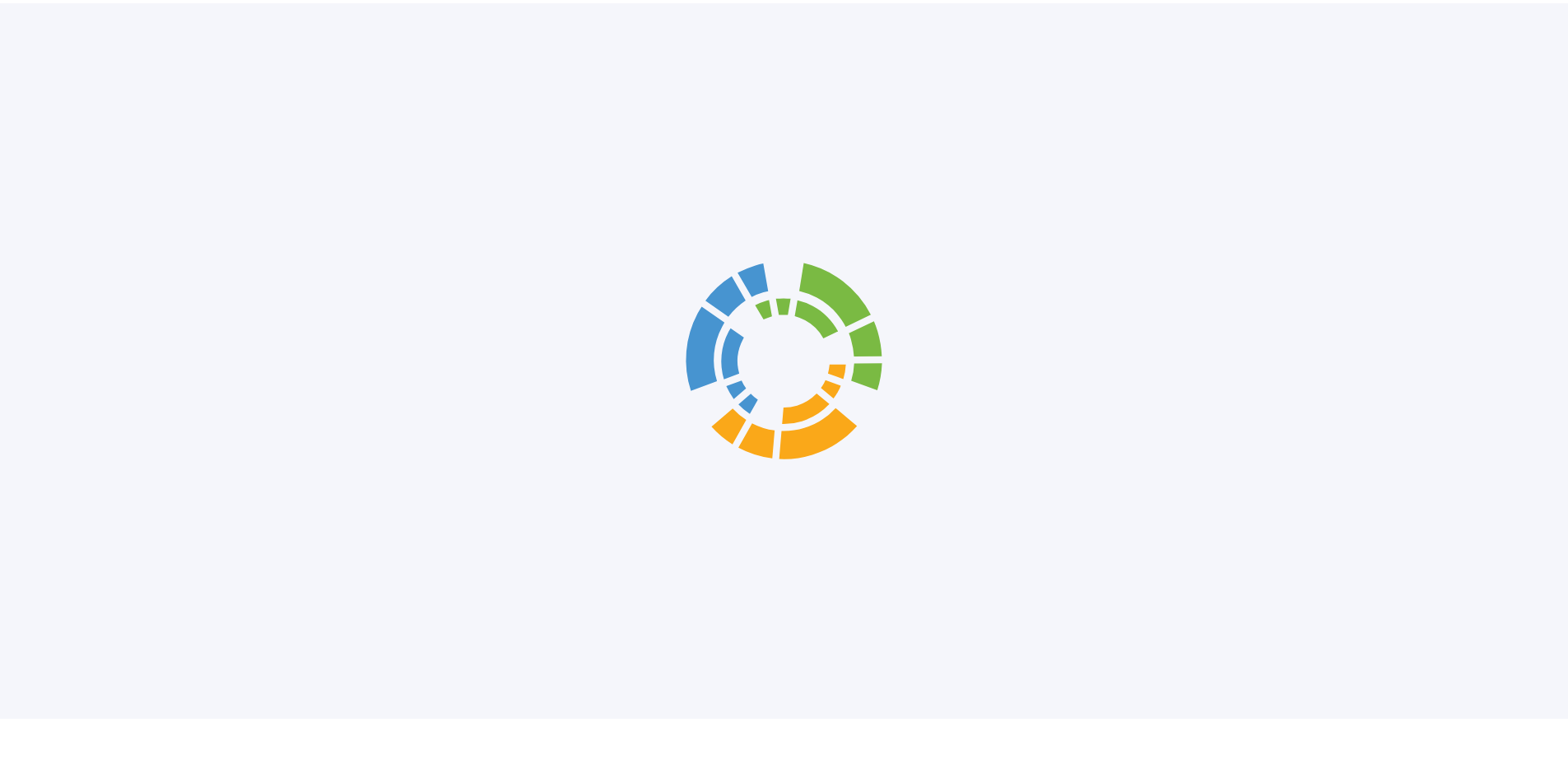 scroll, scrollTop: 0, scrollLeft: 0, axis: both 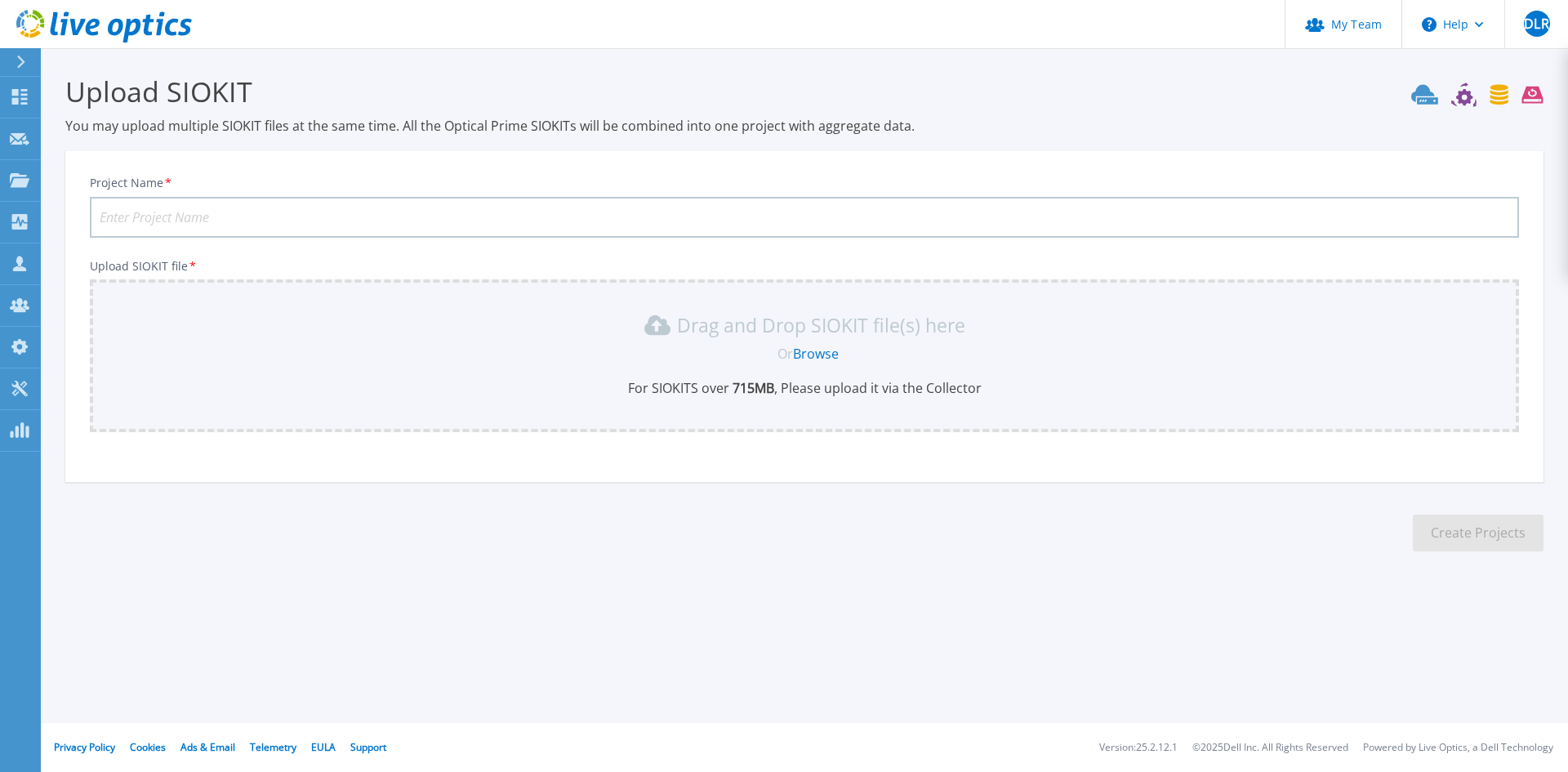 click on "Browse" at bounding box center [816, 354] 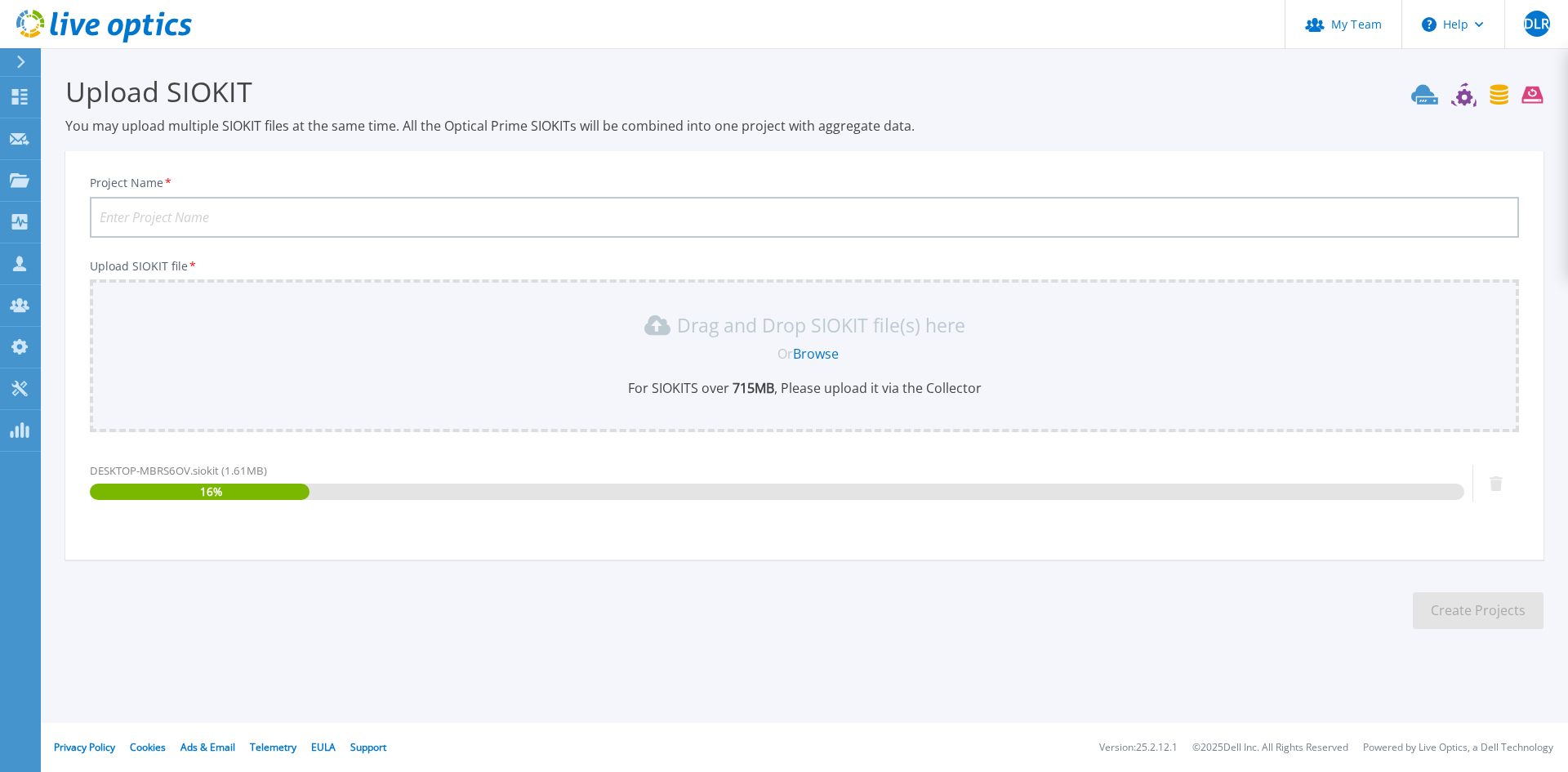 click on "Project Name *" at bounding box center (804, 217) 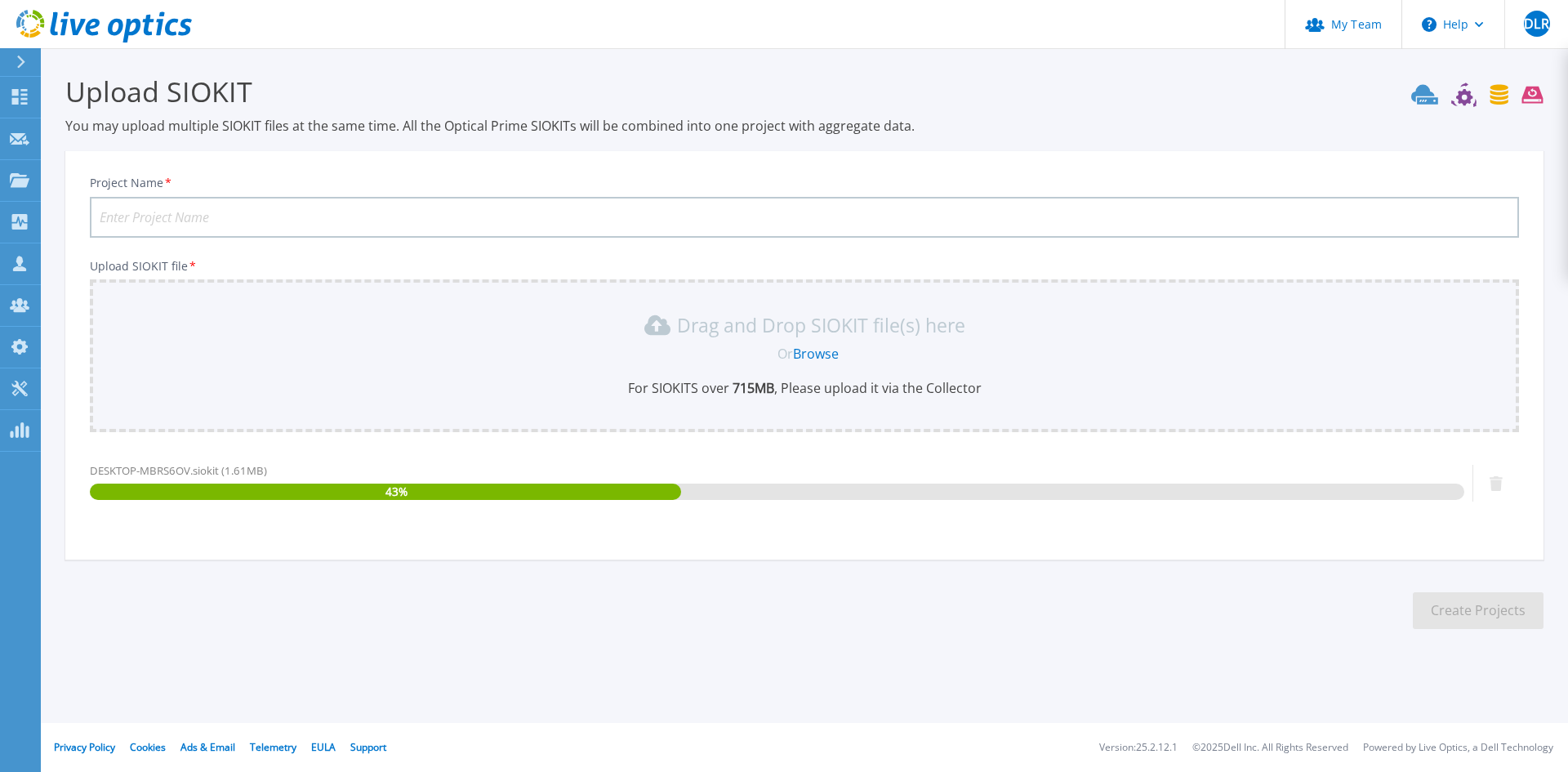 click on "Project Name *" at bounding box center (804, 217) 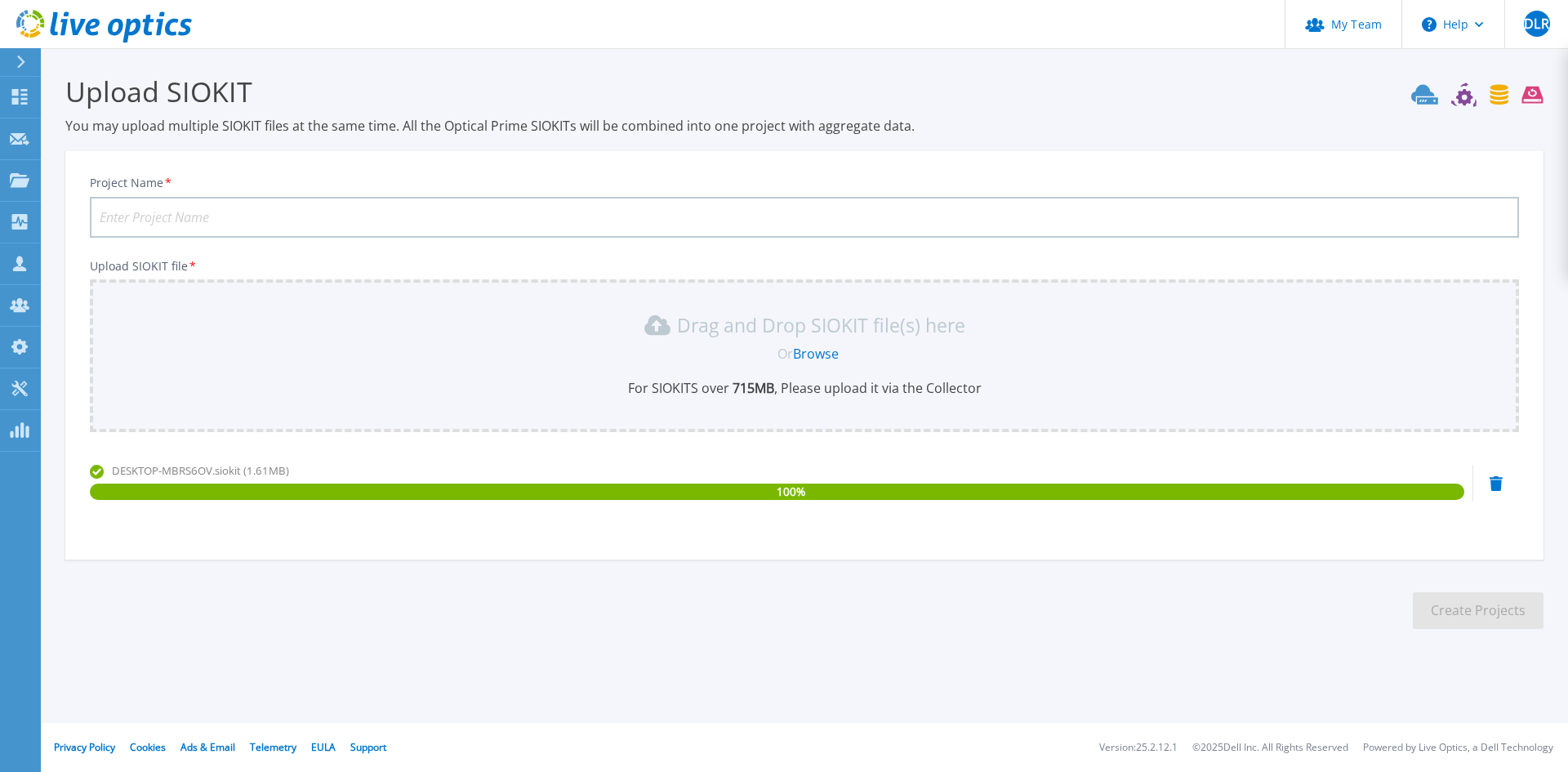 click on "Project Name *" at bounding box center [804, 217] 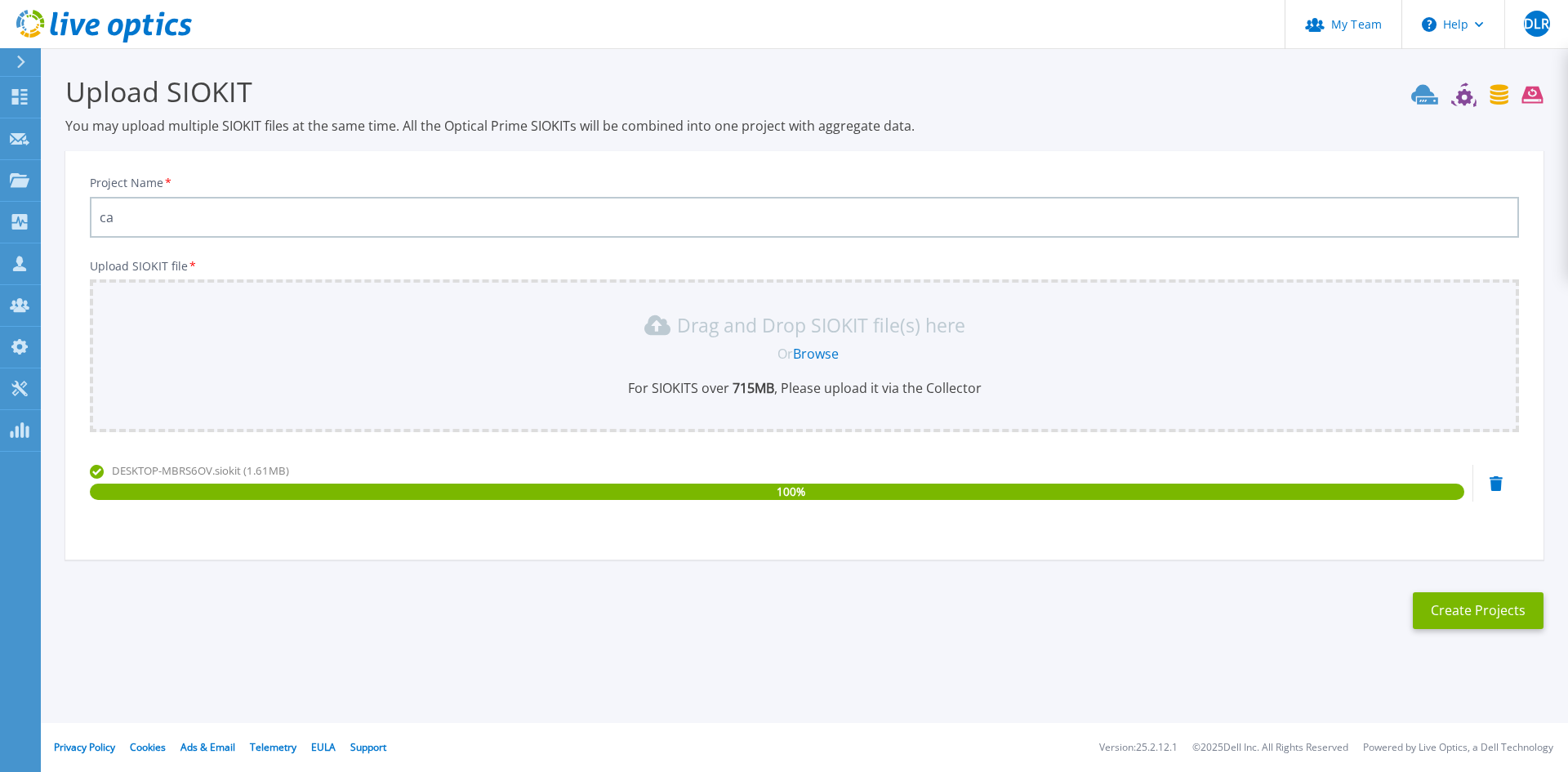 type on "c" 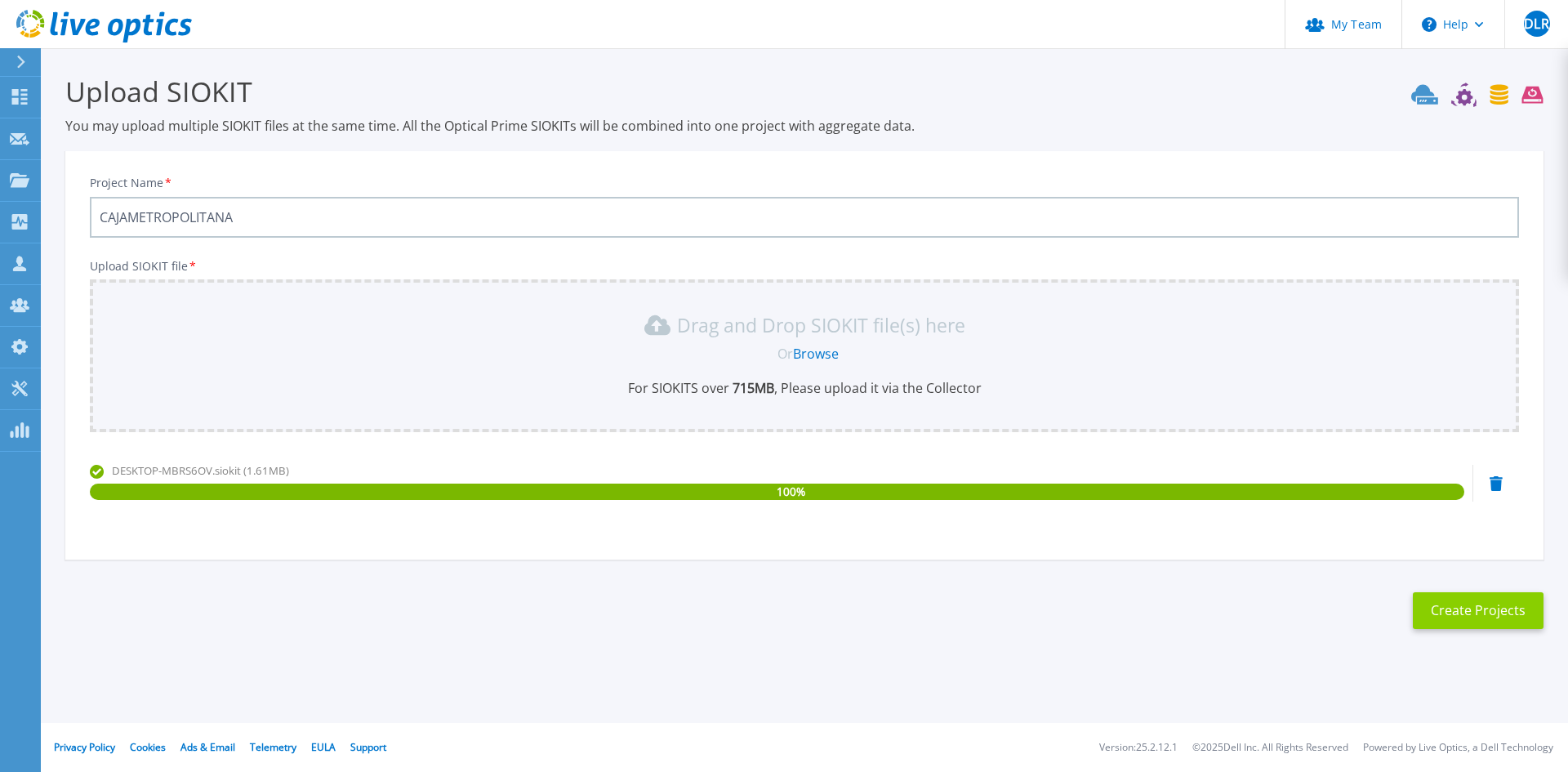 type on "CAJAMETROPOLITANA" 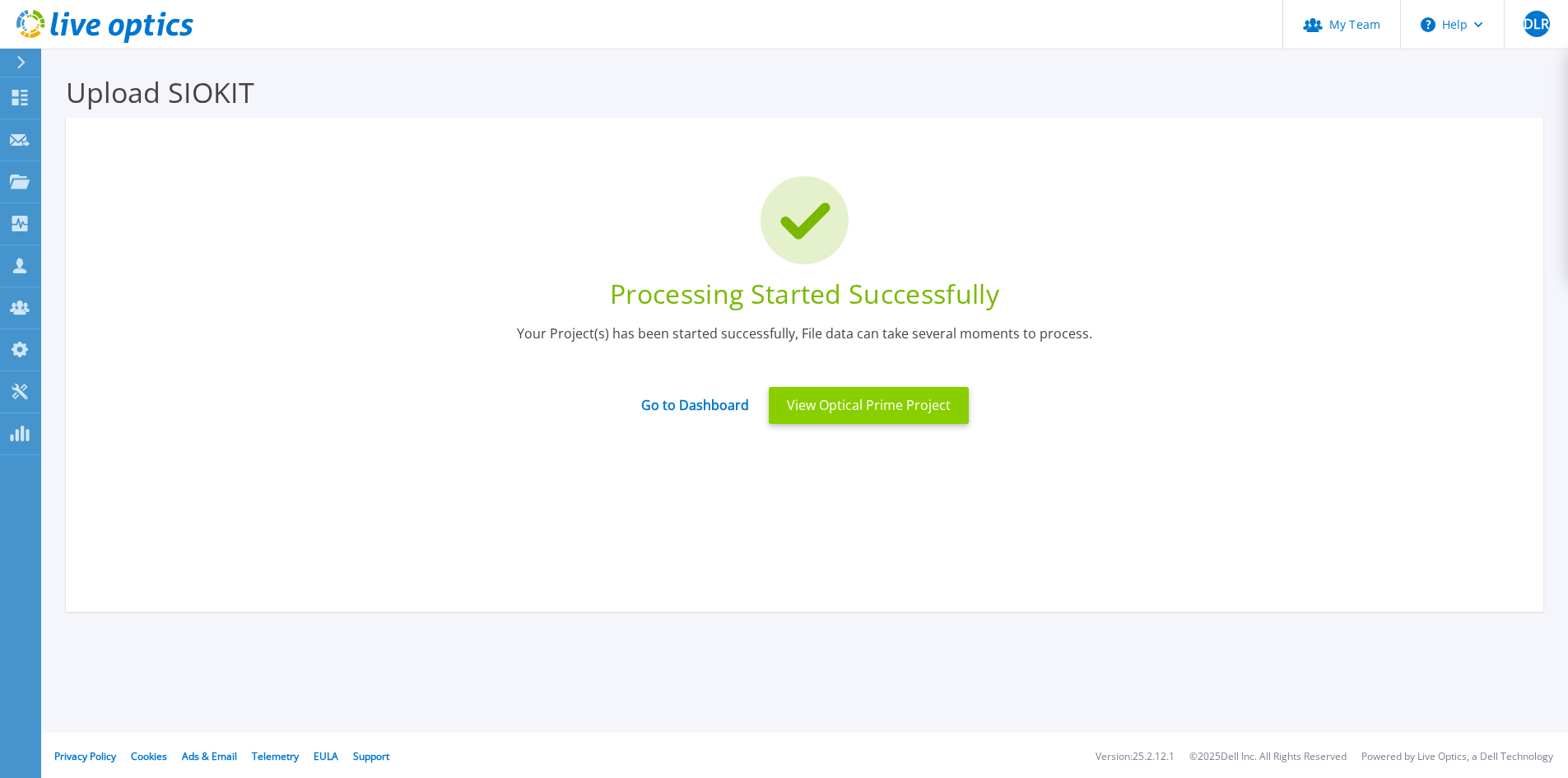 click on "View Optical Prime Project" at bounding box center (868, 405) 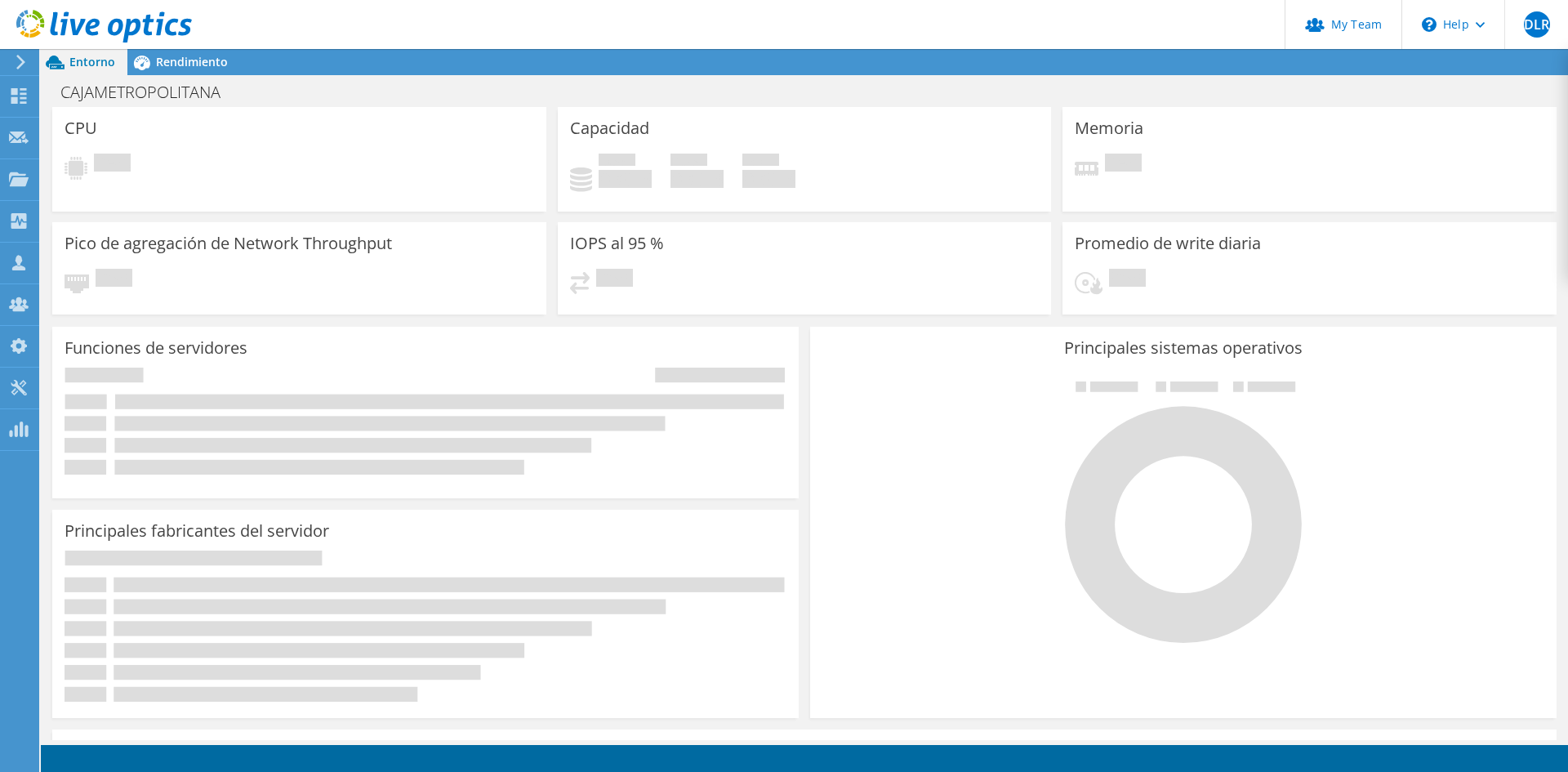 scroll, scrollTop: 0, scrollLeft: 0, axis: both 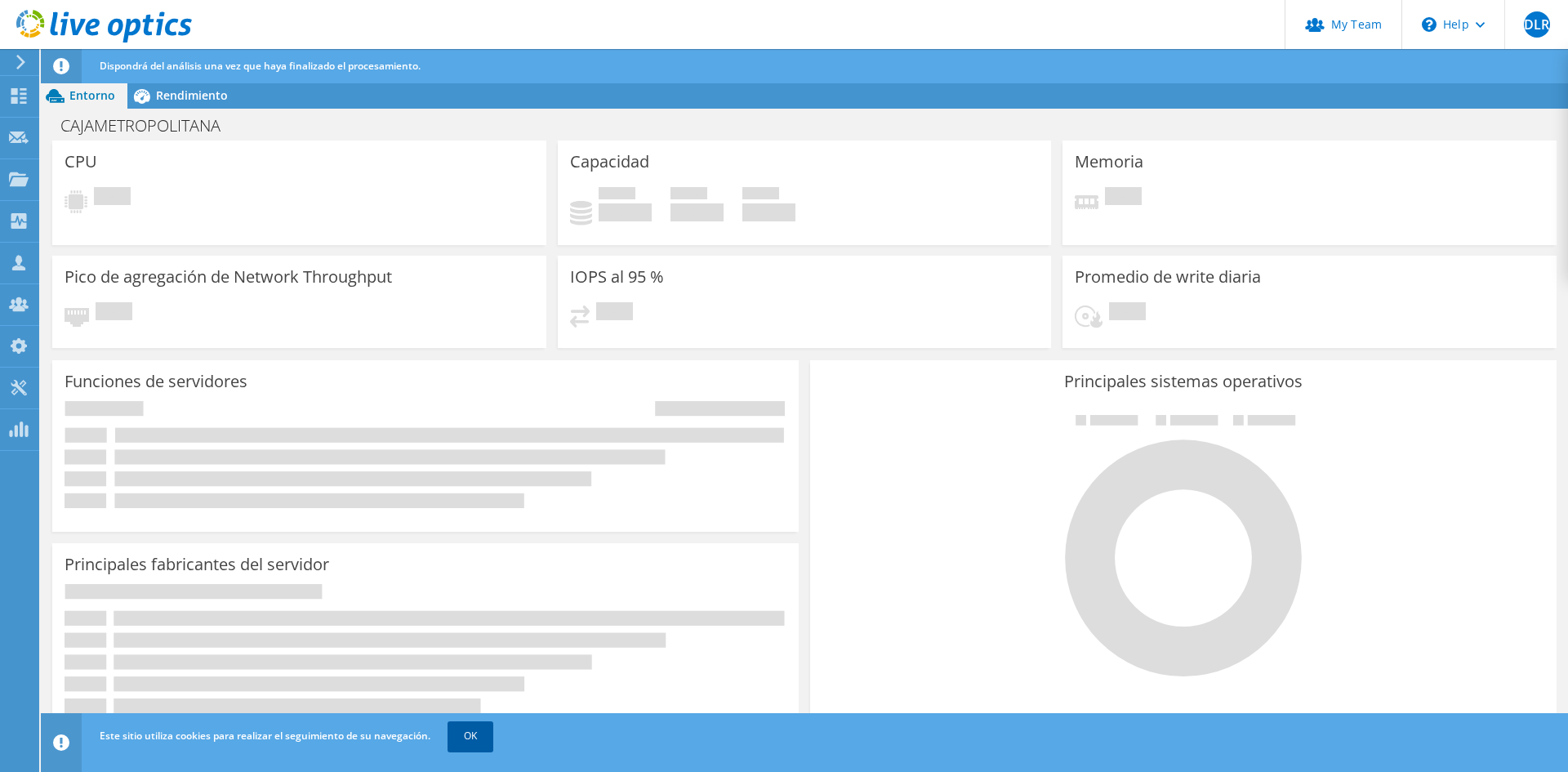 click on "OK" at bounding box center [470, 736] 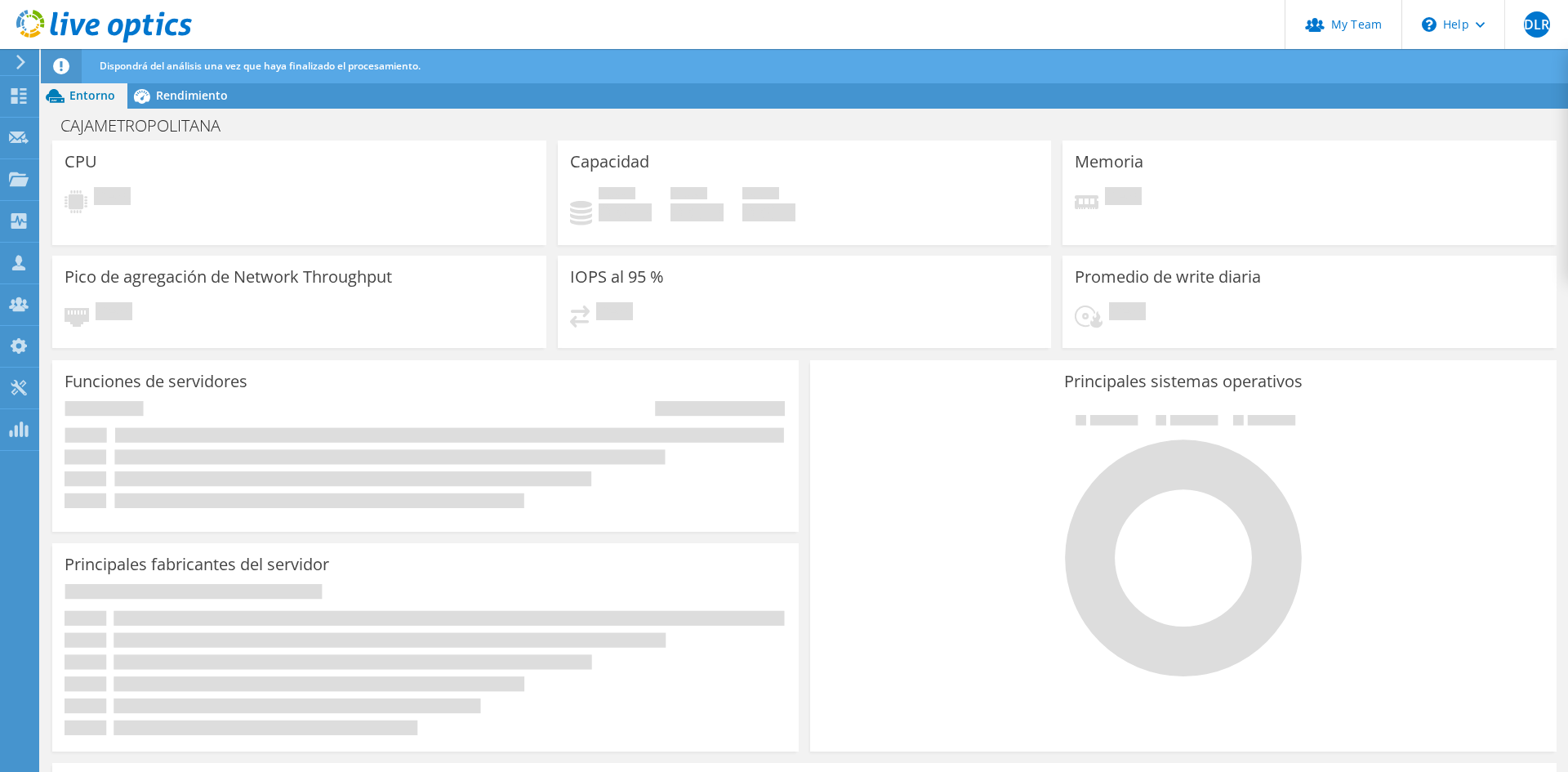 click 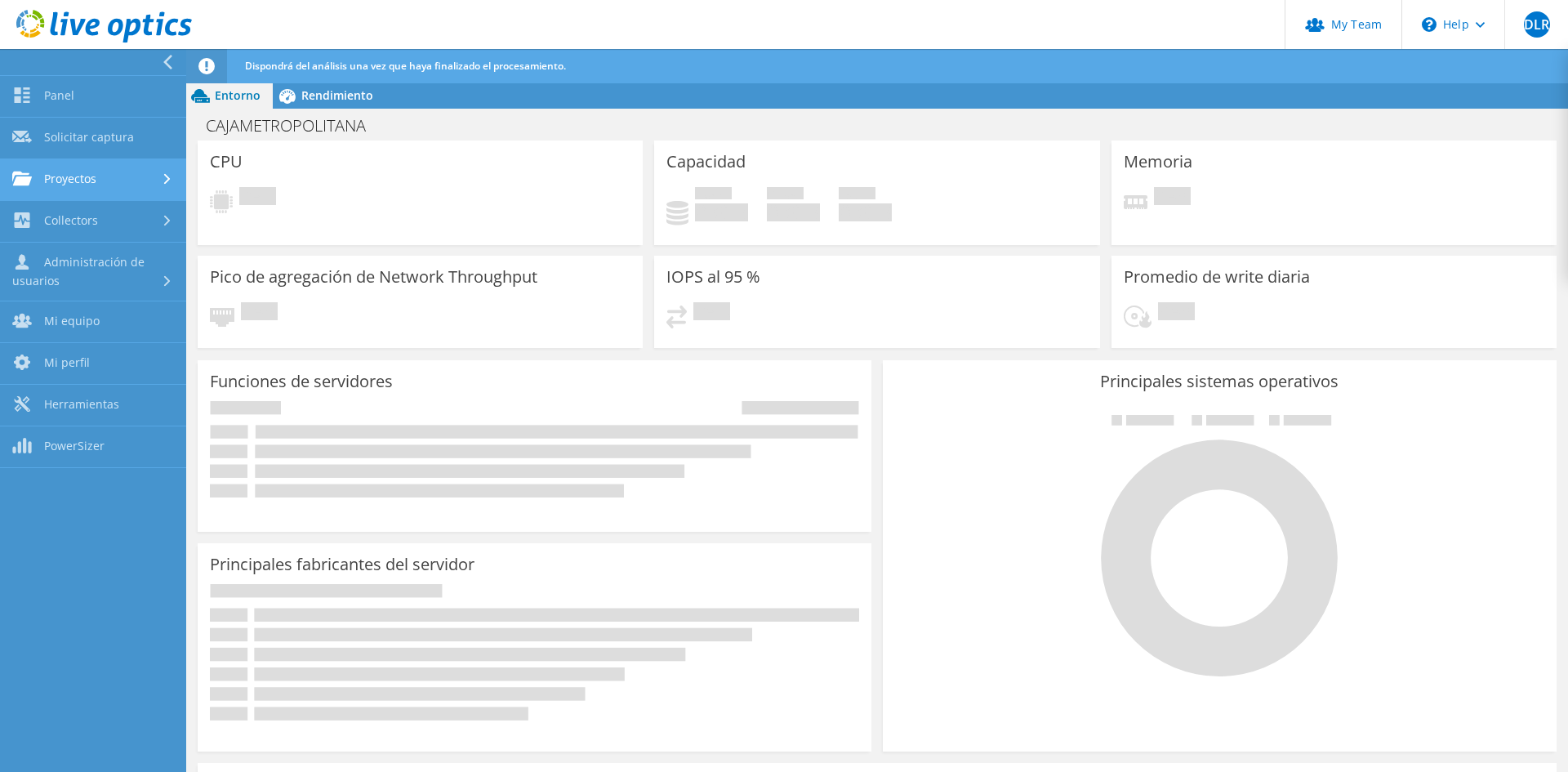 click 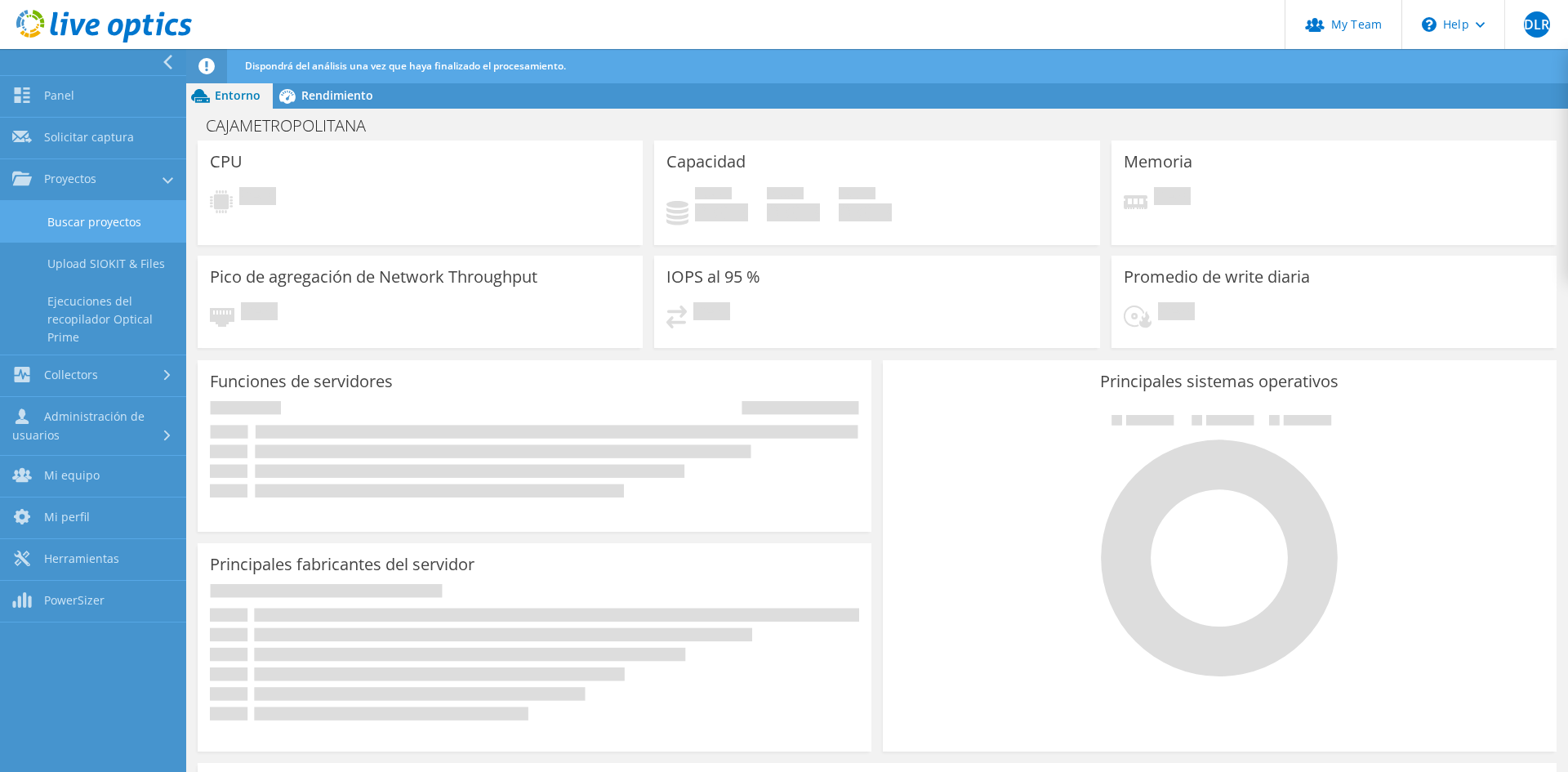 click on "Buscar proyectos" at bounding box center (93, 221) 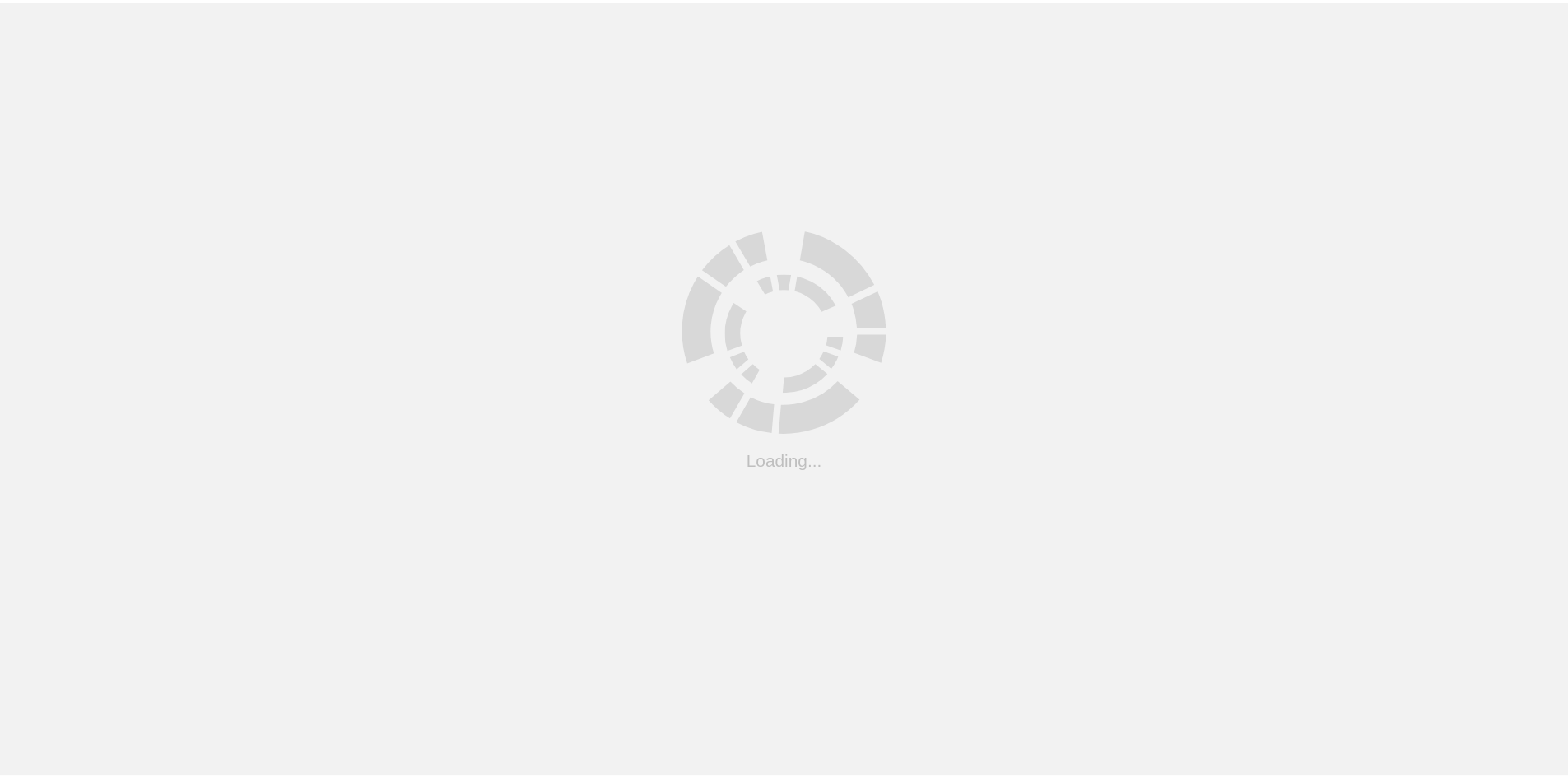 scroll, scrollTop: 0, scrollLeft: 0, axis: both 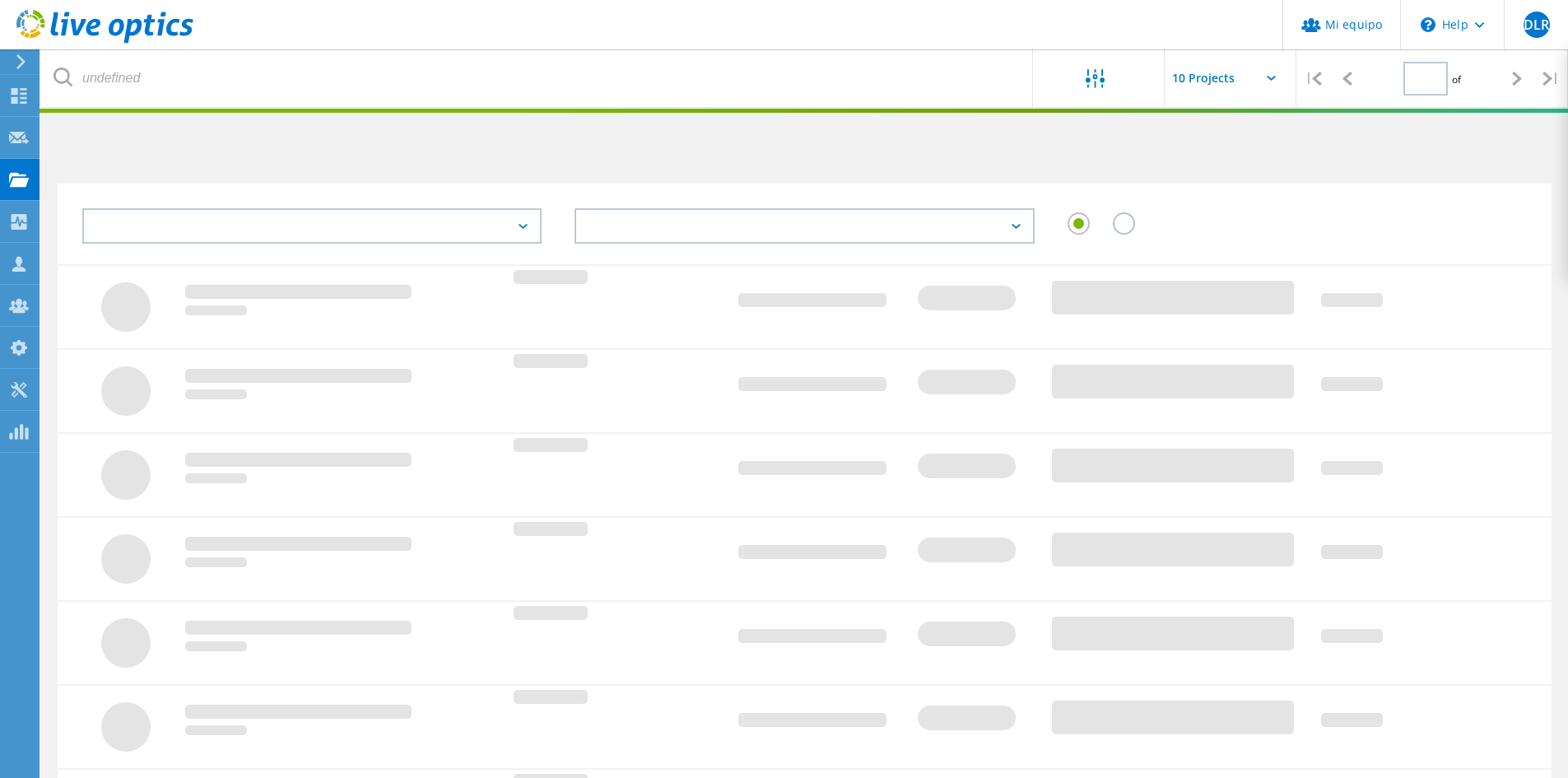 type on "1" 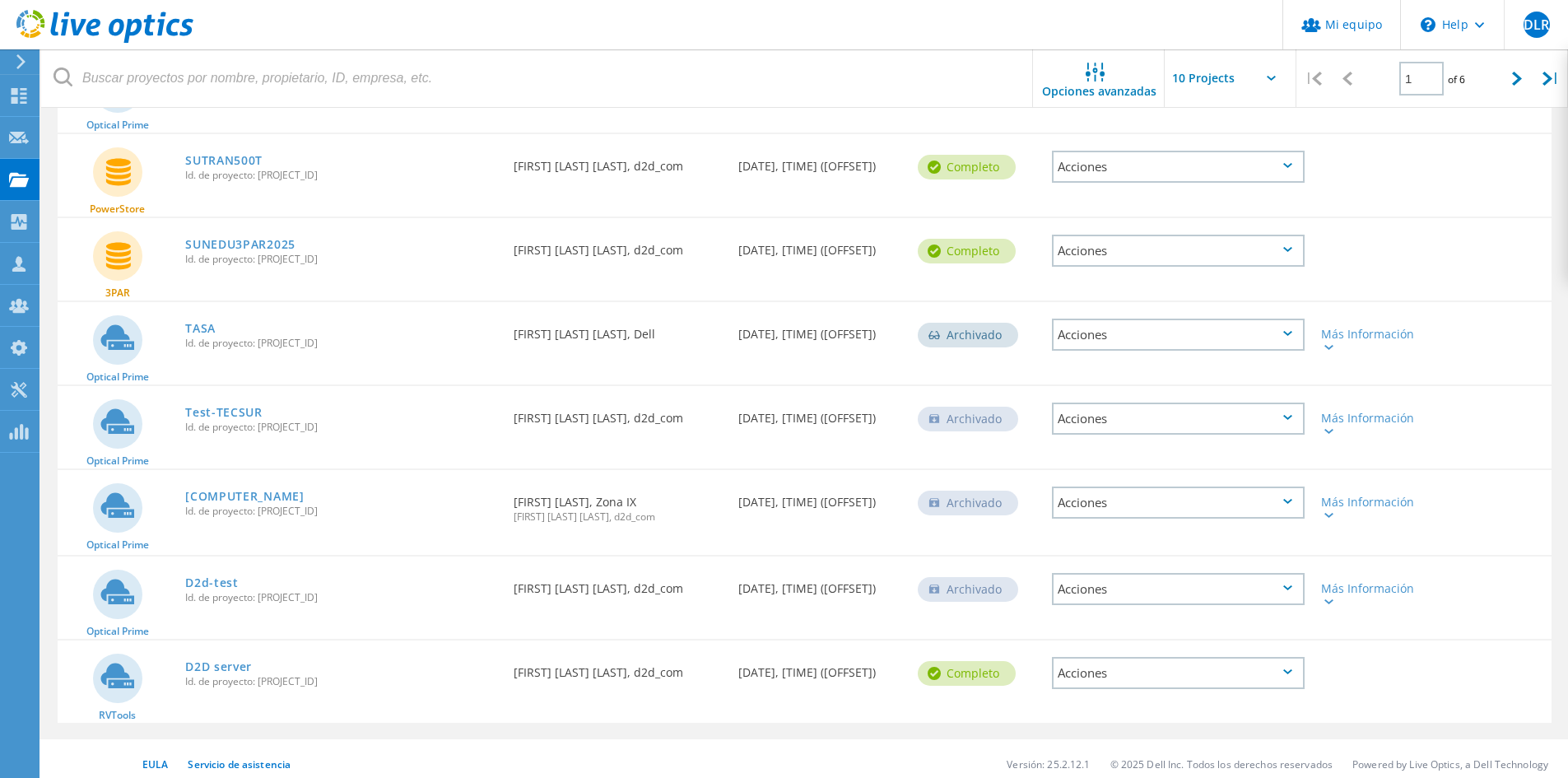 scroll, scrollTop: 435, scrollLeft: 0, axis: vertical 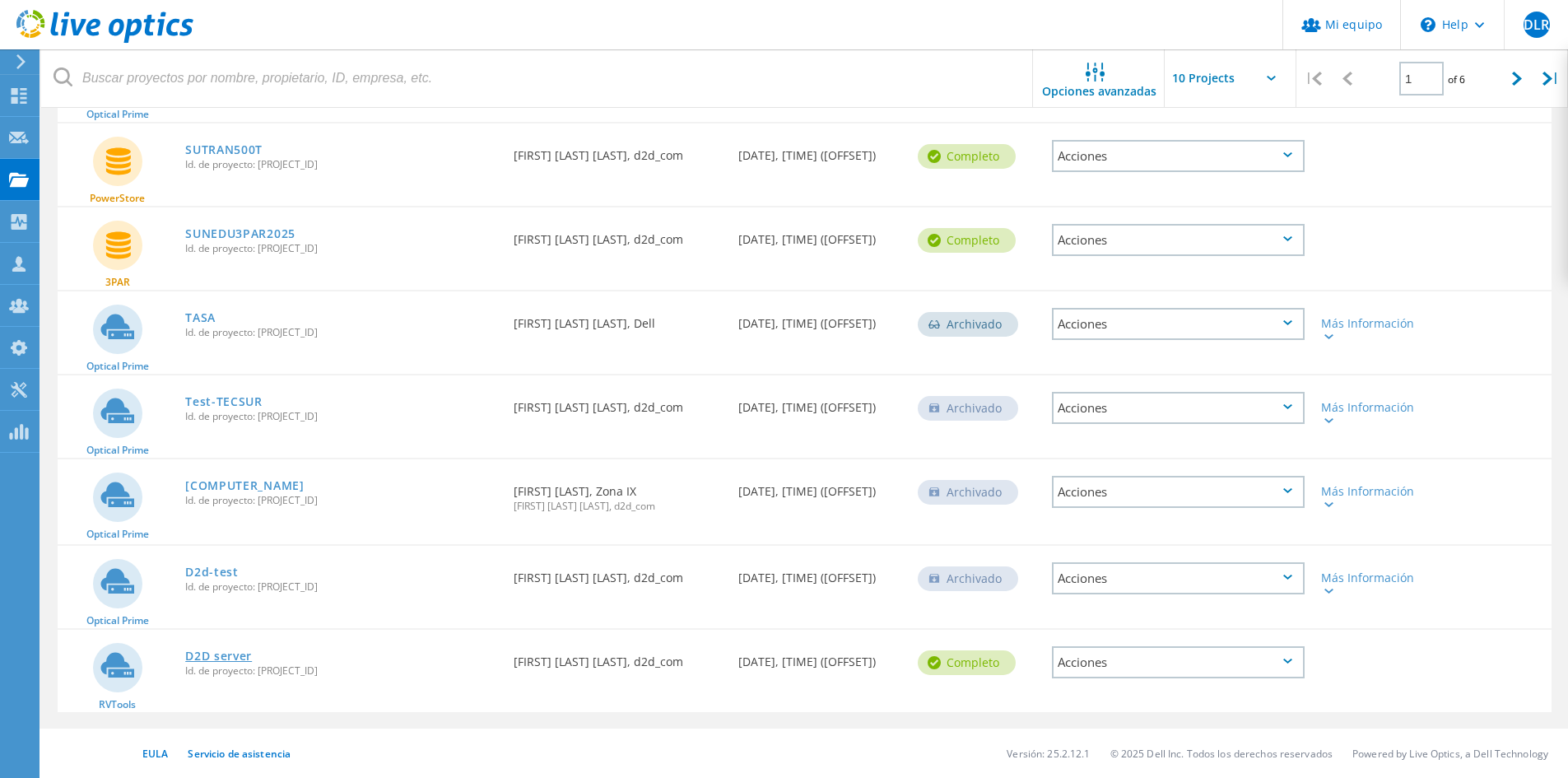 click on "D2D server" 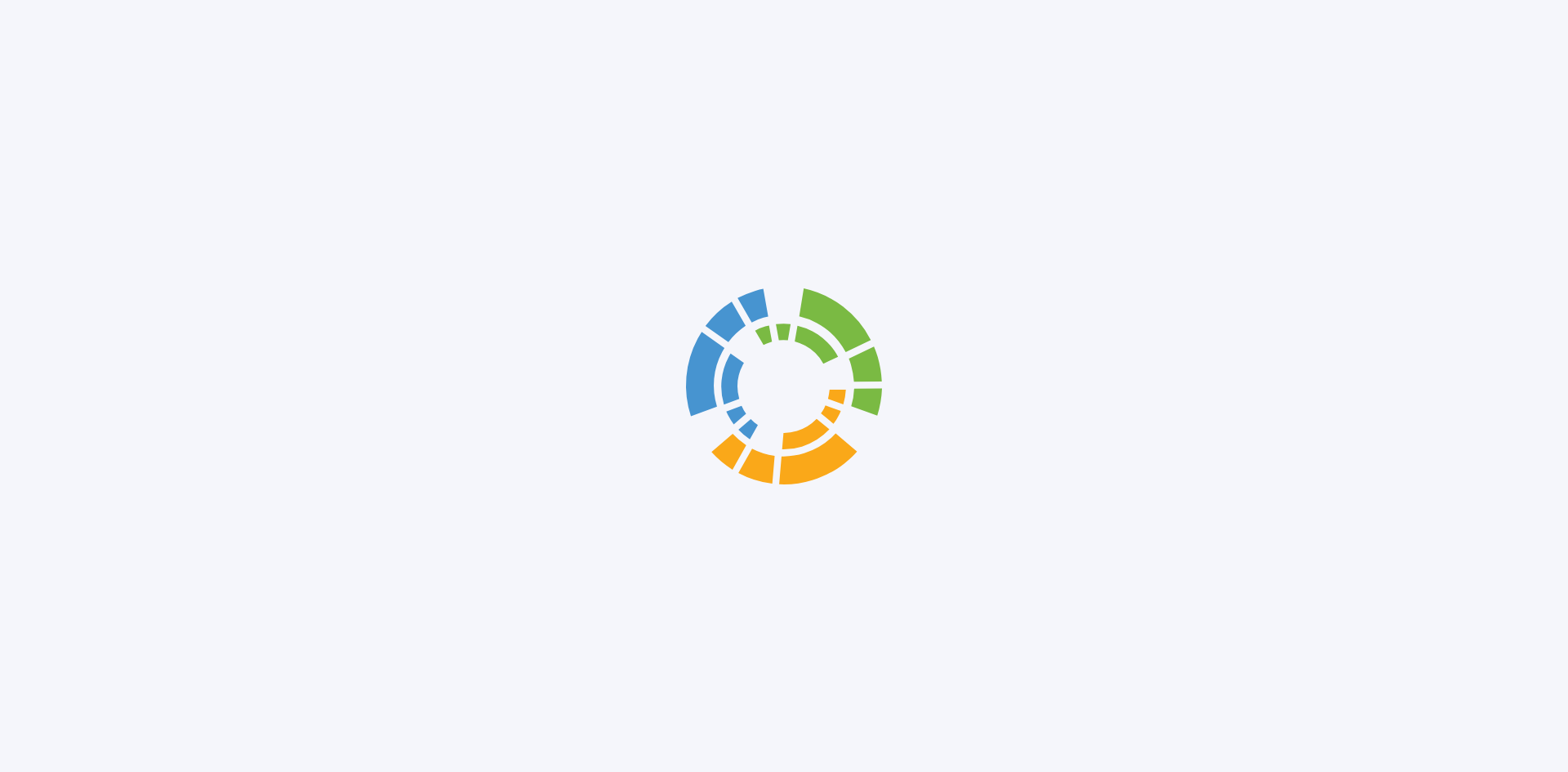 scroll, scrollTop: 0, scrollLeft: 0, axis: both 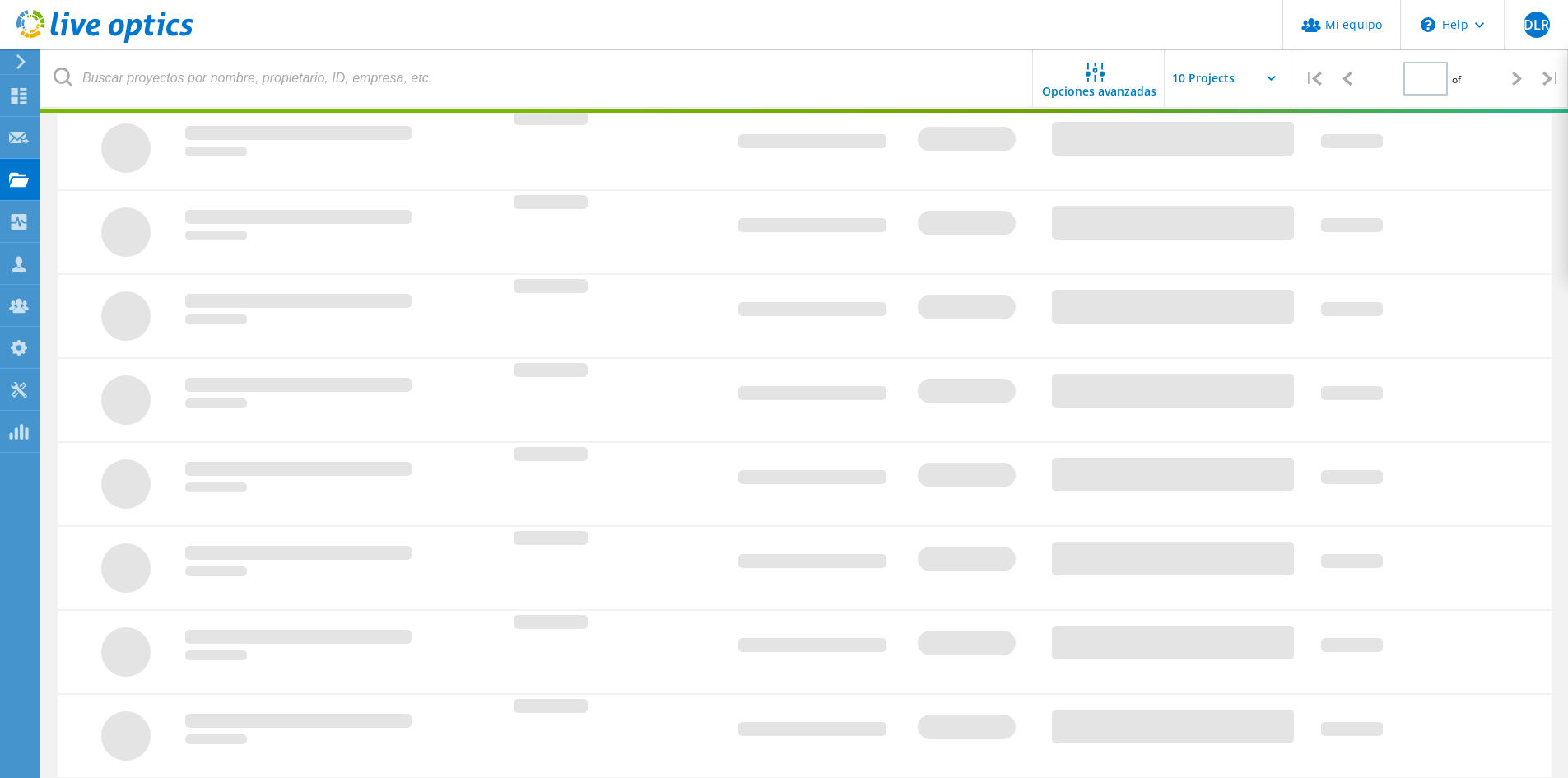 type on "1" 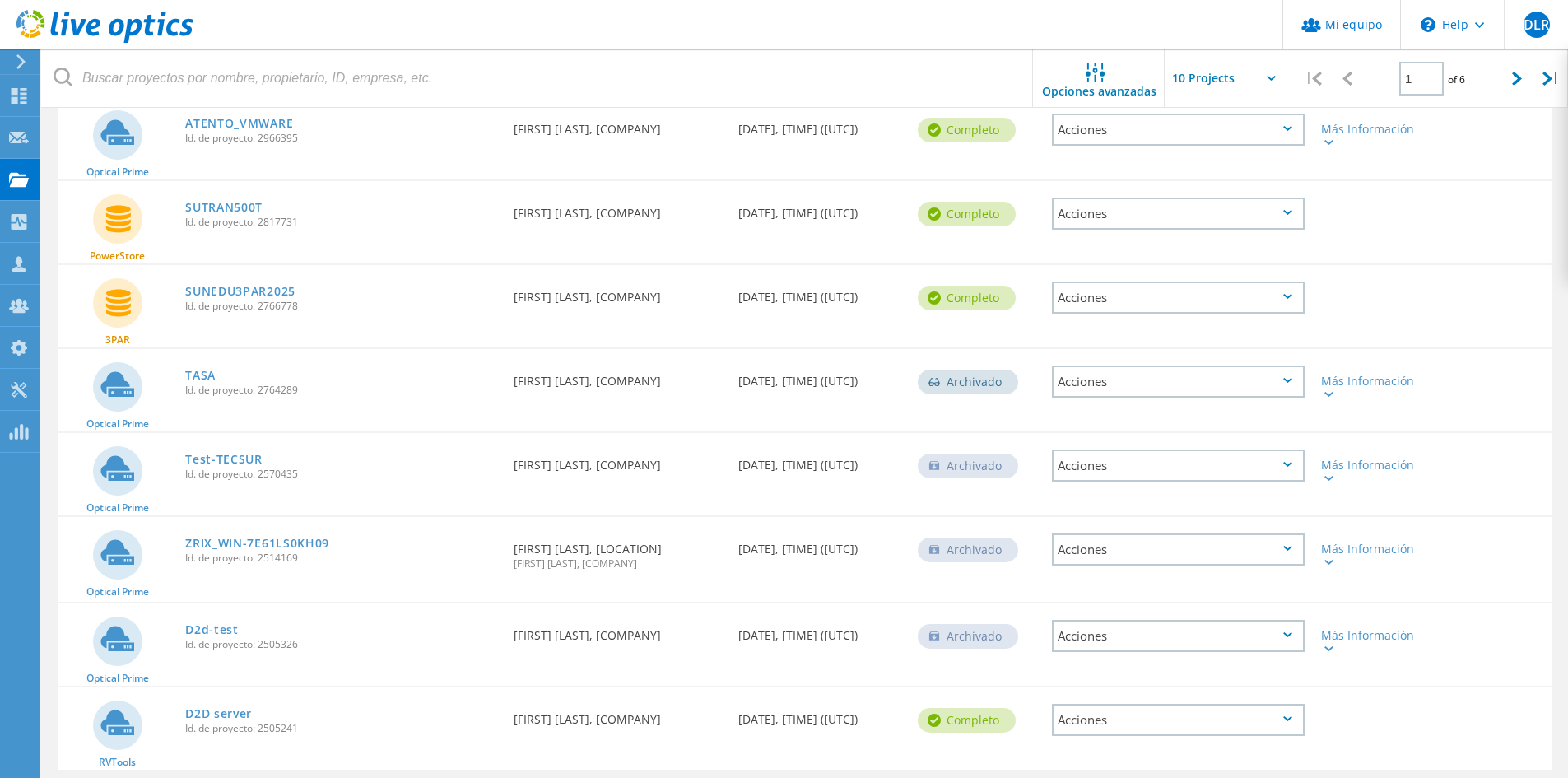 scroll, scrollTop: 435, scrollLeft: 0, axis: vertical 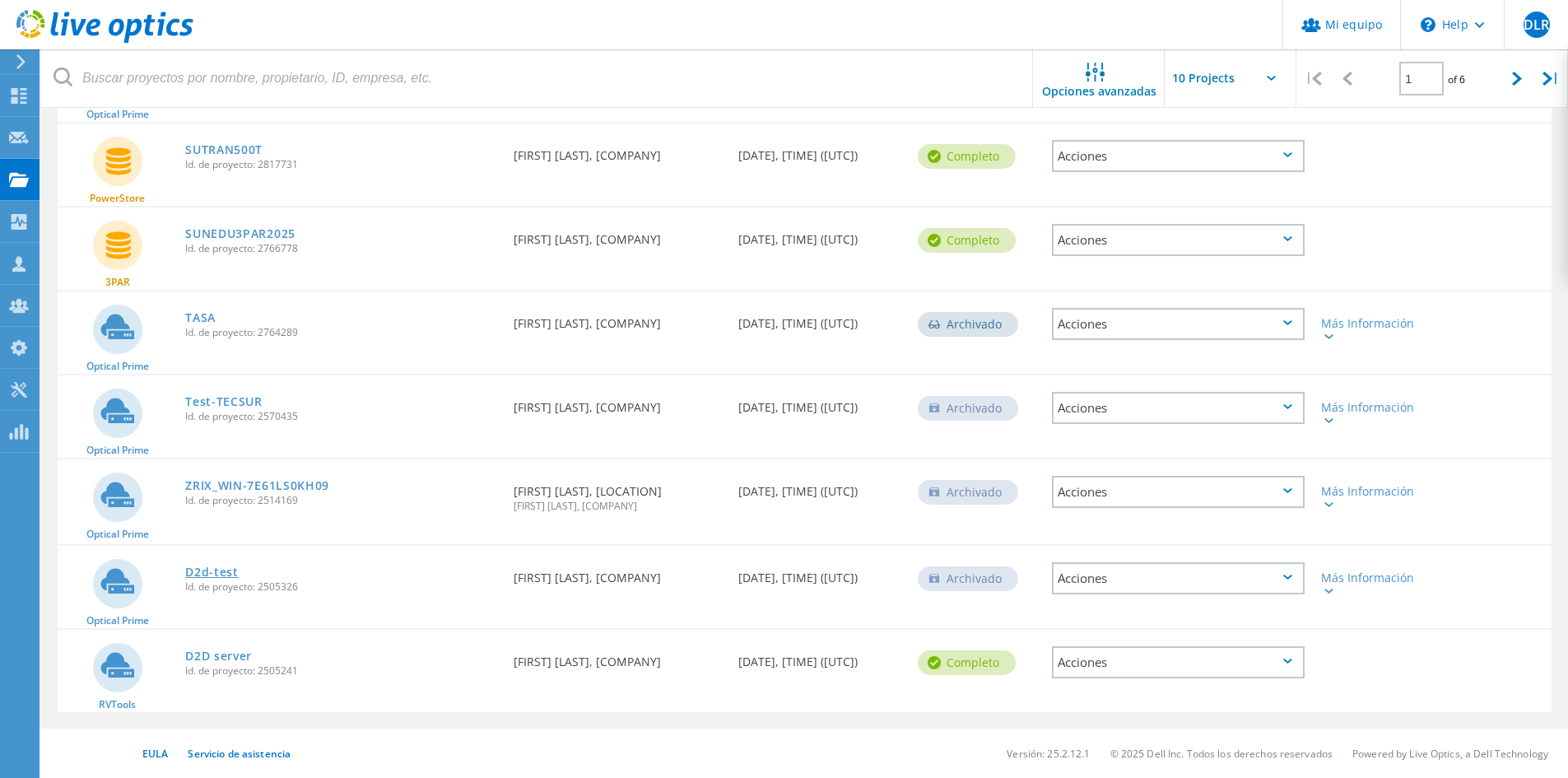 click on "D2d-test" 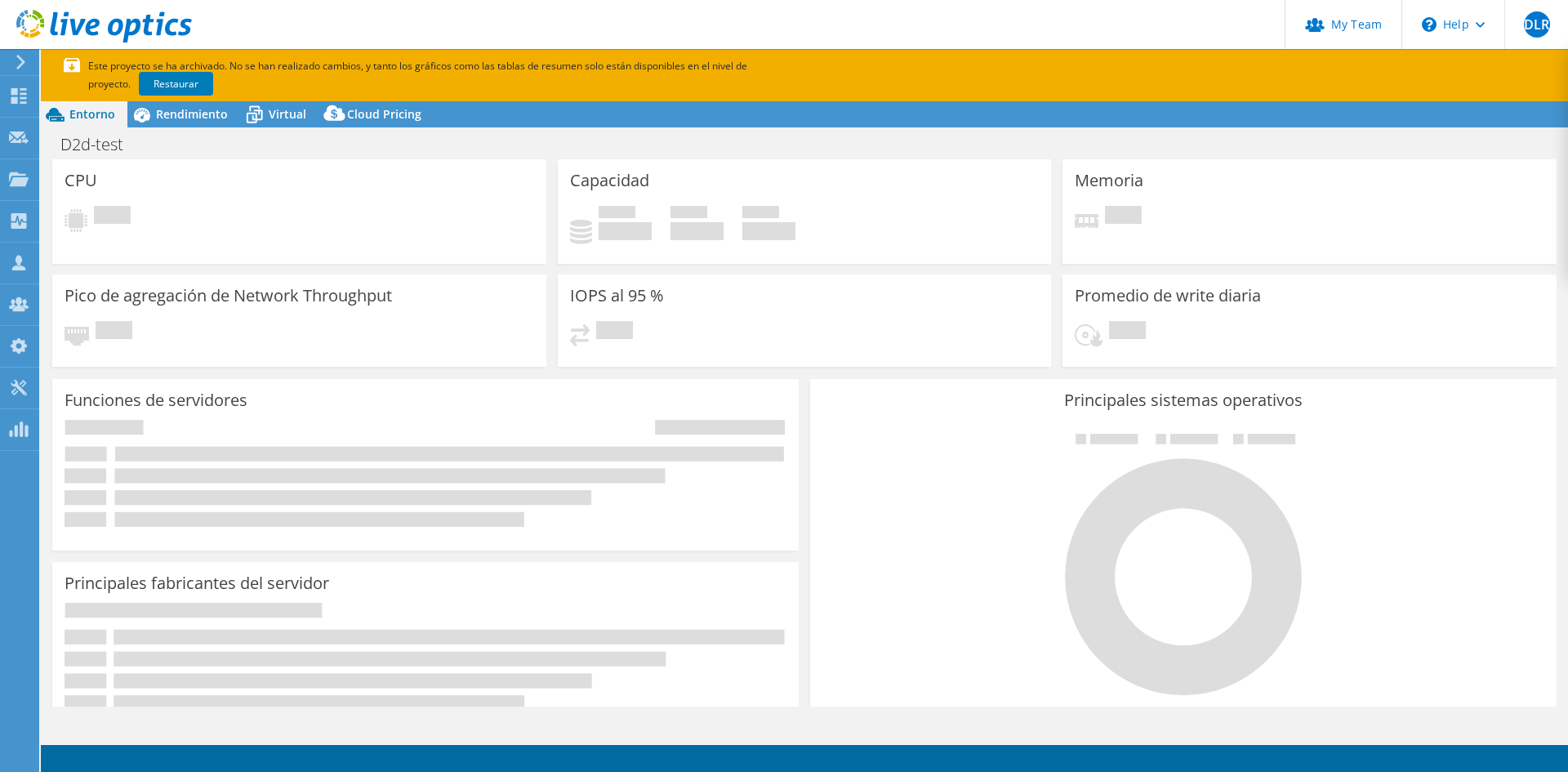 scroll, scrollTop: 0, scrollLeft: 0, axis: both 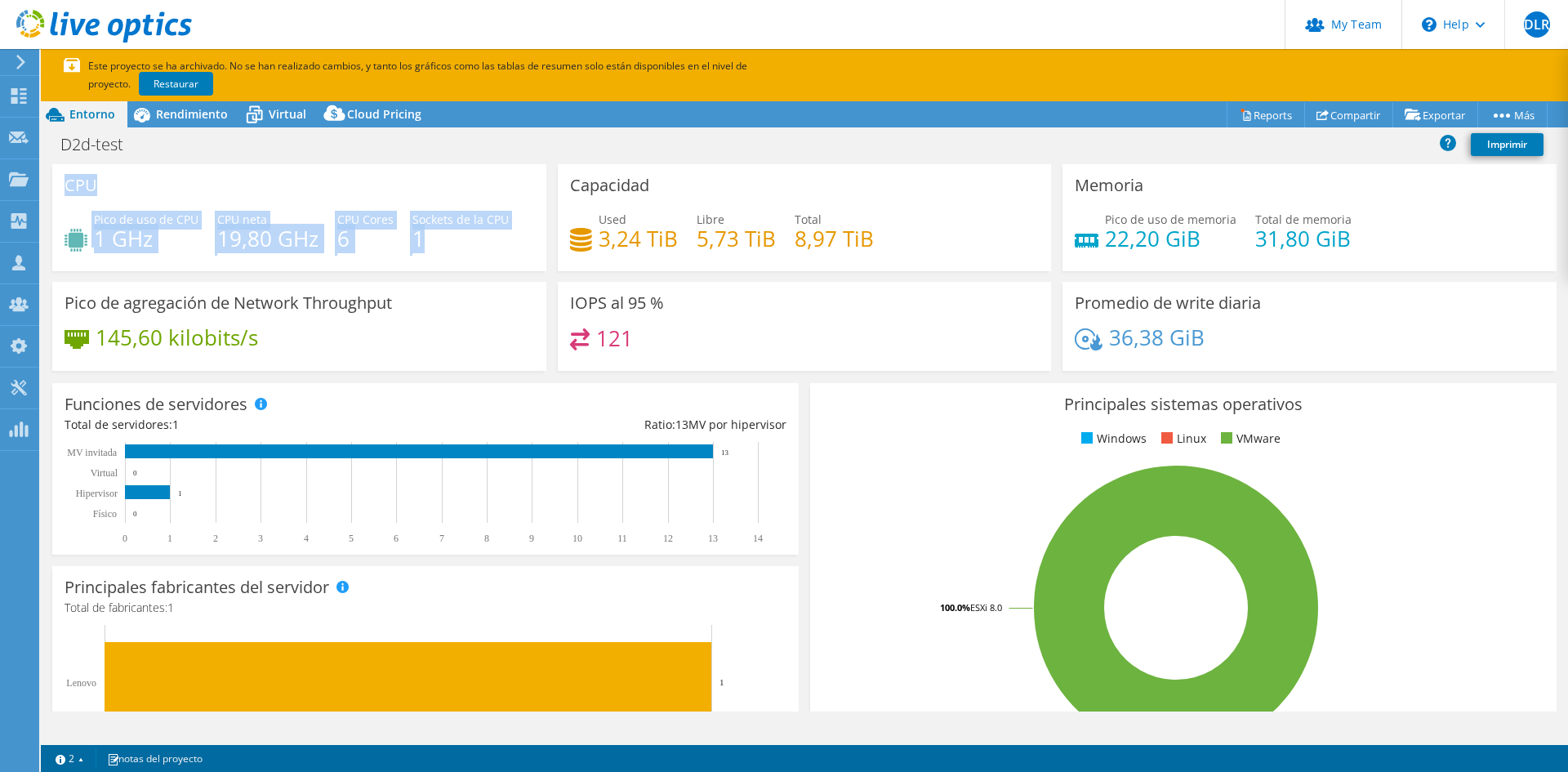 drag, startPoint x: 65, startPoint y: 182, endPoint x: 425, endPoint y: 243, distance: 365.13148 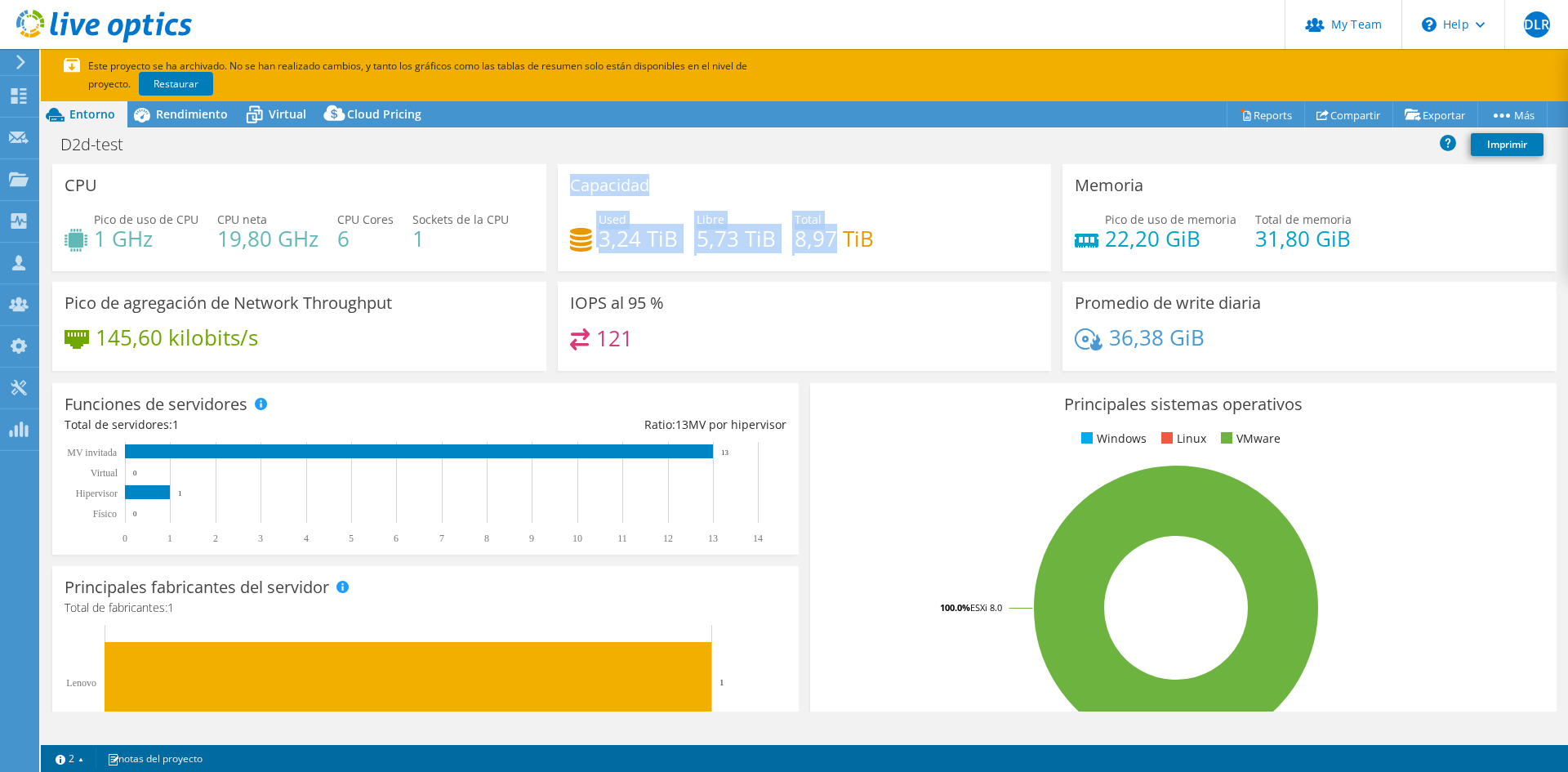 drag, startPoint x: 567, startPoint y: 188, endPoint x: 830, endPoint y: 247, distance: 269.5366 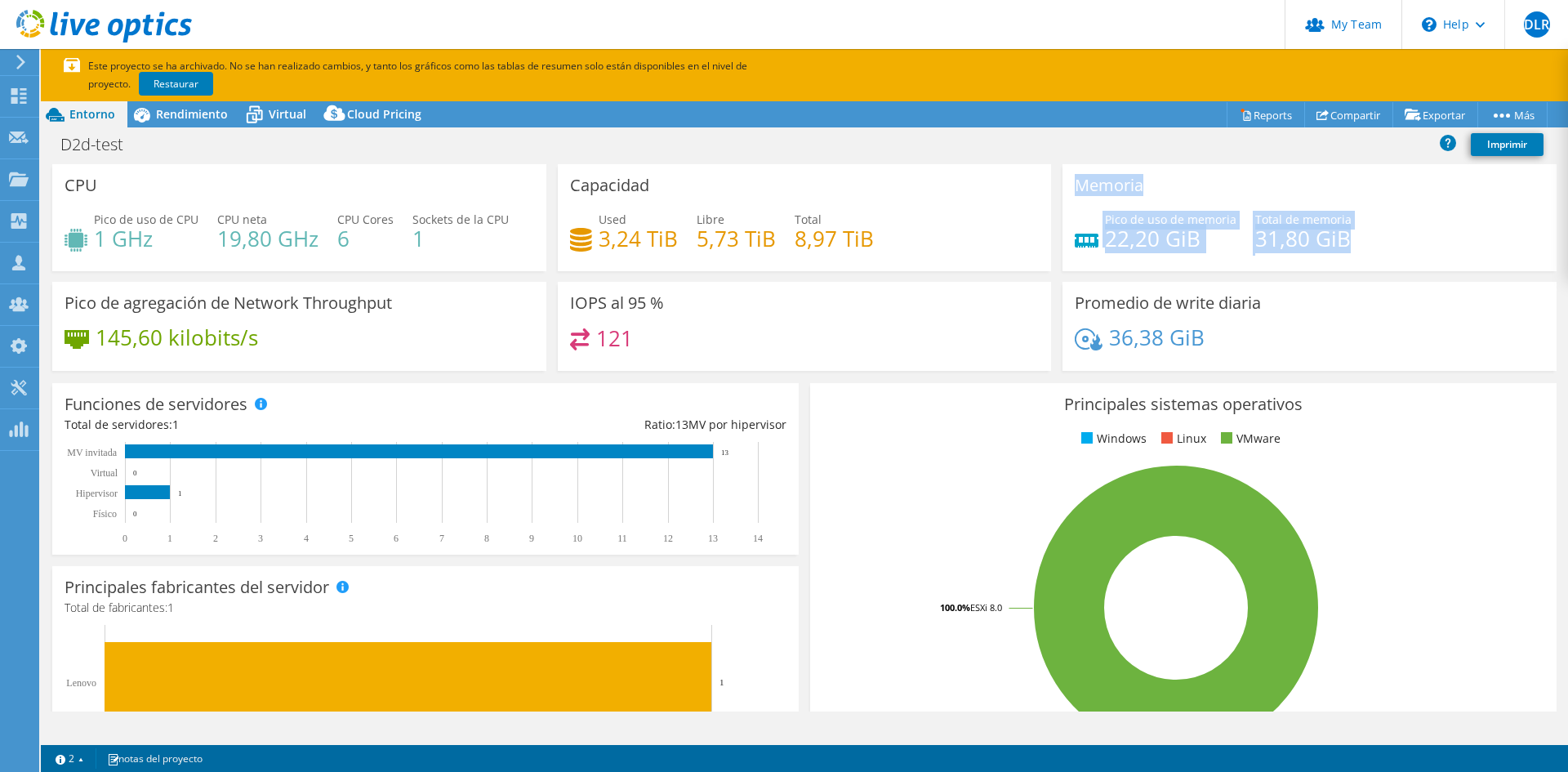 drag, startPoint x: 1067, startPoint y: 185, endPoint x: 1412, endPoint y: 244, distance: 350.0086 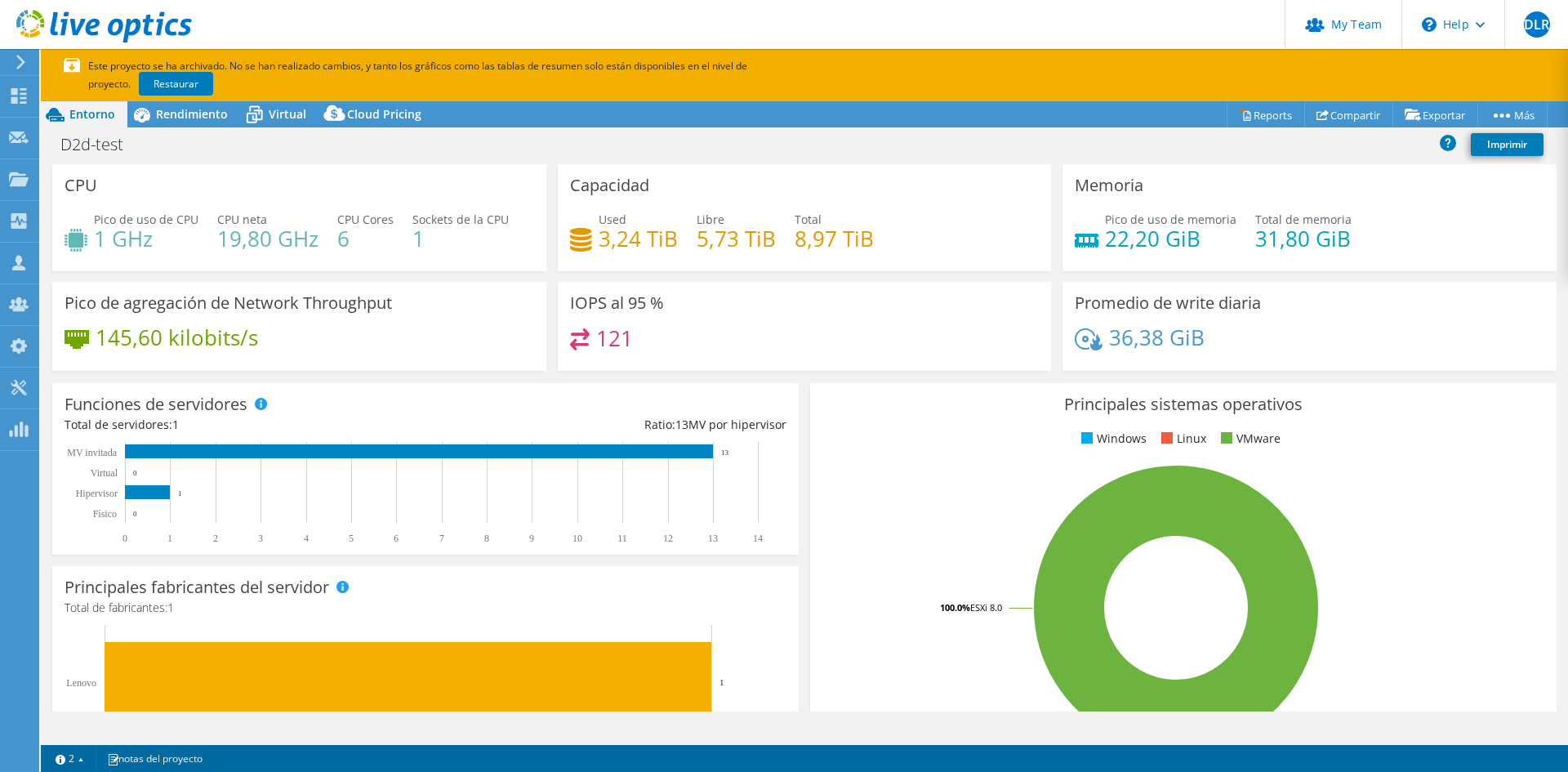 click on "Pico de uso de memoria
22,20 GiB
Total de memoria
31,80 GiB" at bounding box center (1309, 237) 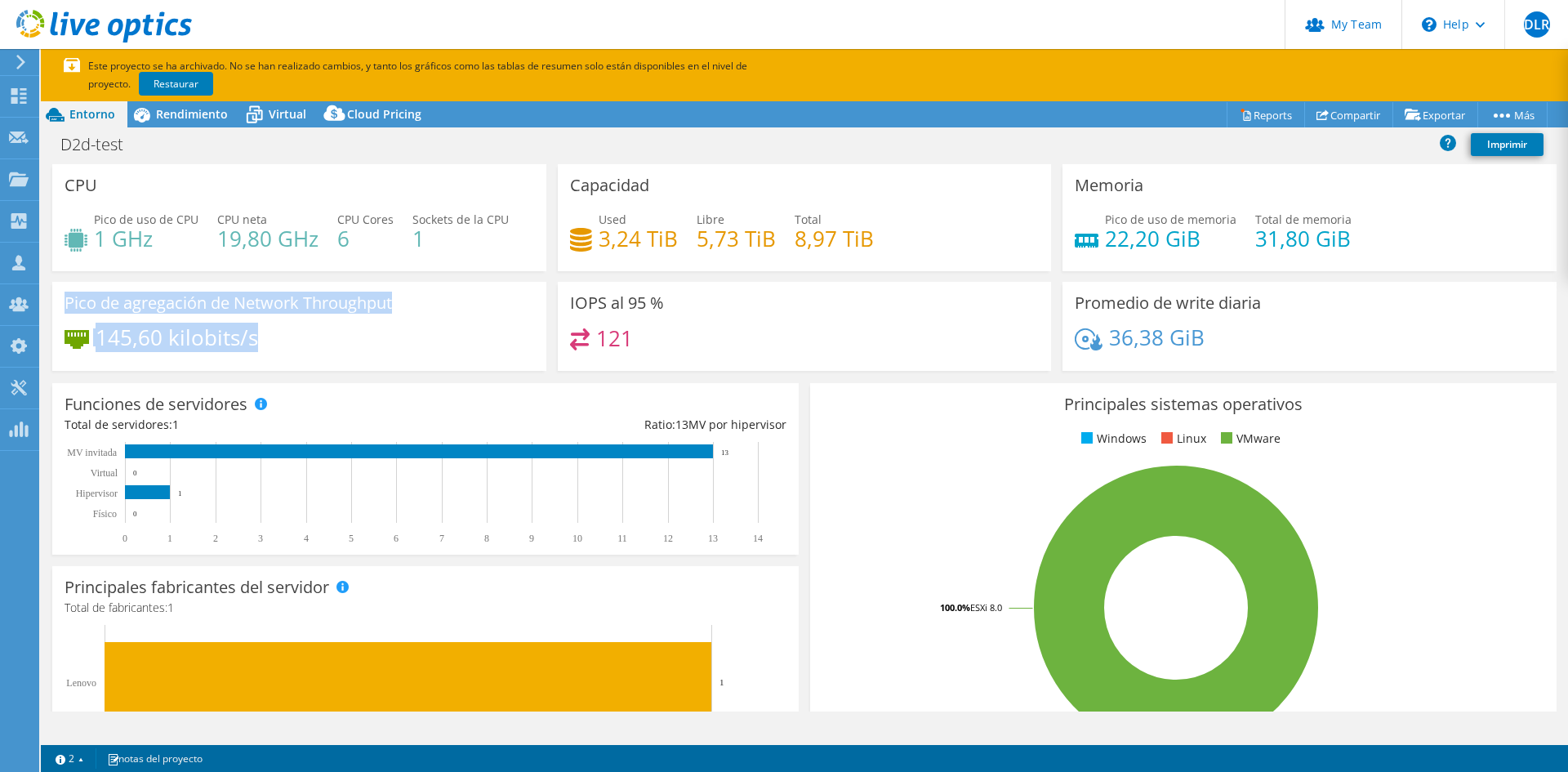 drag, startPoint x: 70, startPoint y: 302, endPoint x: 274, endPoint y: 339, distance: 207.3282 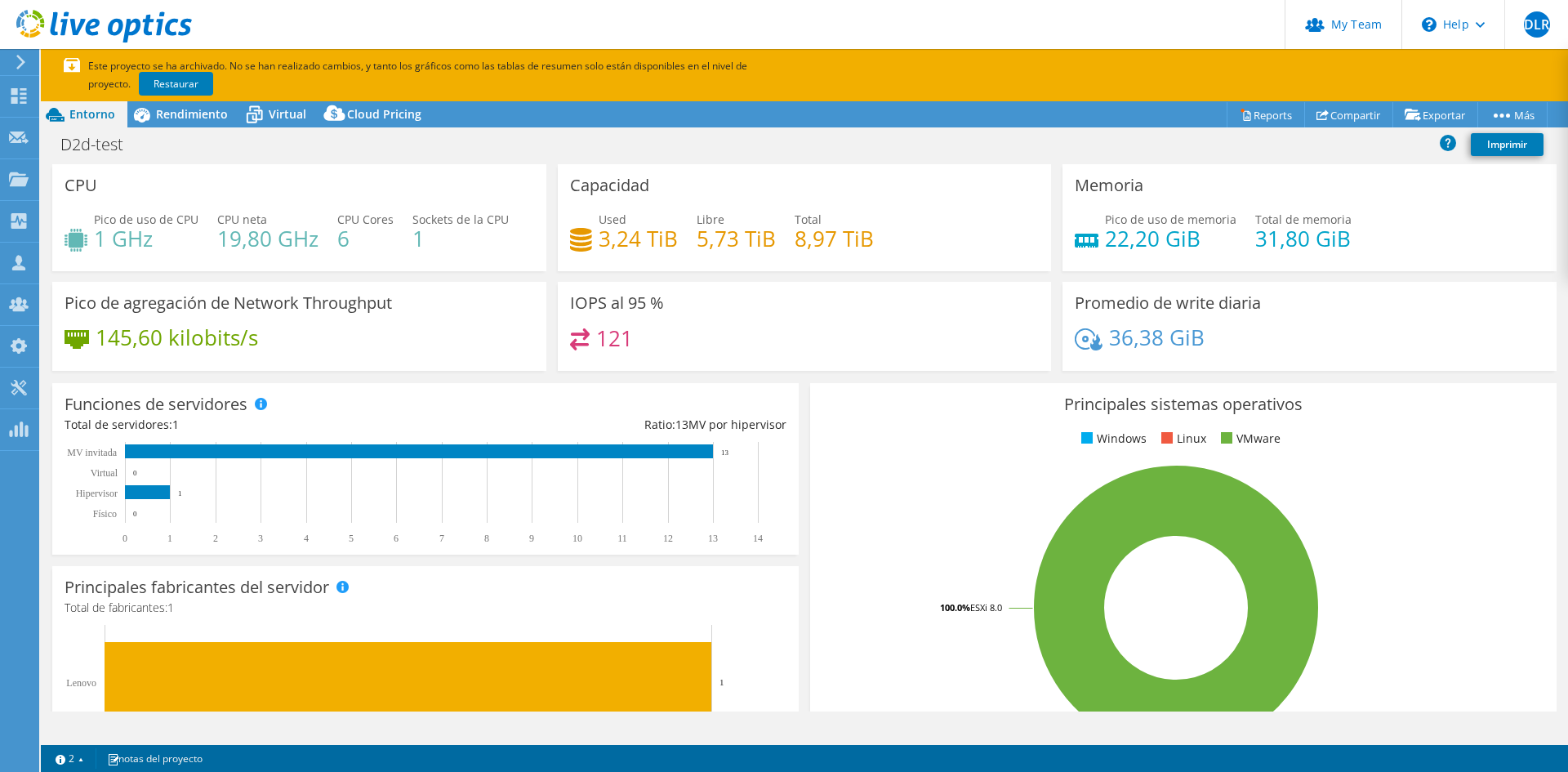 click on "145,60 kilobits/s" at bounding box center (299, 346) 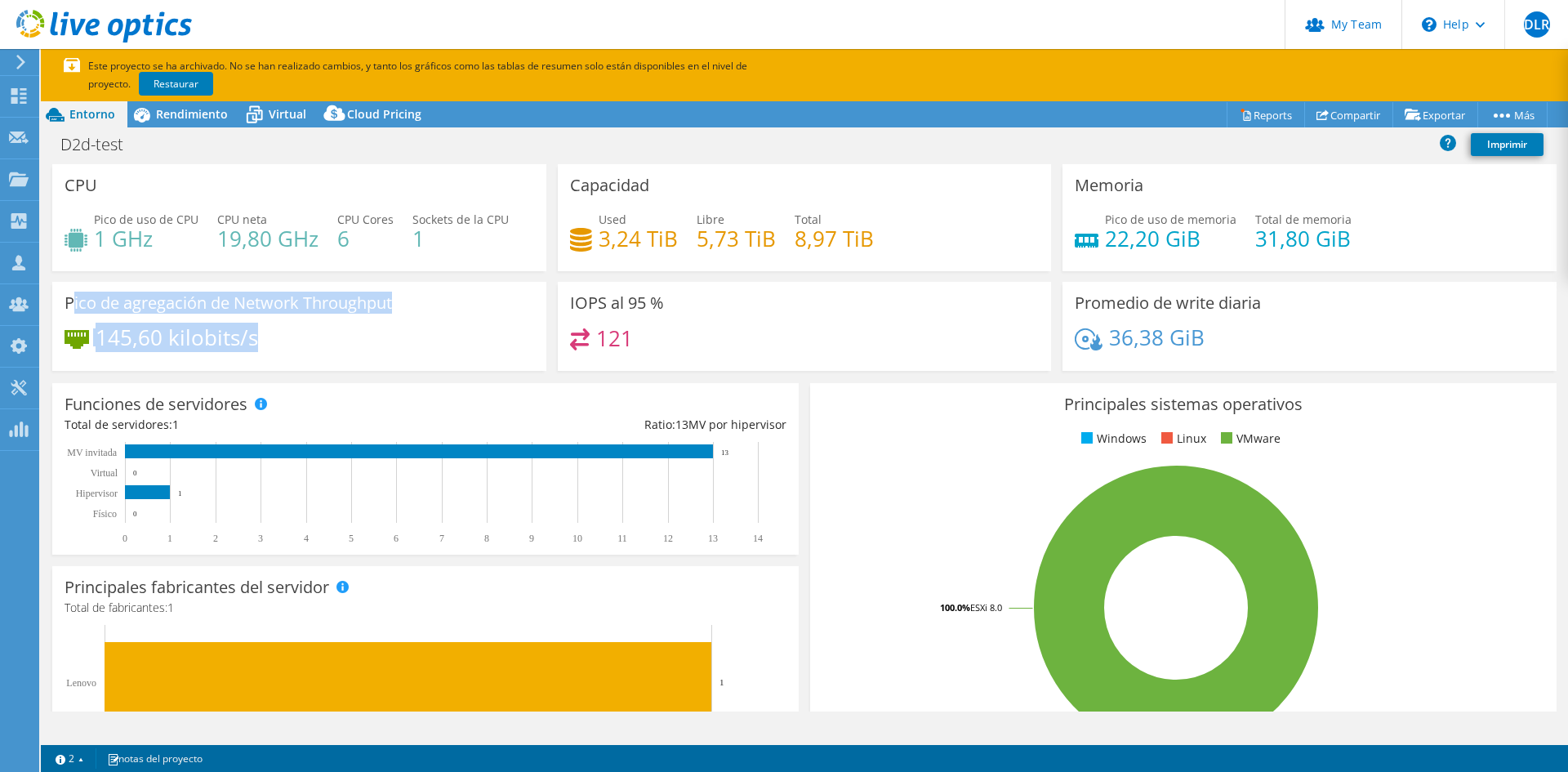 drag, startPoint x: 265, startPoint y: 337, endPoint x: 70, endPoint y: 301, distance: 198.29523 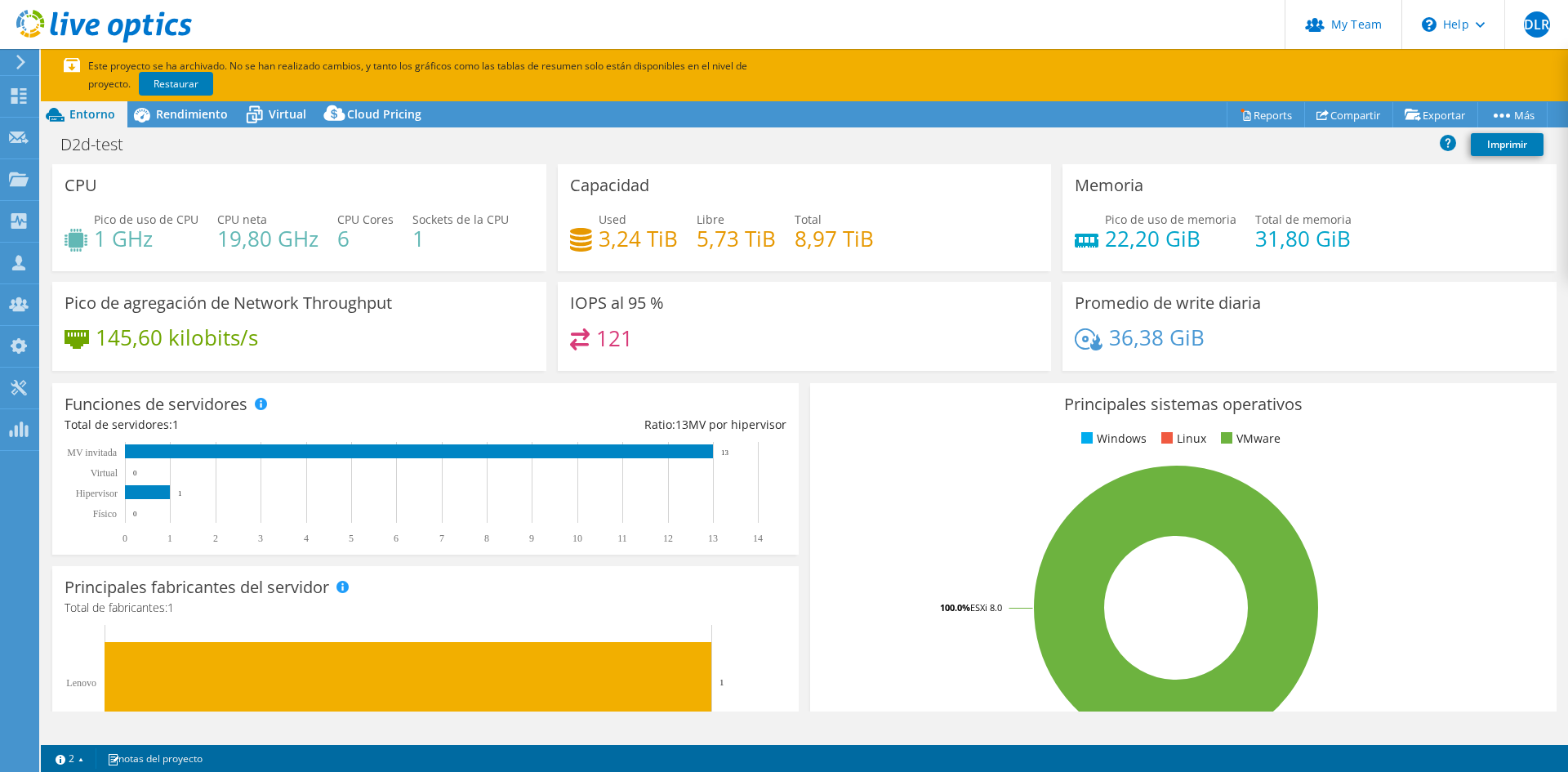 click on "Pico de agregación de Network Throughput" at bounding box center [228, 303] 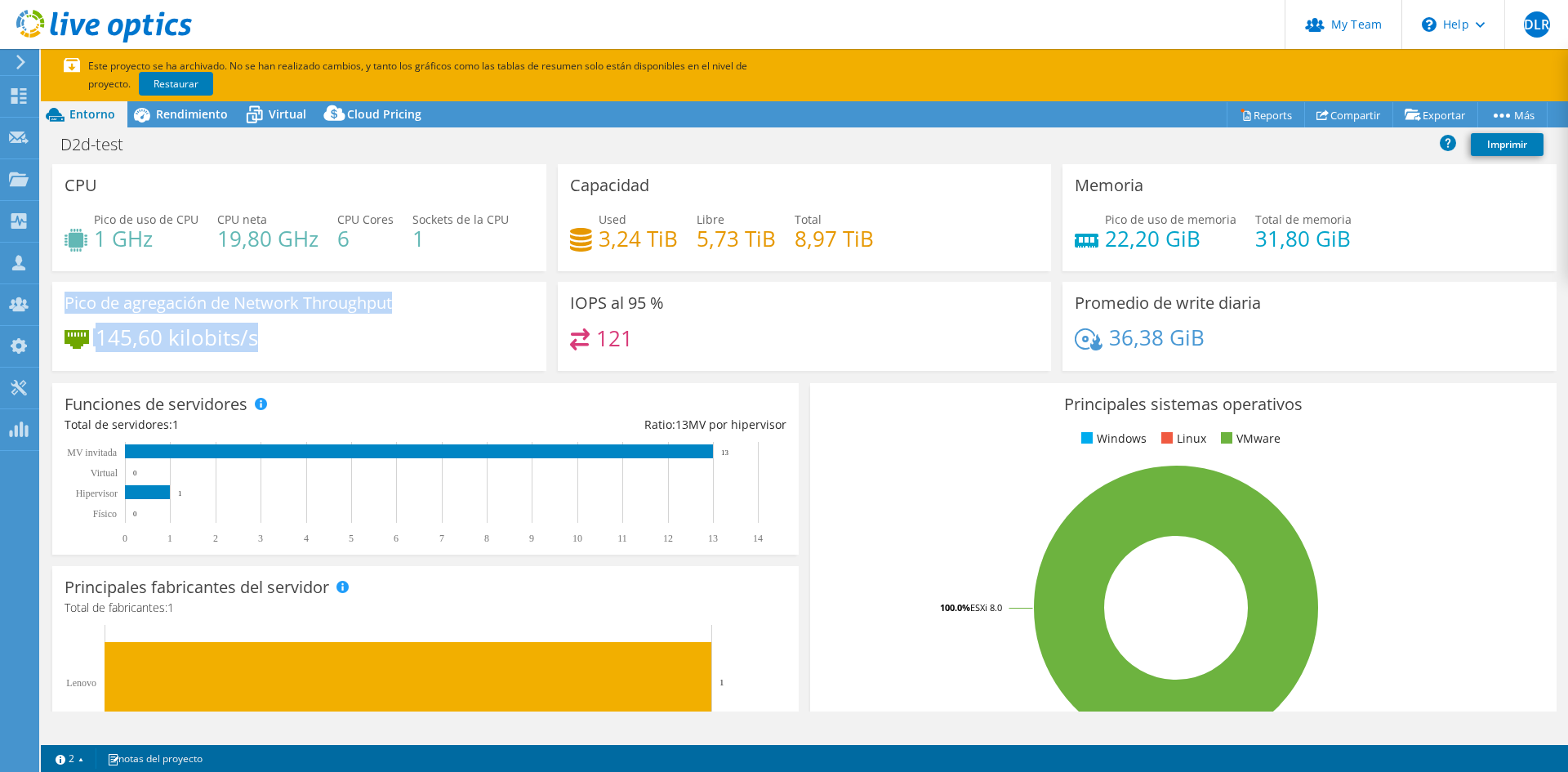 drag, startPoint x: 65, startPoint y: 303, endPoint x: 283, endPoint y: 339, distance: 220.95248 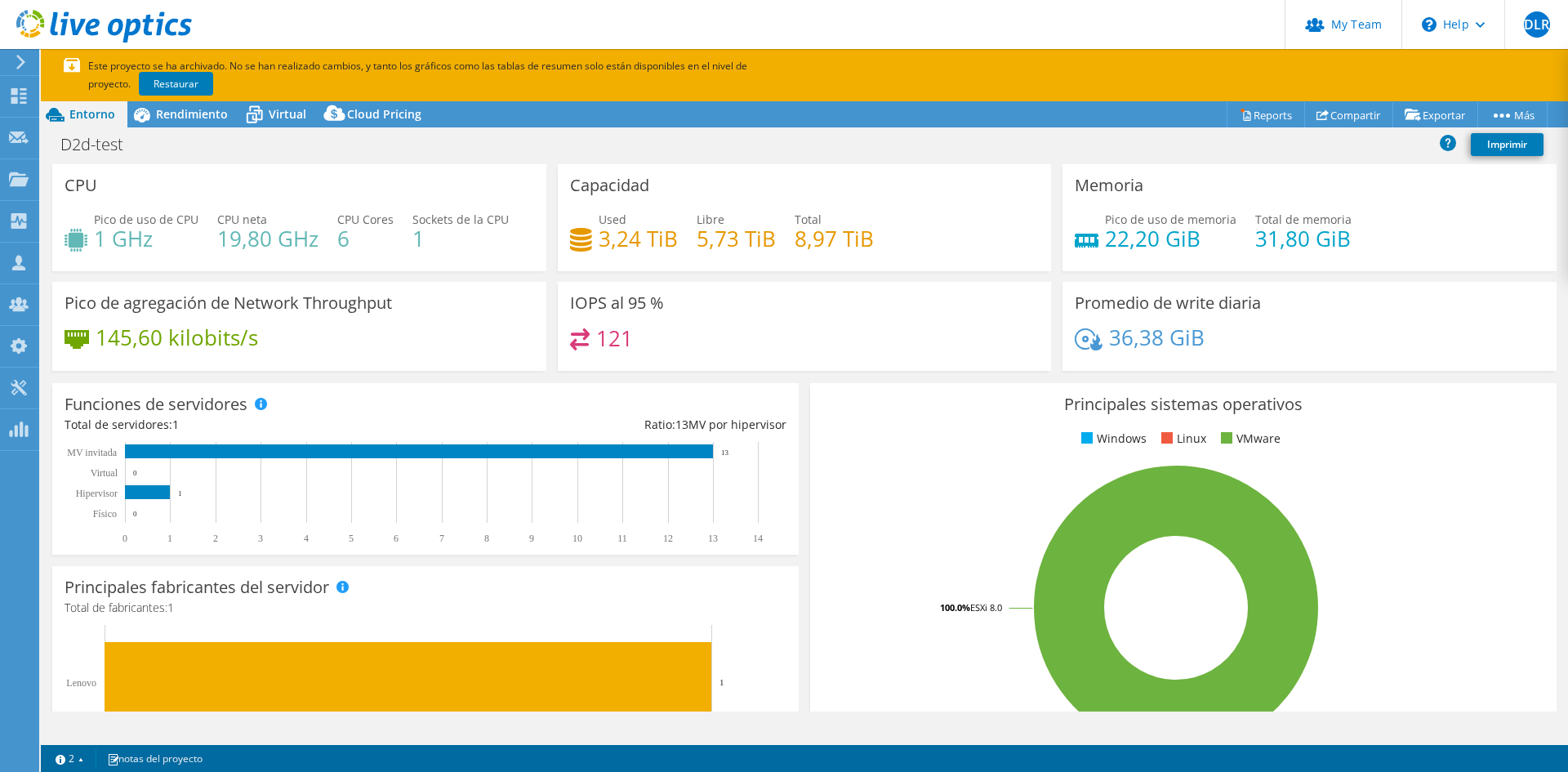 click on "145,60 kilobits/s" at bounding box center [299, 346] 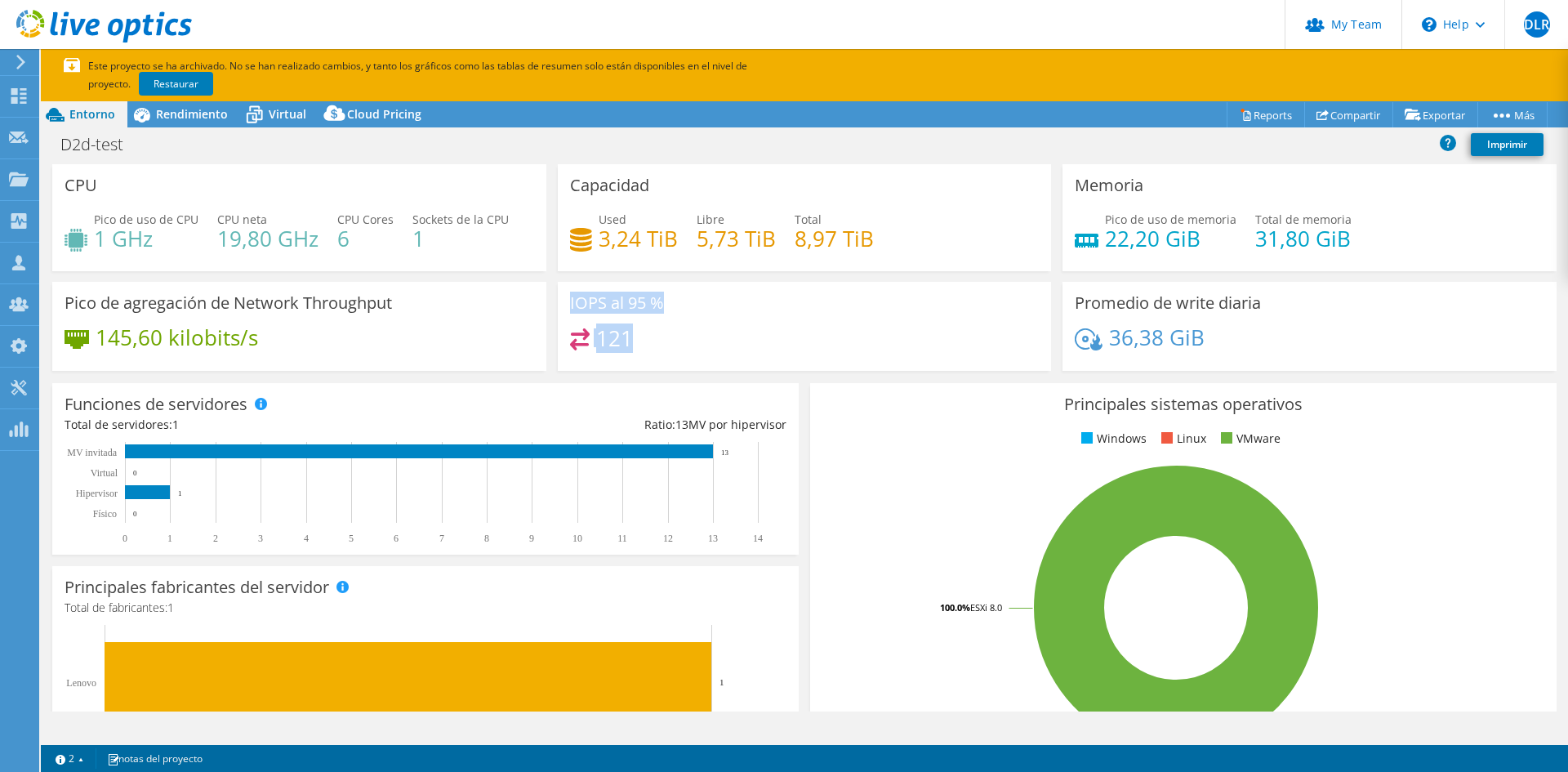 drag, startPoint x: 565, startPoint y: 299, endPoint x: 666, endPoint y: 339, distance: 108.63241 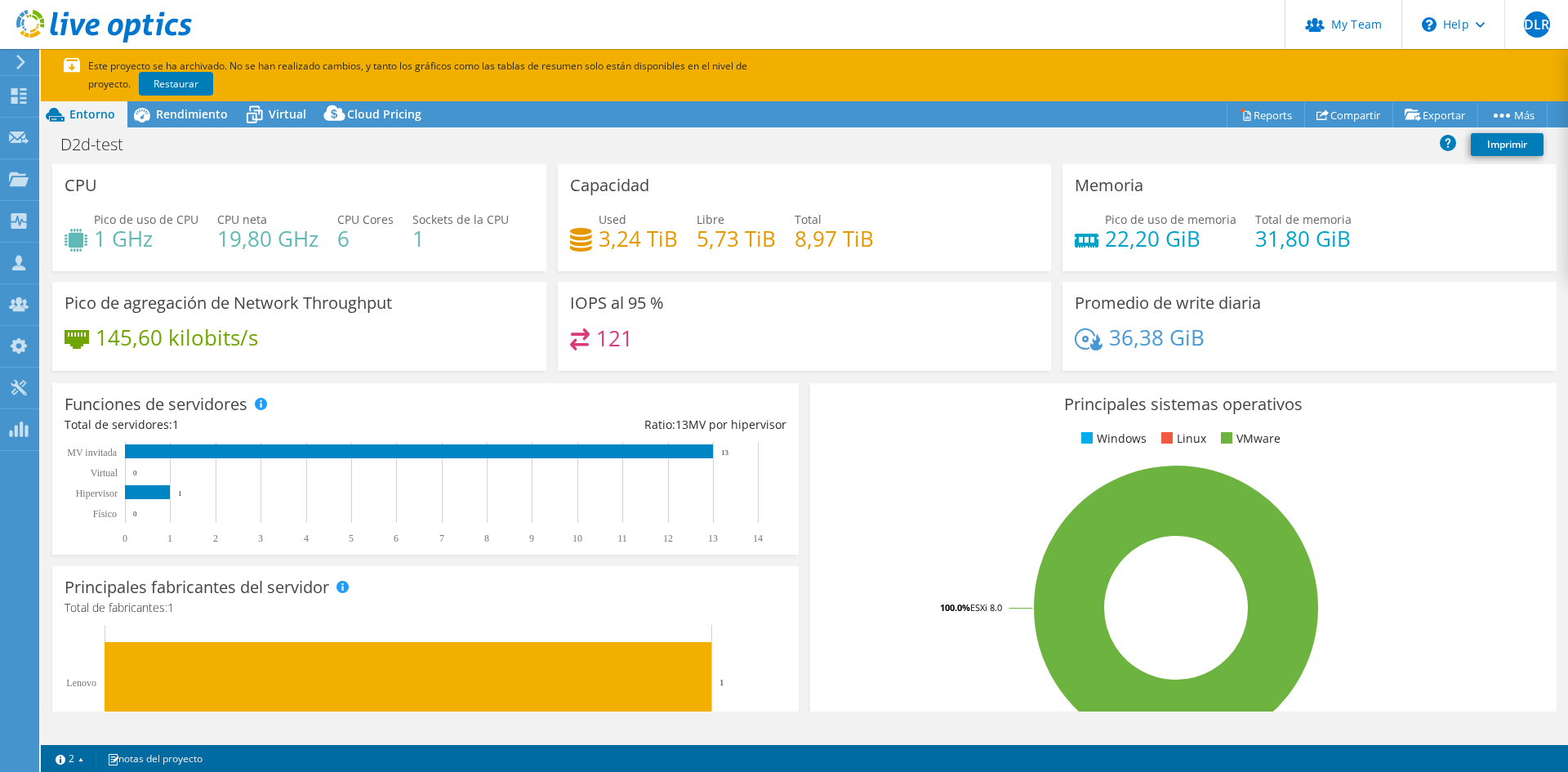 click on "121" at bounding box center [804, 346] 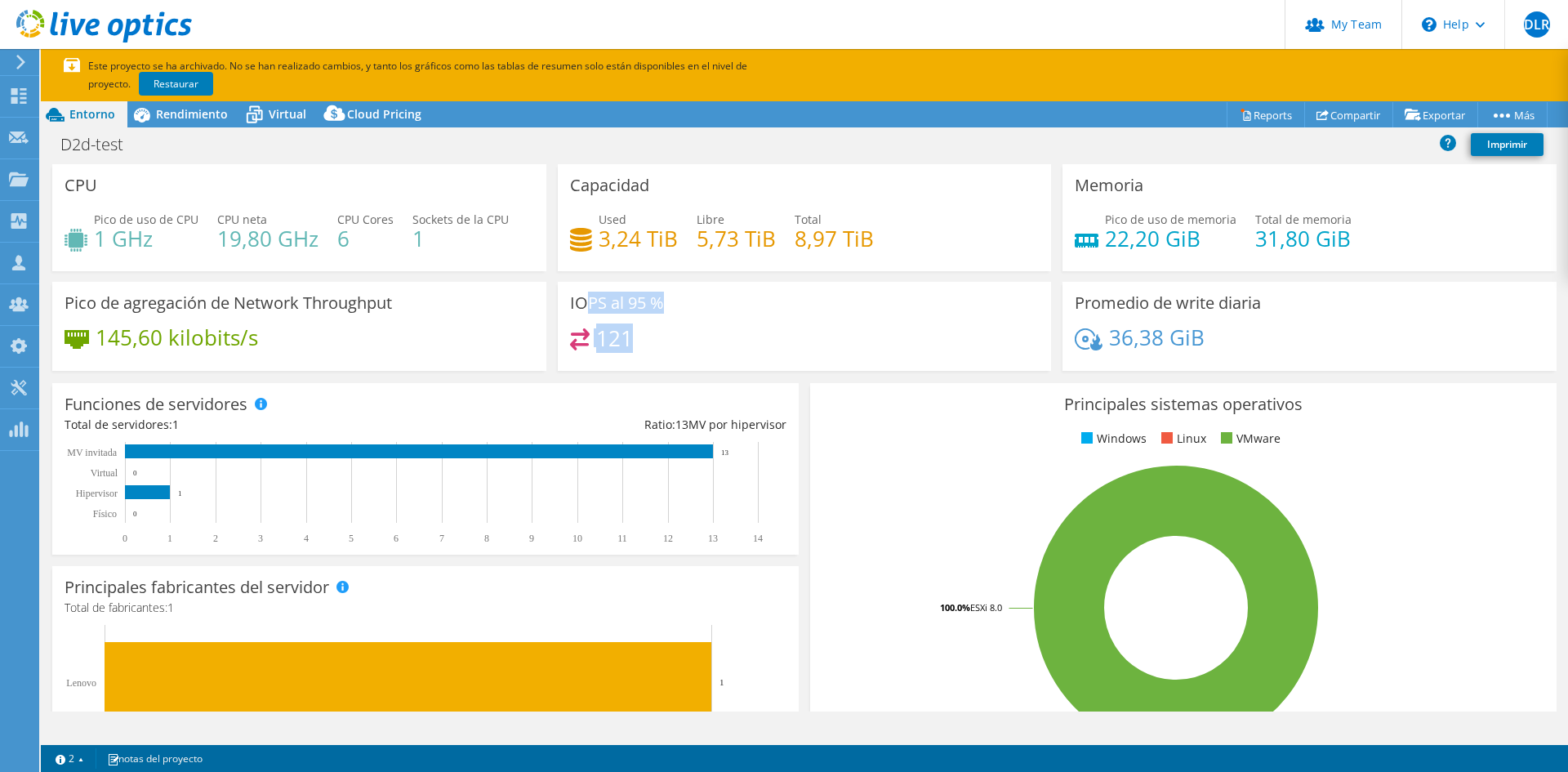 drag, startPoint x: 638, startPoint y: 338, endPoint x: 573, endPoint y: 298, distance: 76.32169 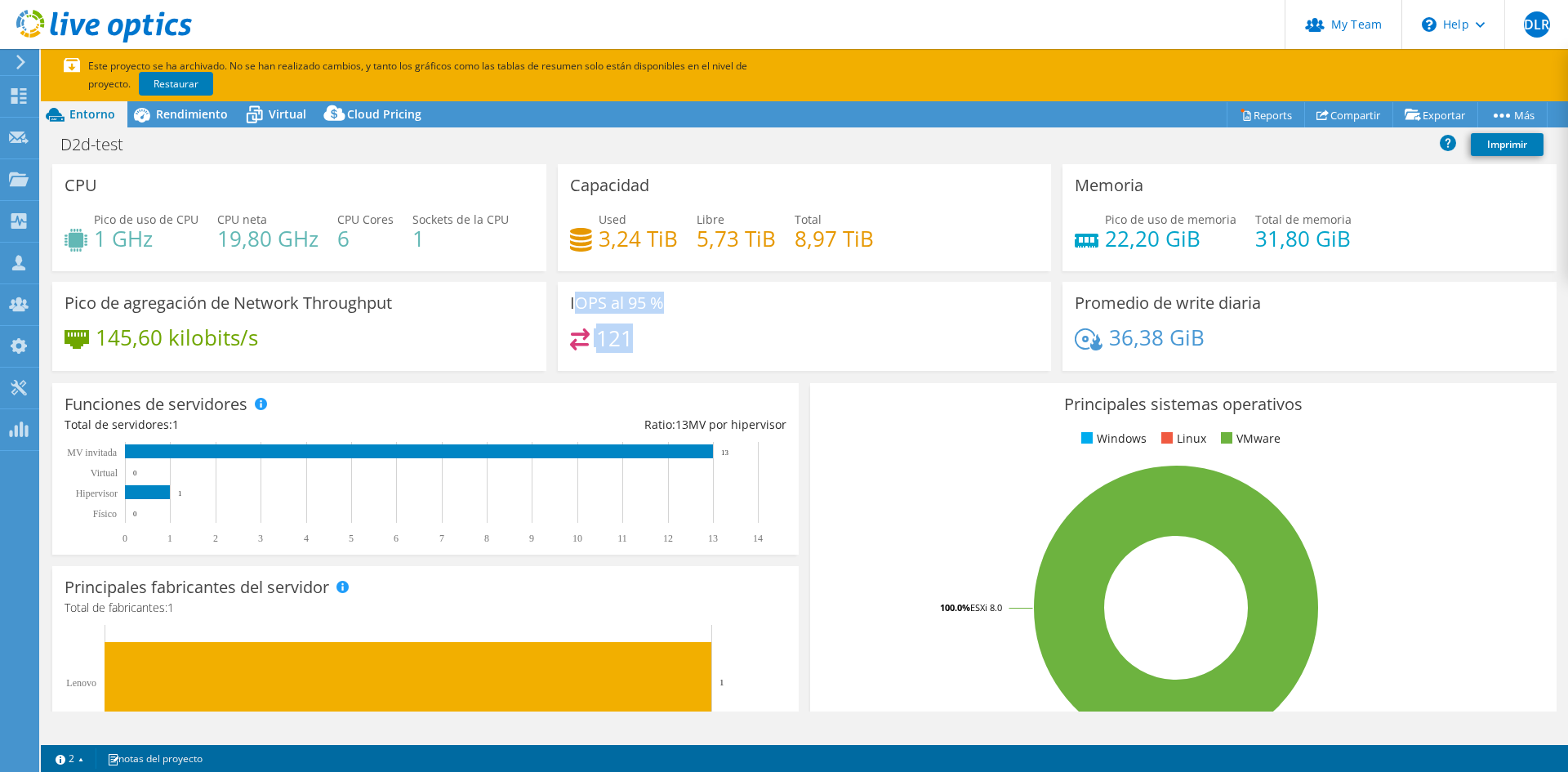 click on "IOPS al 95 %" at bounding box center (617, 303) 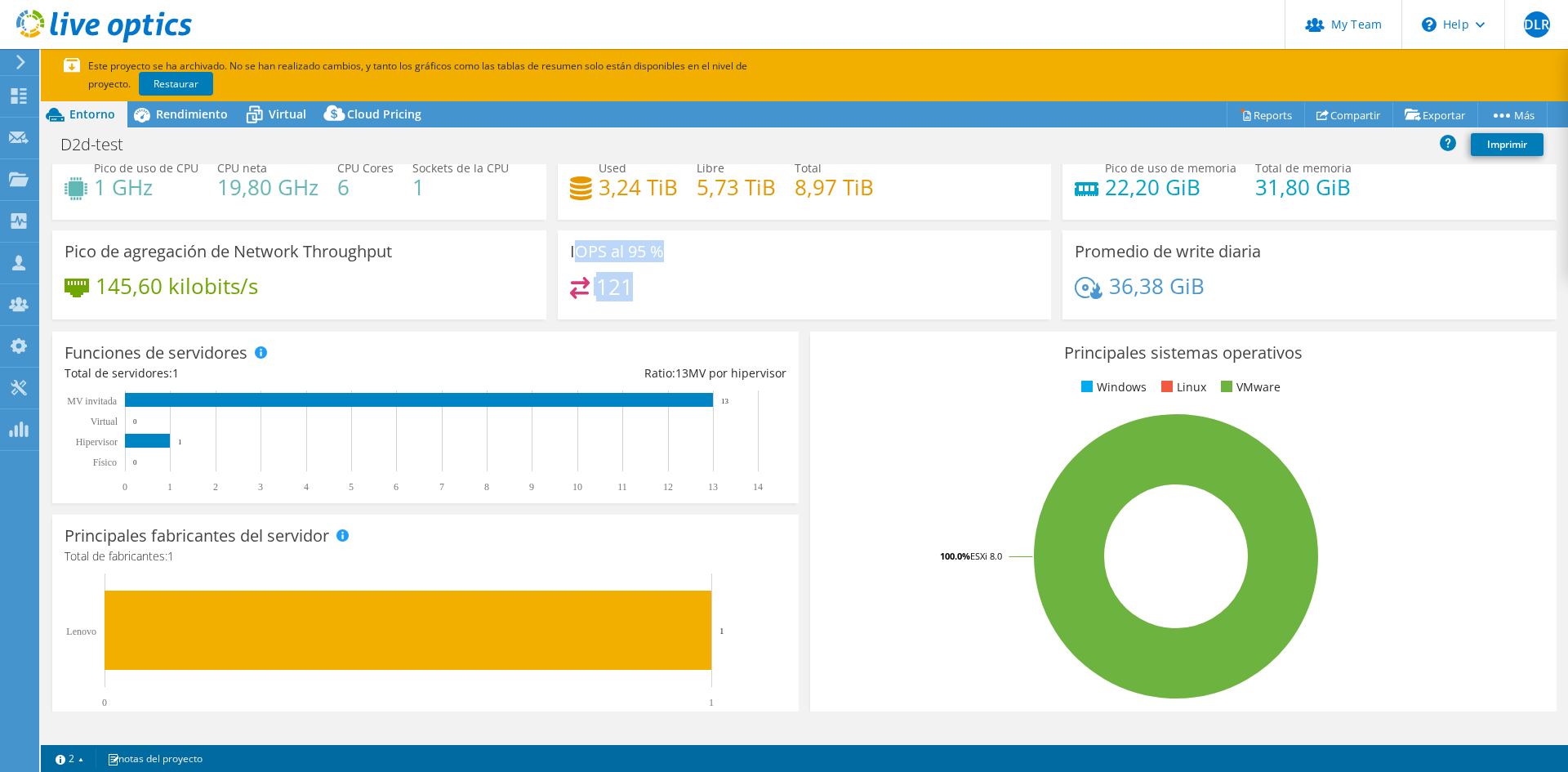 scroll, scrollTop: 0, scrollLeft: 0, axis: both 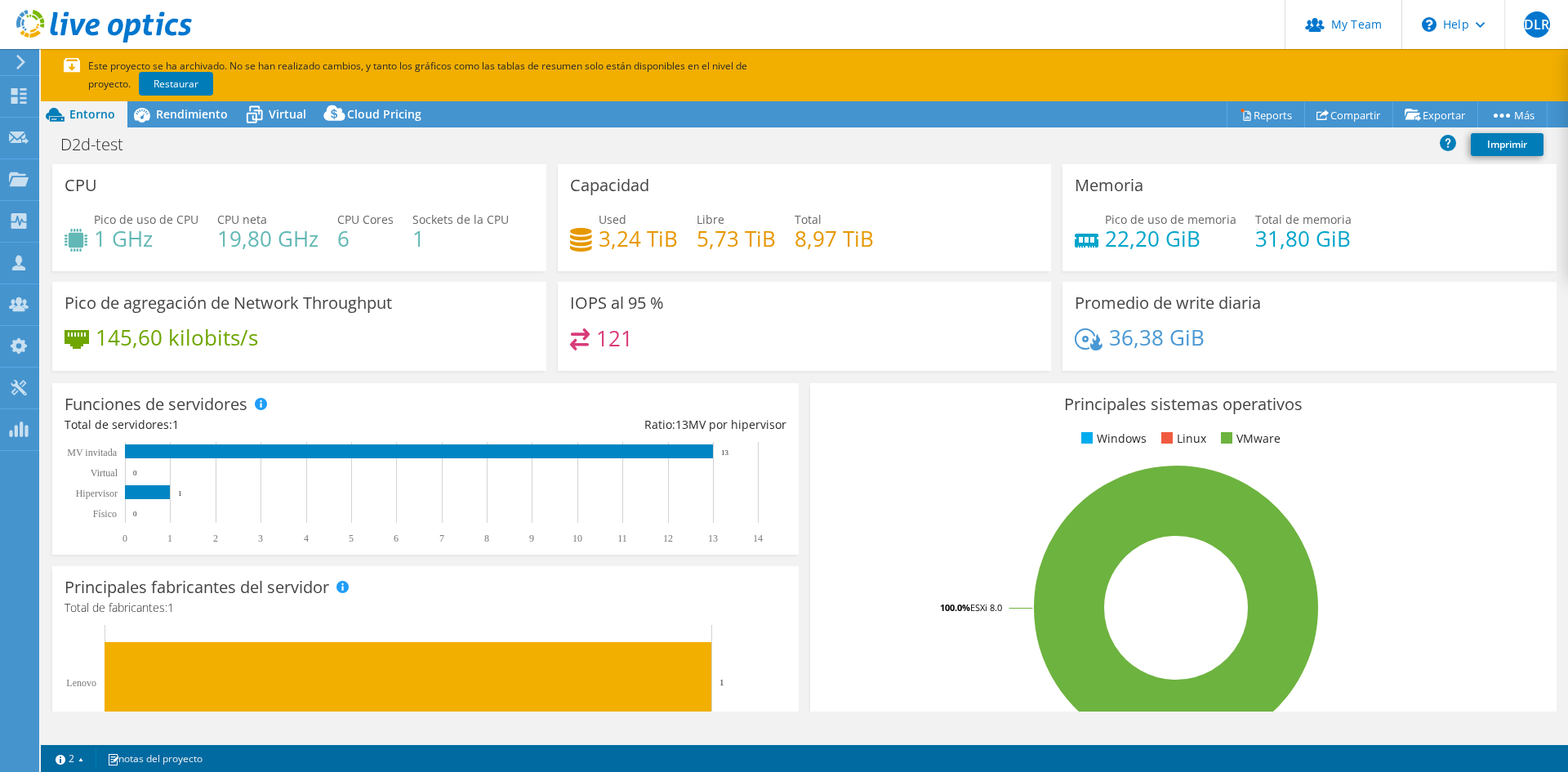 click on "CPU
Pico de uso de CPU
1 GHz
CPU neta
19,80 GHz
CPU Cores
6
Sockets de la CPU
1" at bounding box center [299, 217] 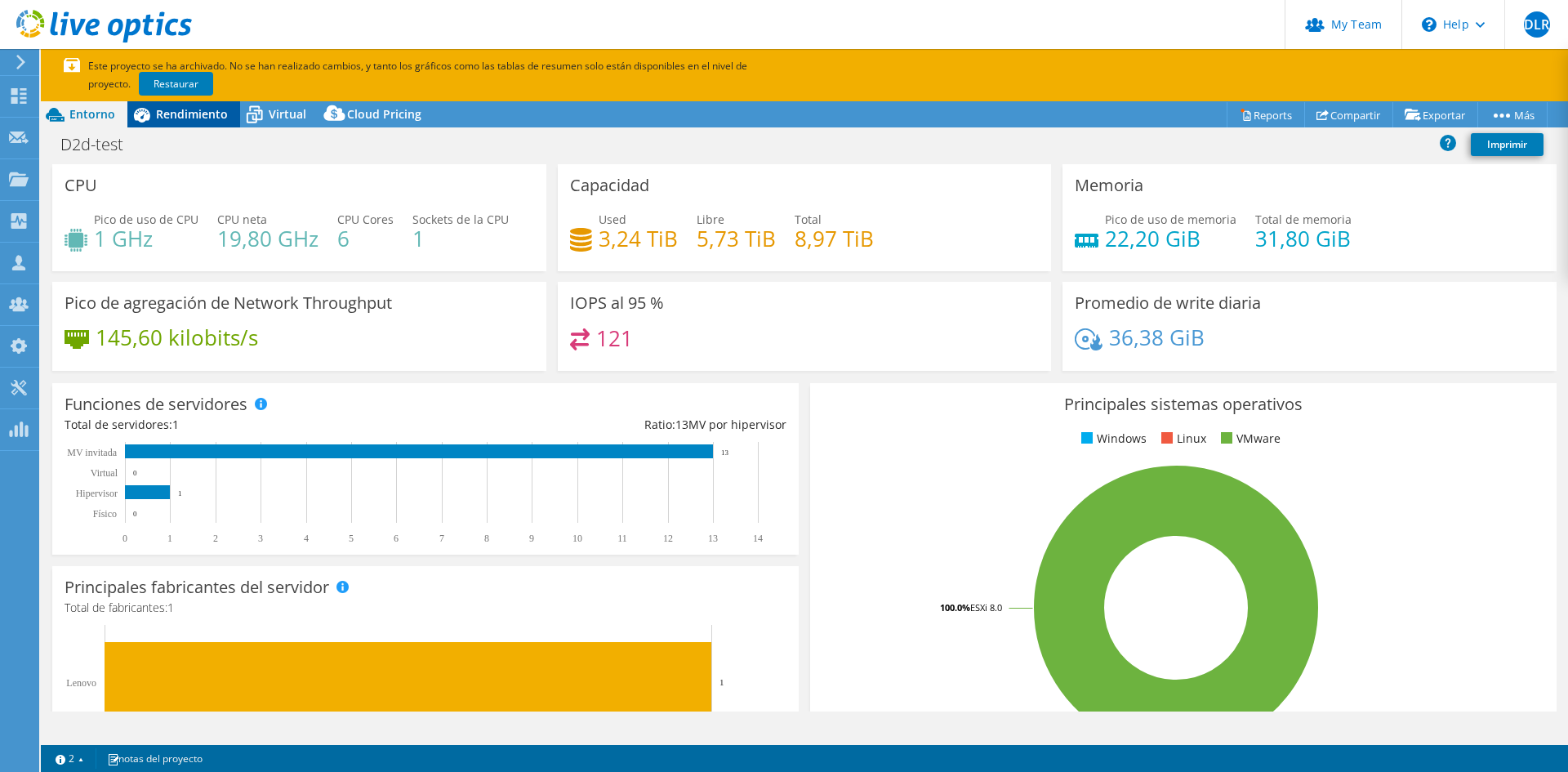 click on "Rendimiento" at bounding box center (192, 114) 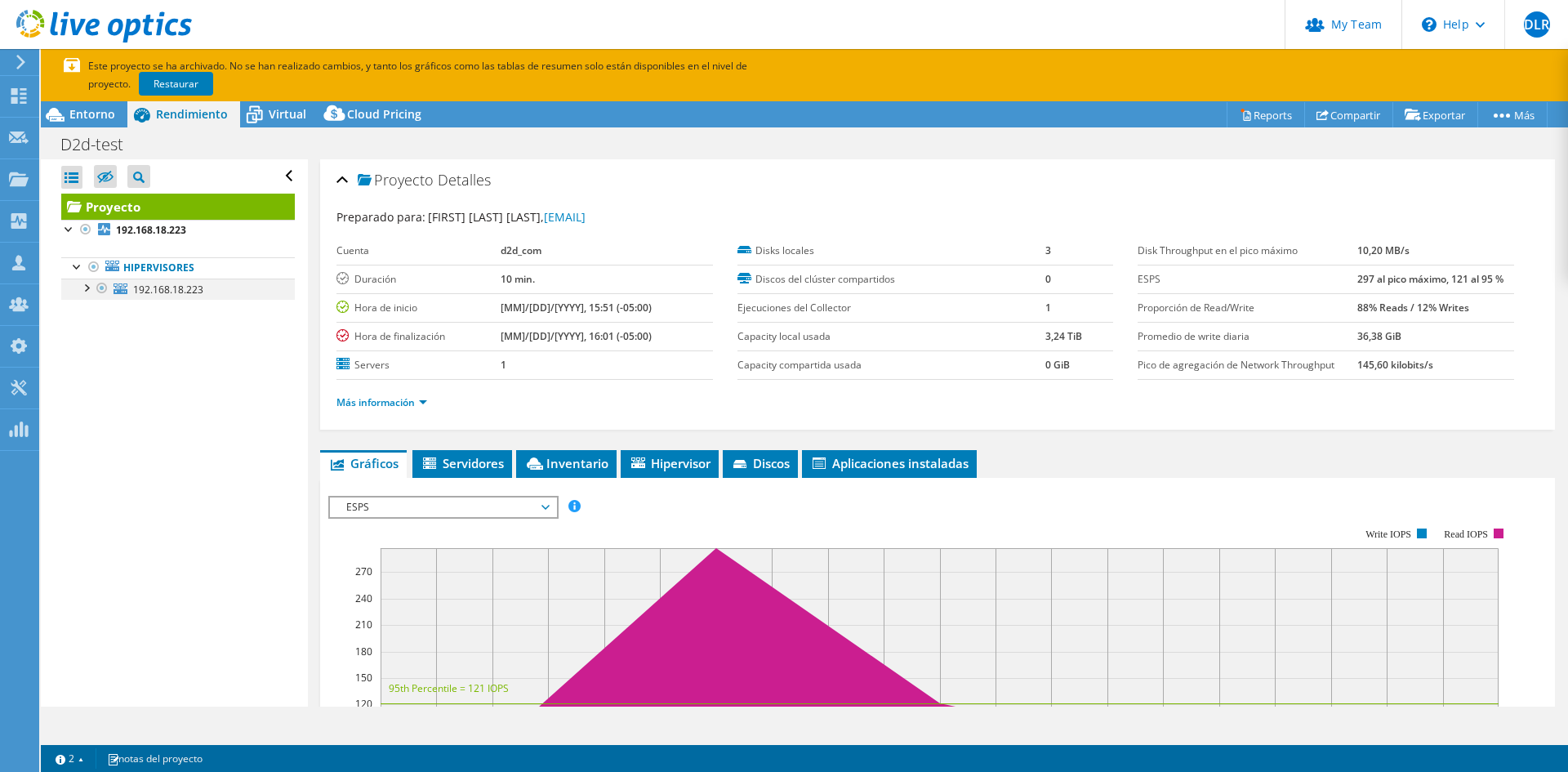 click at bounding box center (86, 287) 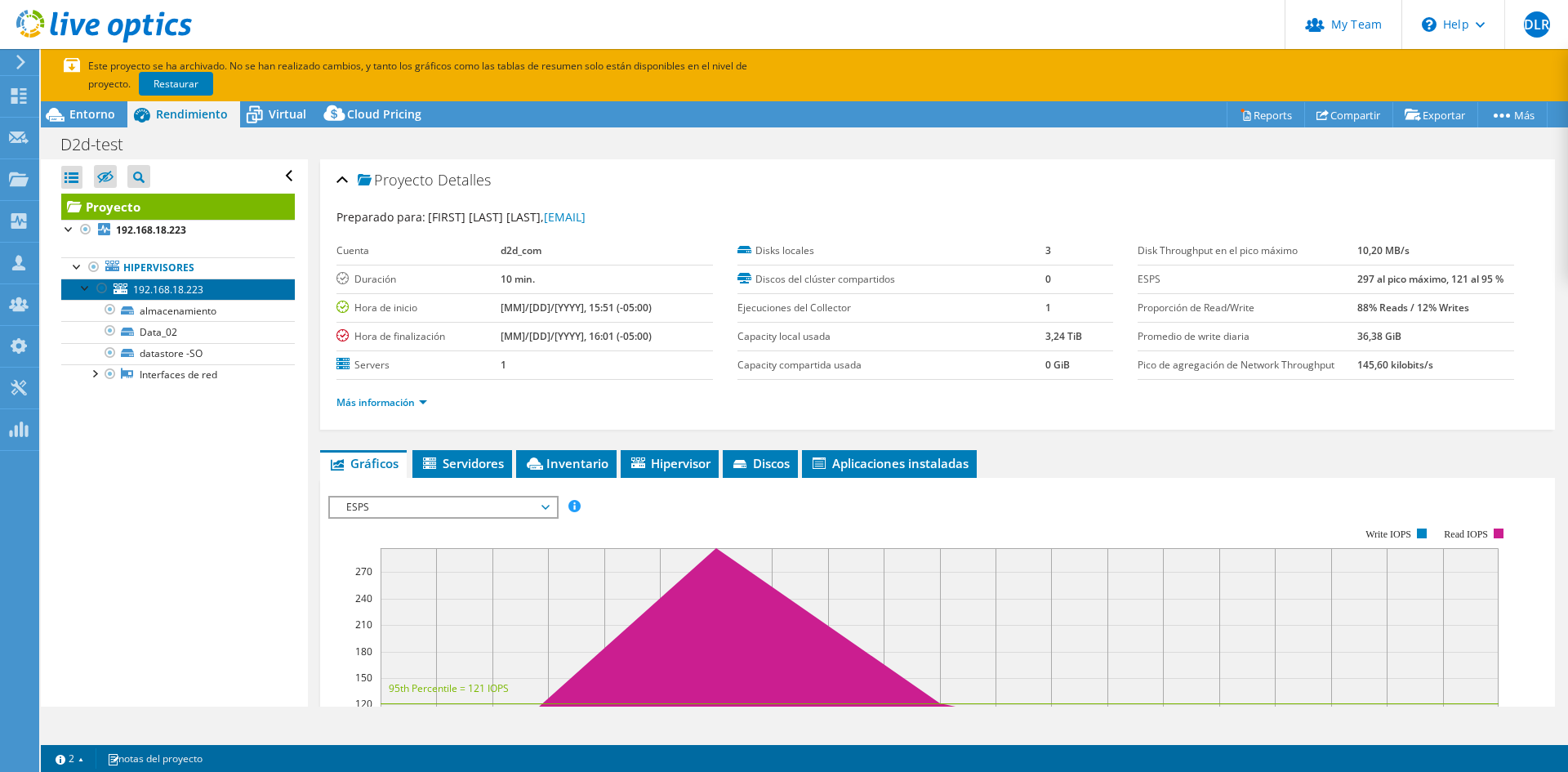 click on "192.168.18.223" at bounding box center [168, 289] 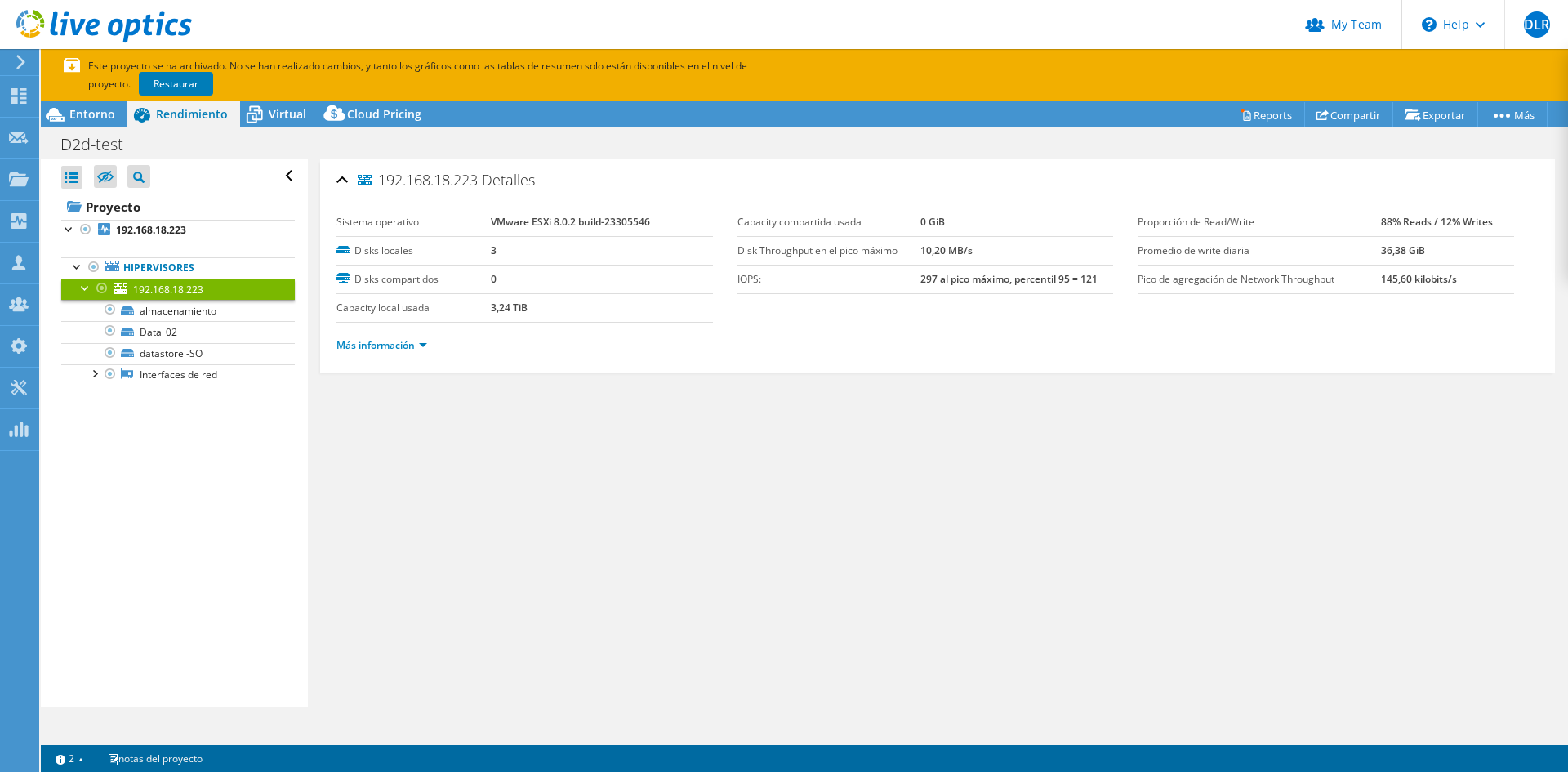 click on "Más información" at bounding box center [381, 345] 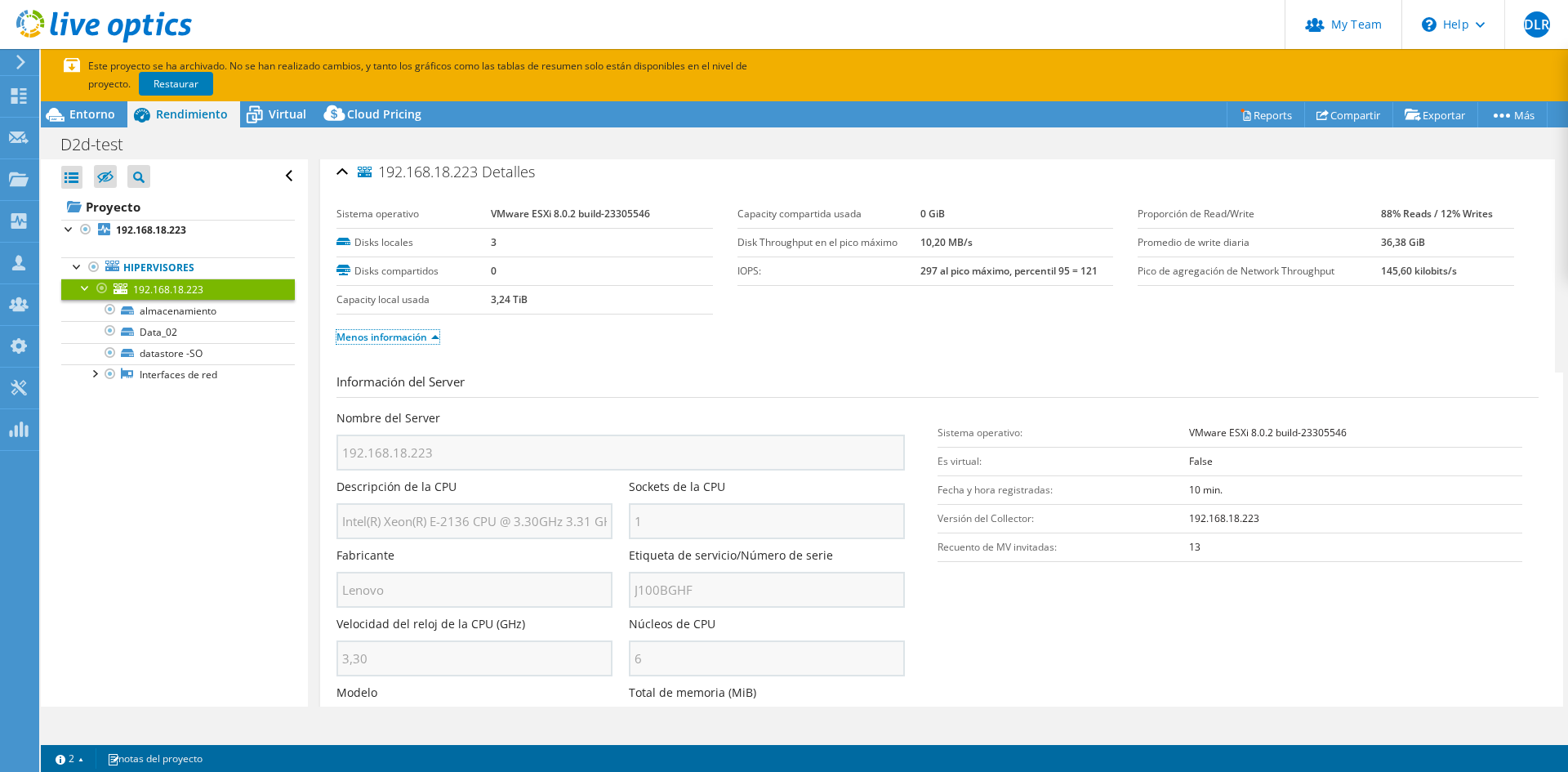 scroll, scrollTop: 0, scrollLeft: 0, axis: both 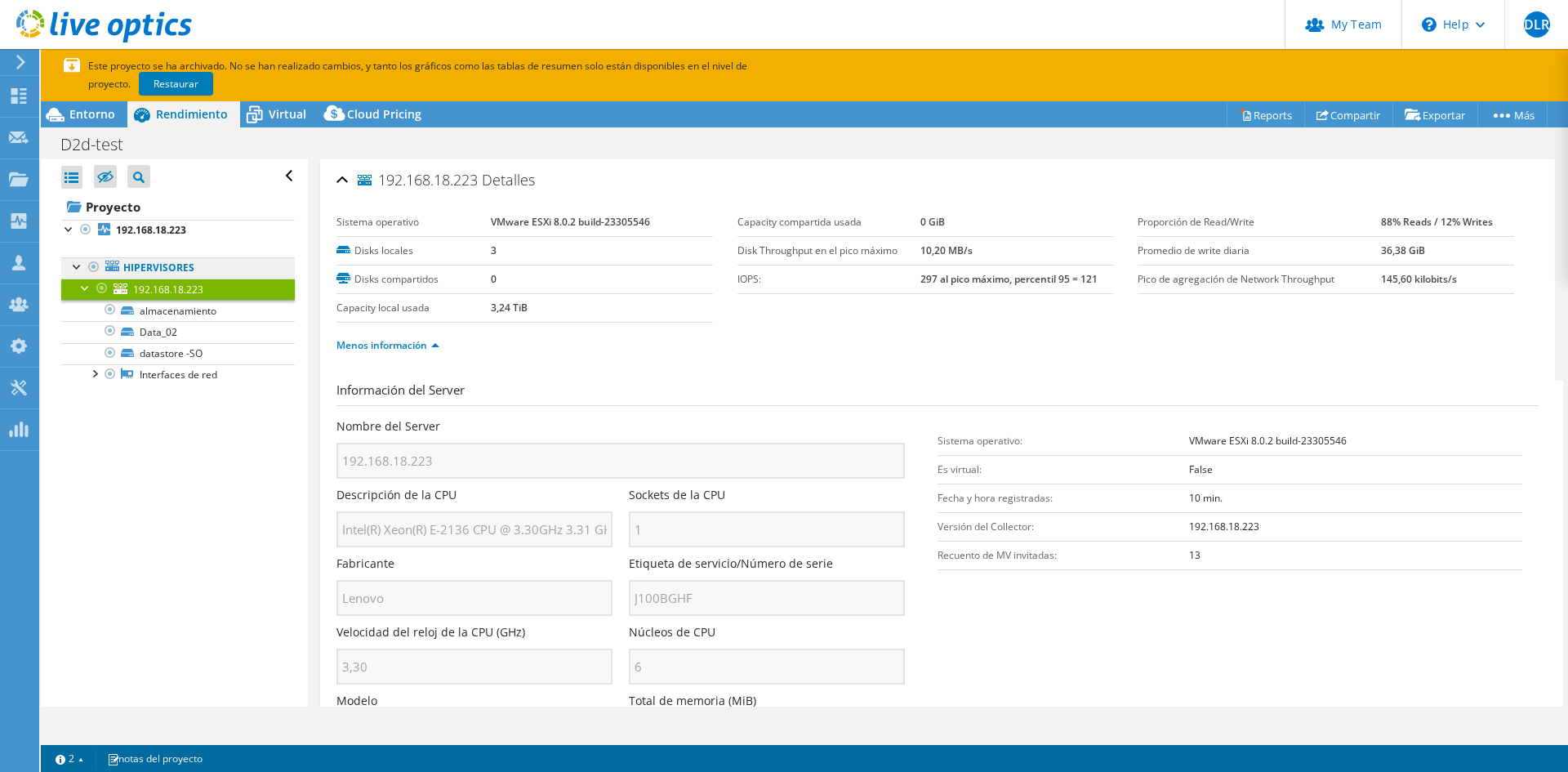 click on "Hipervisores" at bounding box center (178, 268) 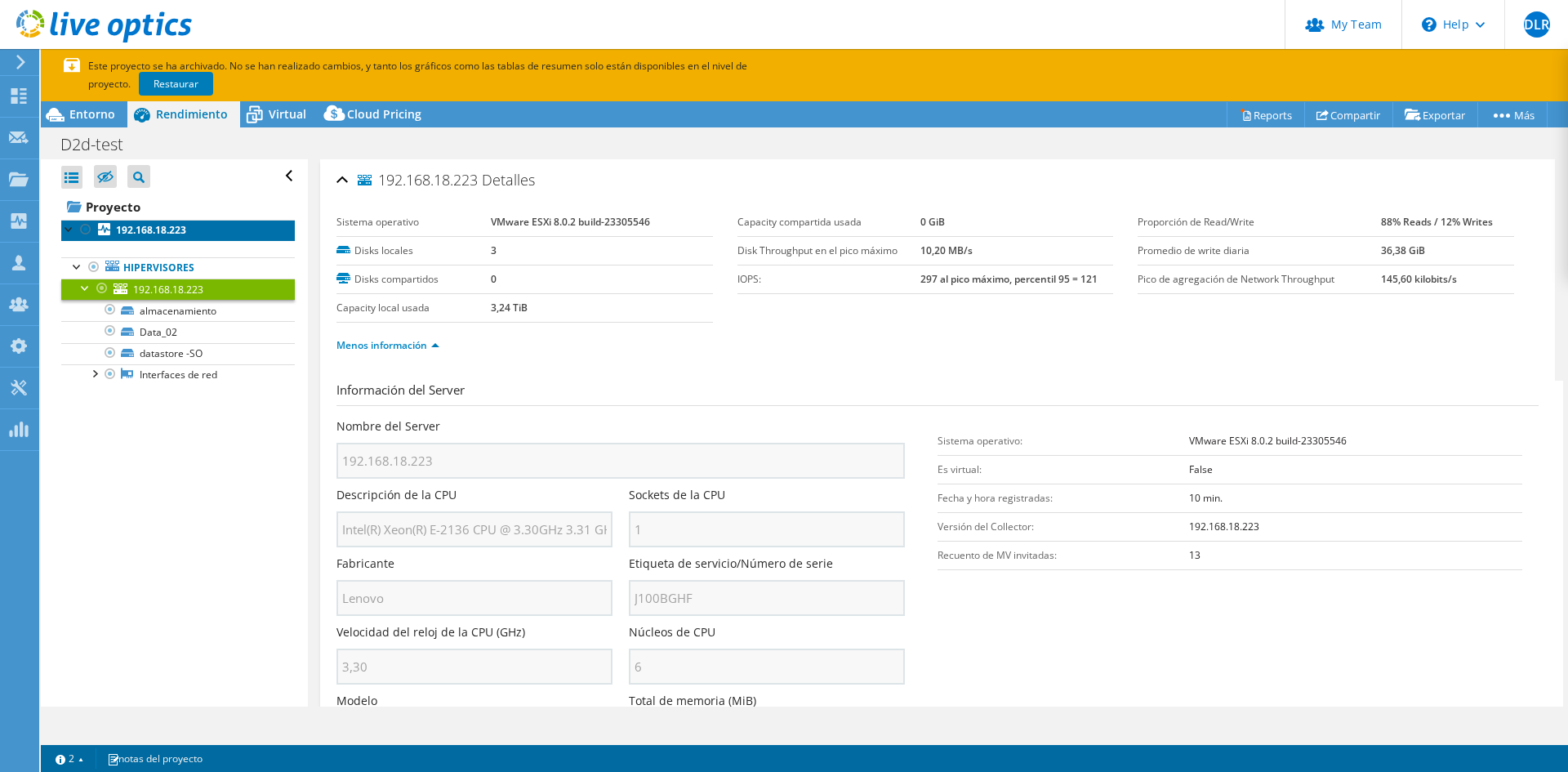 click on "192.168.18.223" at bounding box center [151, 230] 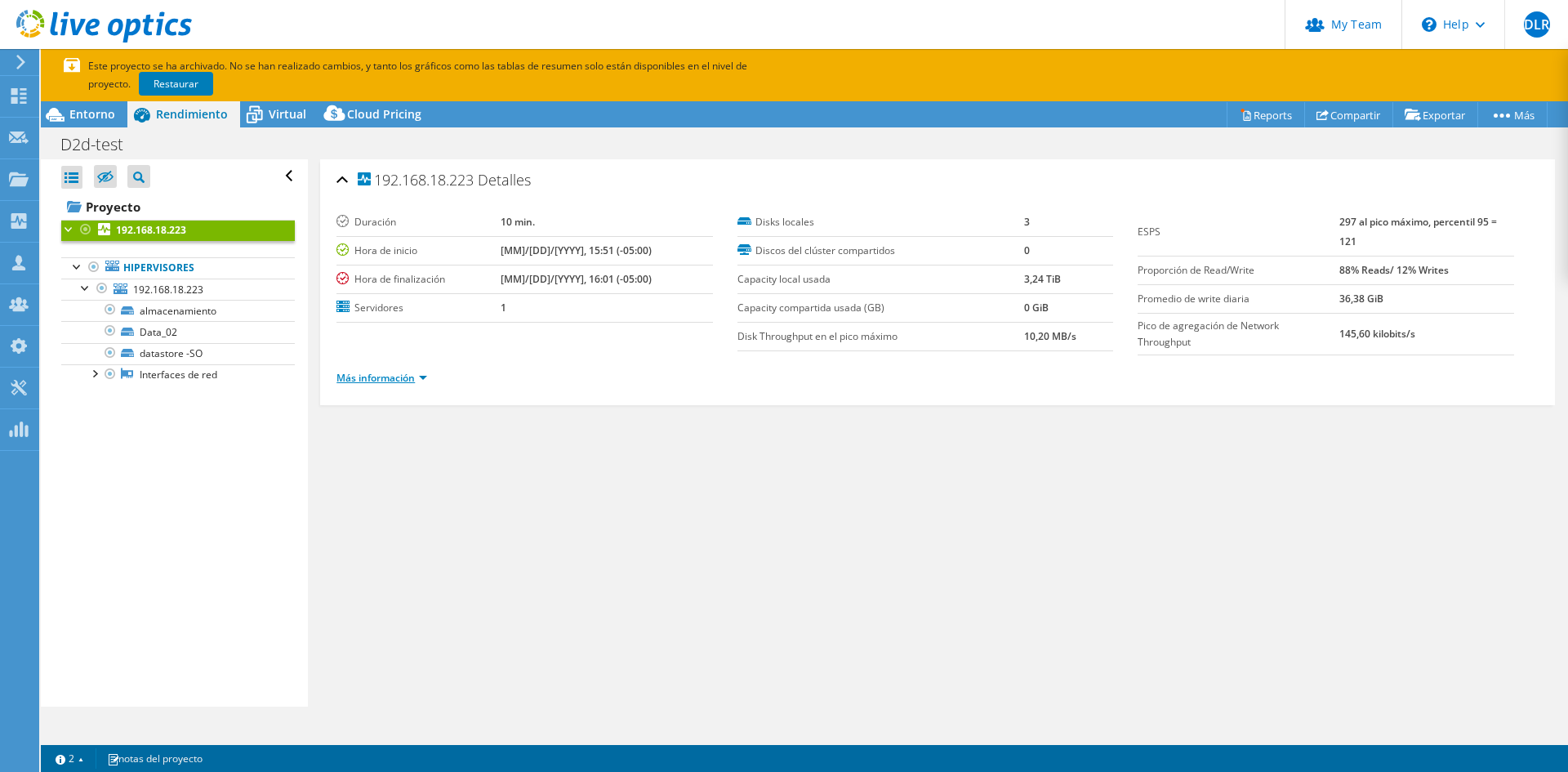 click on "Más información" at bounding box center [381, 377] 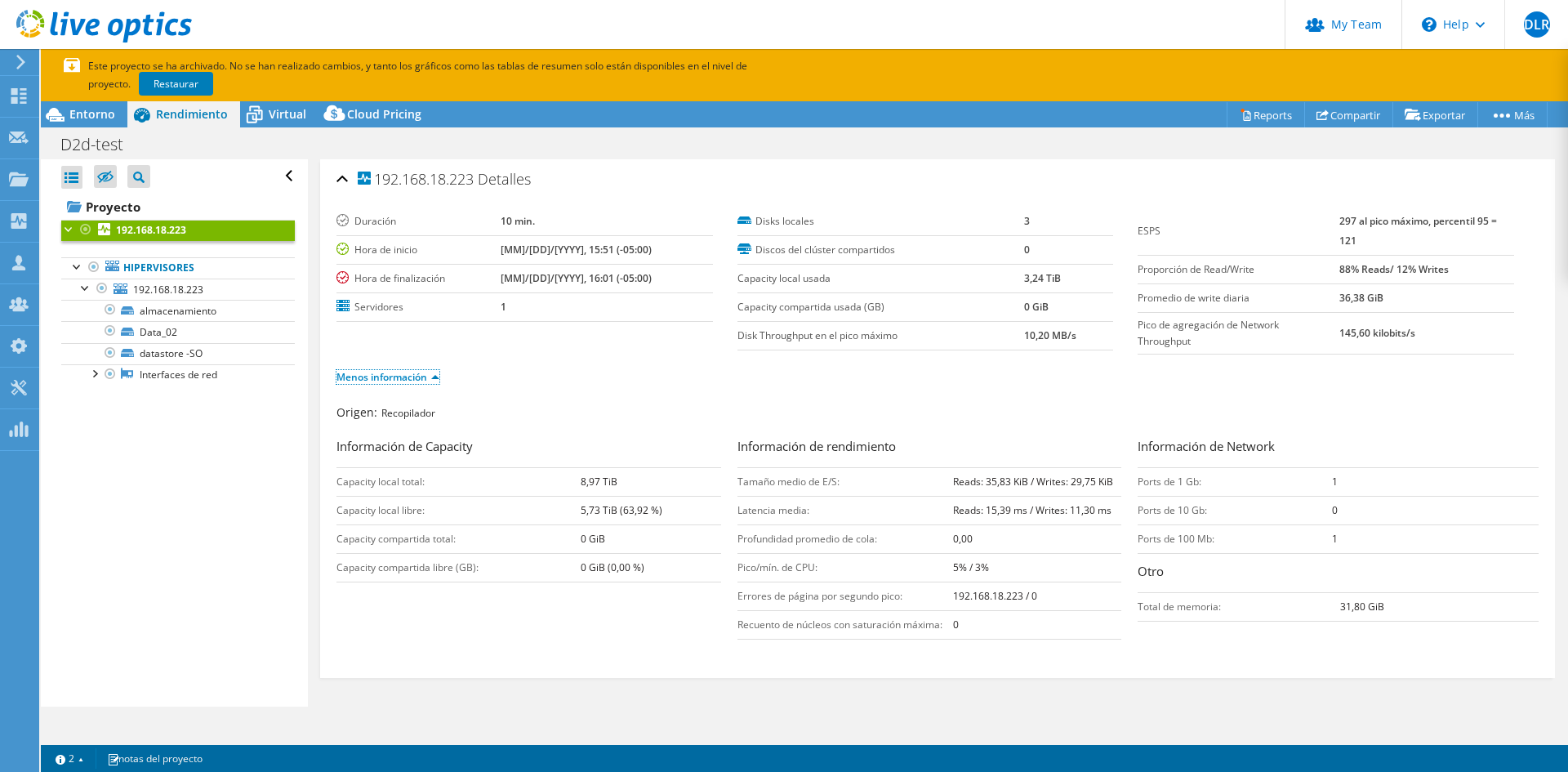 scroll, scrollTop: 0, scrollLeft: 0, axis: both 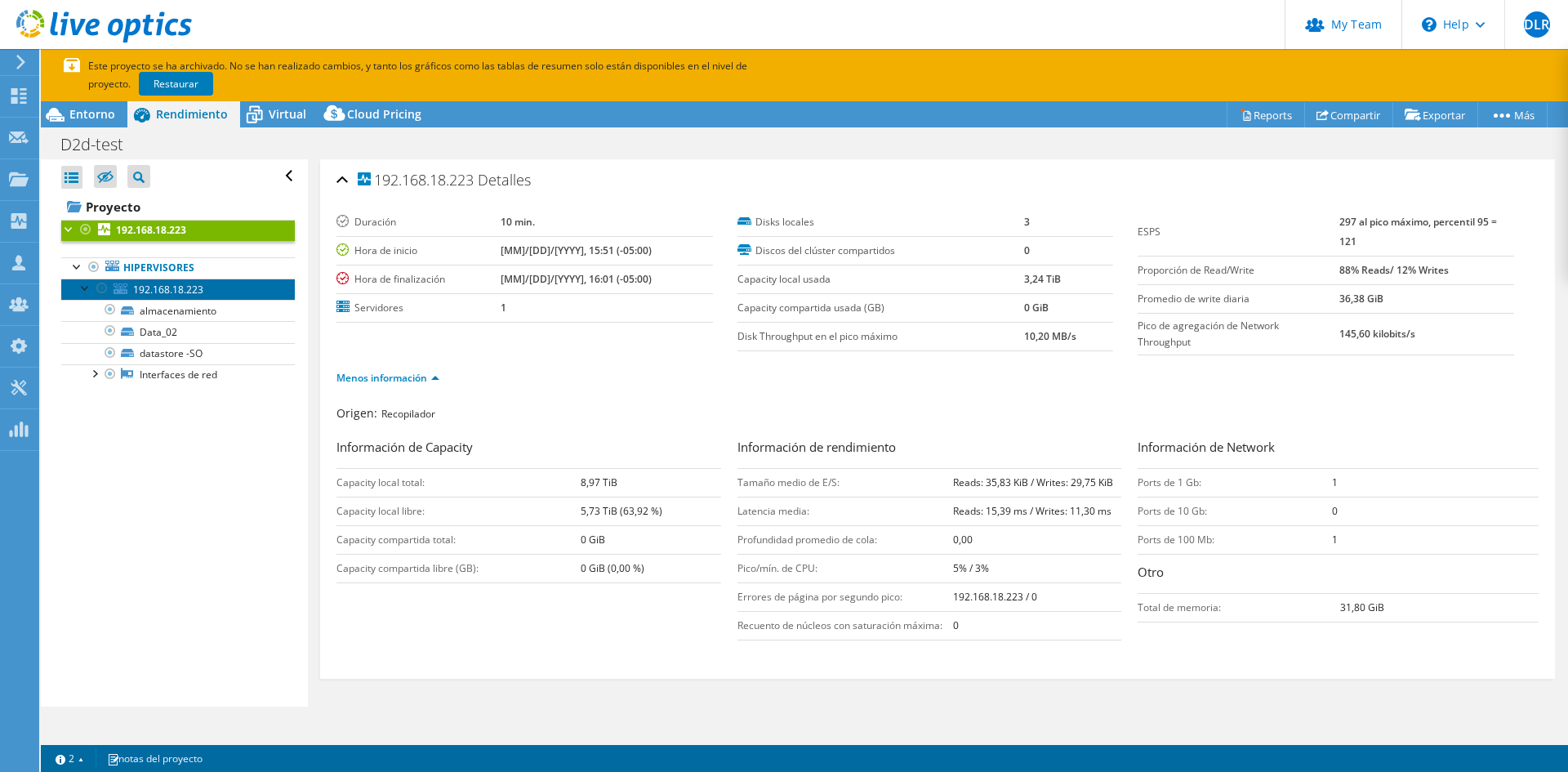 click on "192.168.18.223" at bounding box center (168, 289) 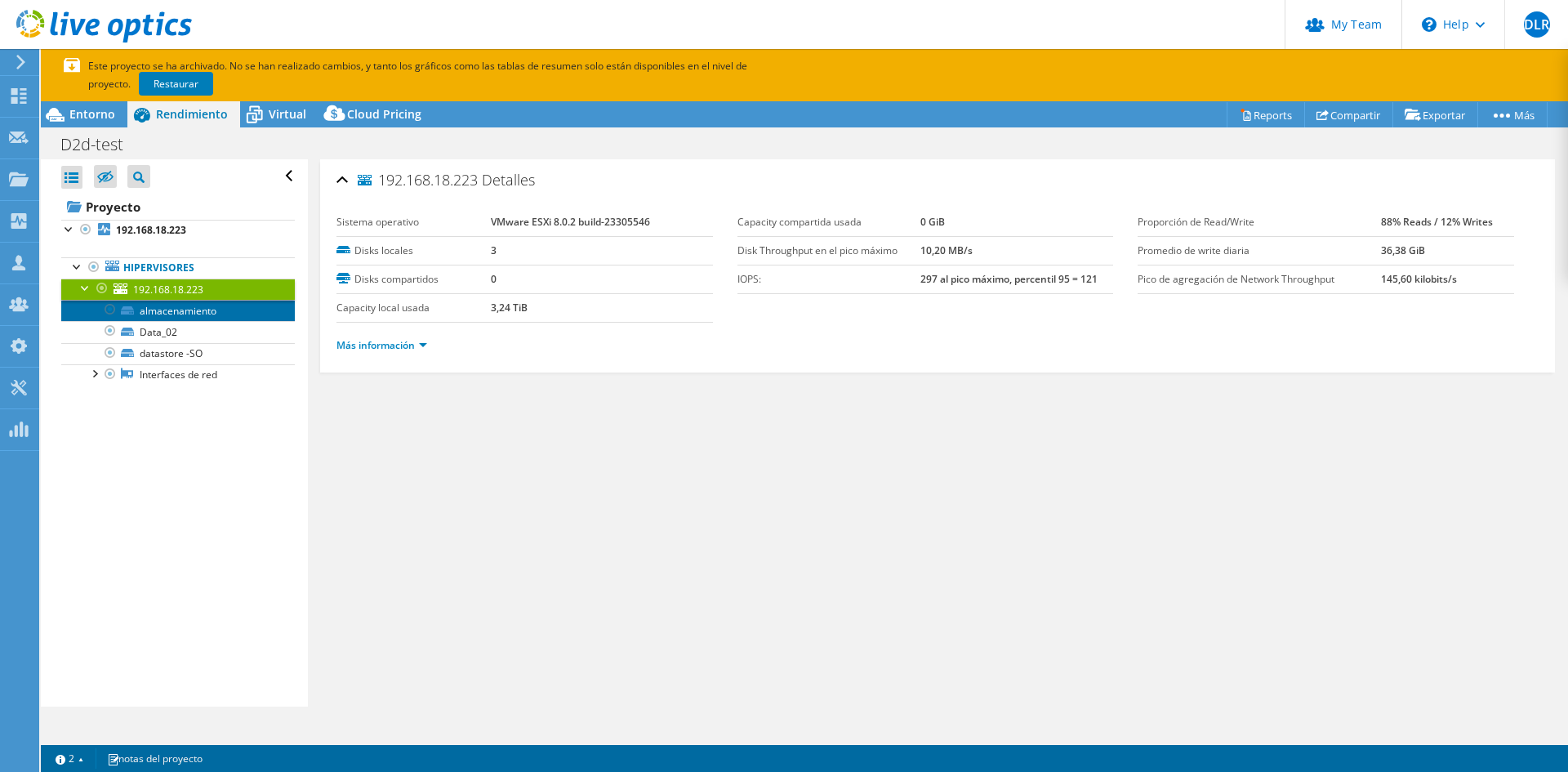 click on "almacenamiento" at bounding box center (178, 310) 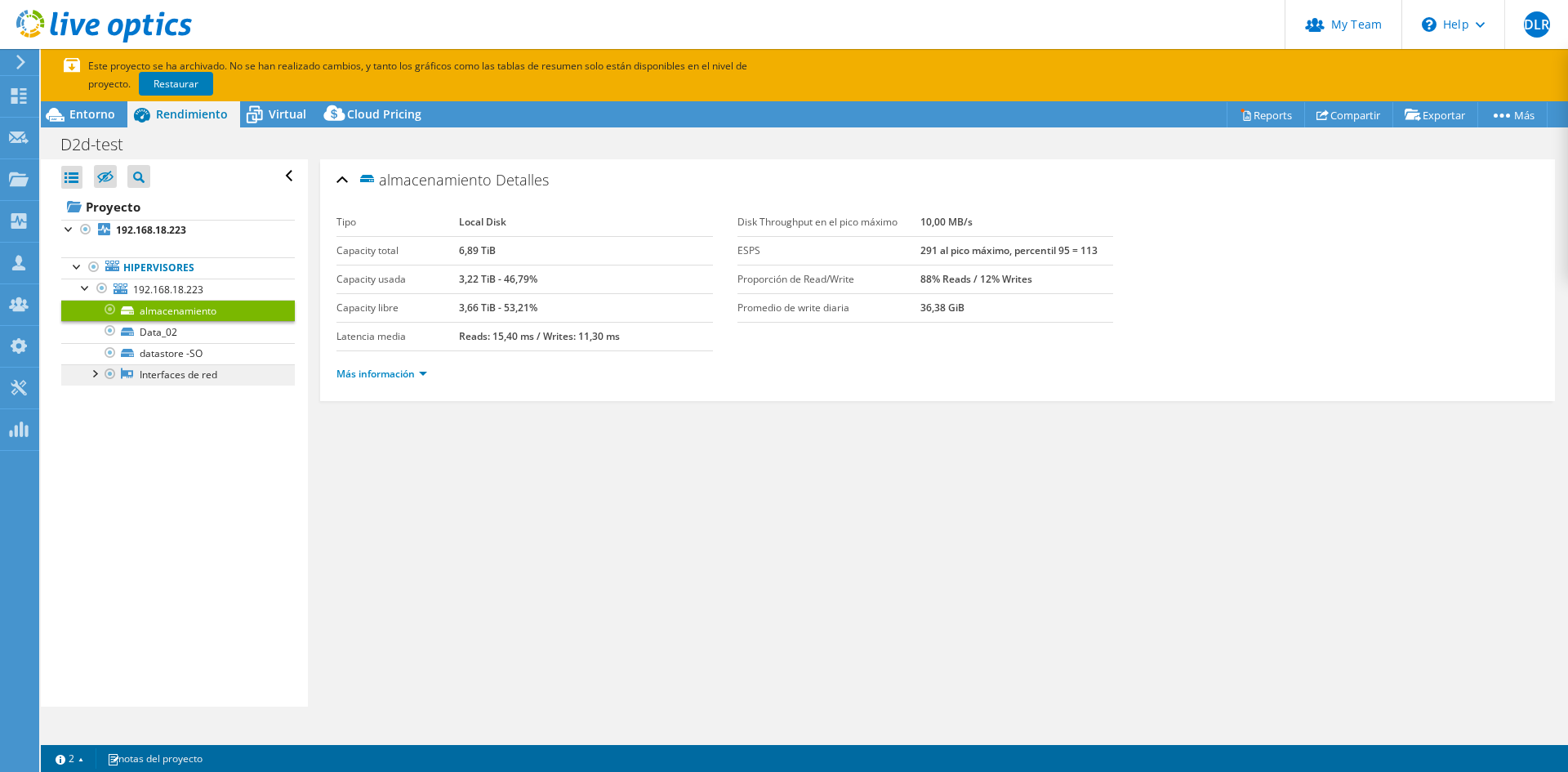 click on "Interfaces de red" at bounding box center [178, 375] 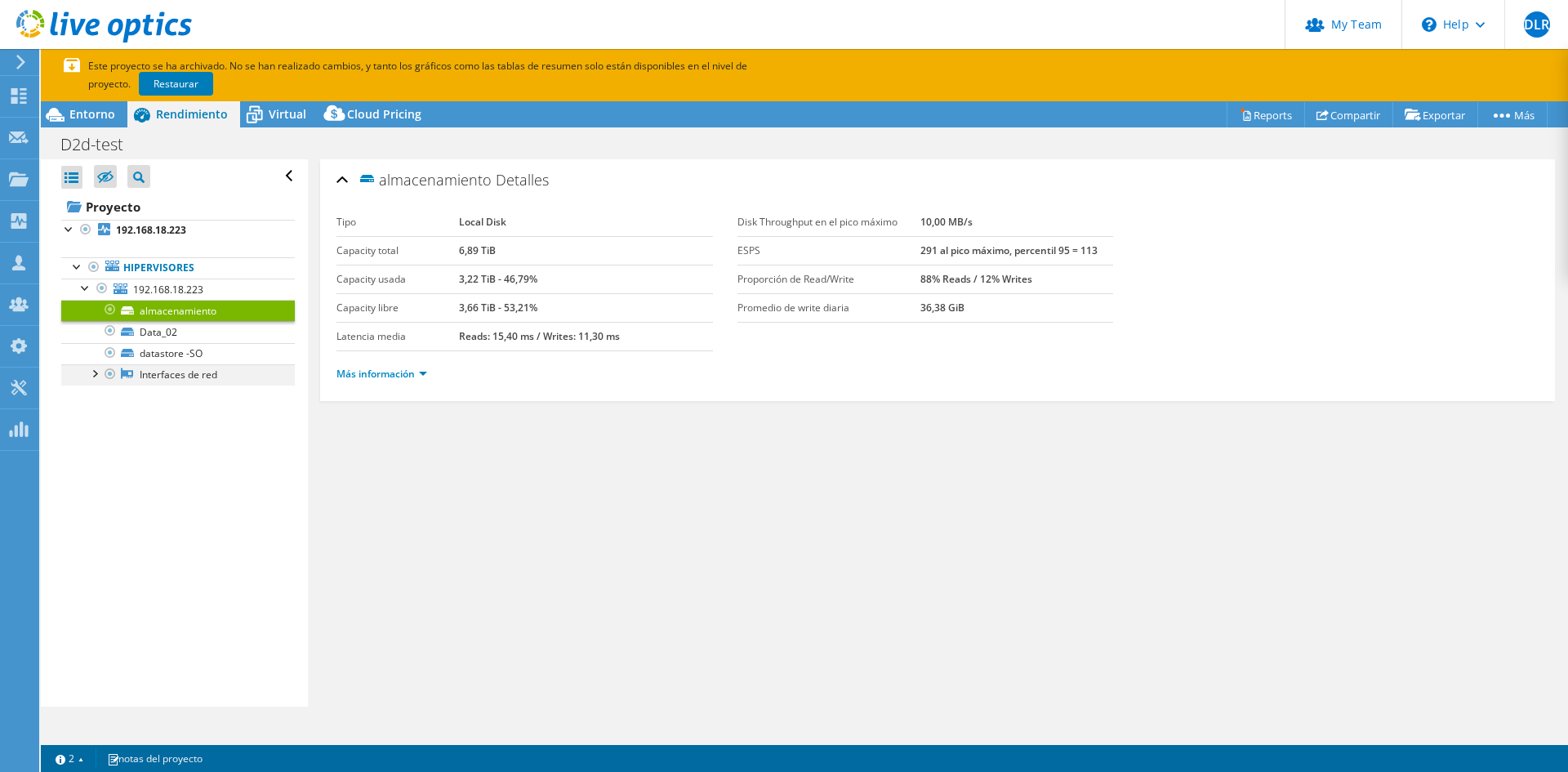 click at bounding box center [94, 373] 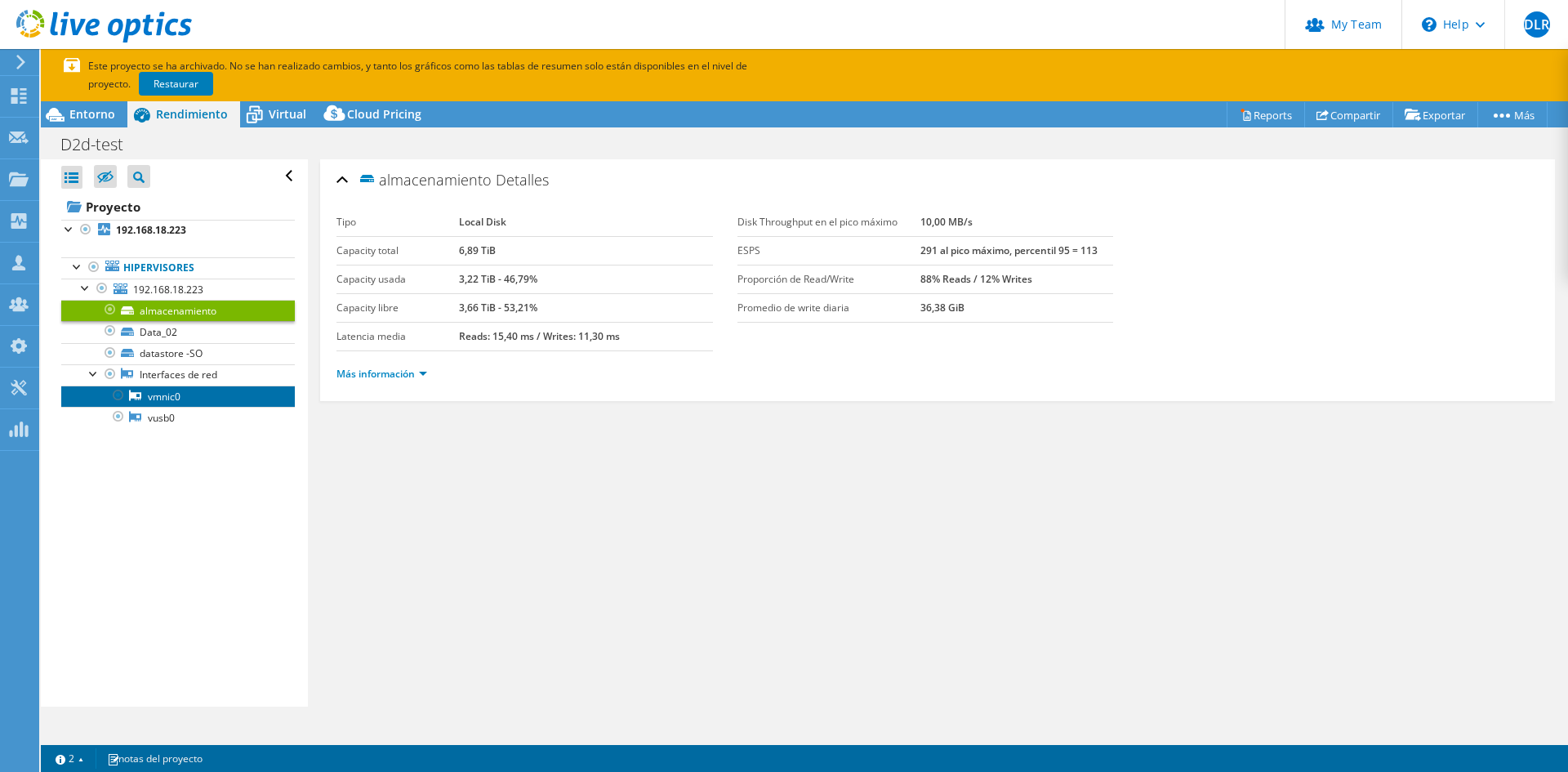 click on "vmnic0" at bounding box center [178, 396] 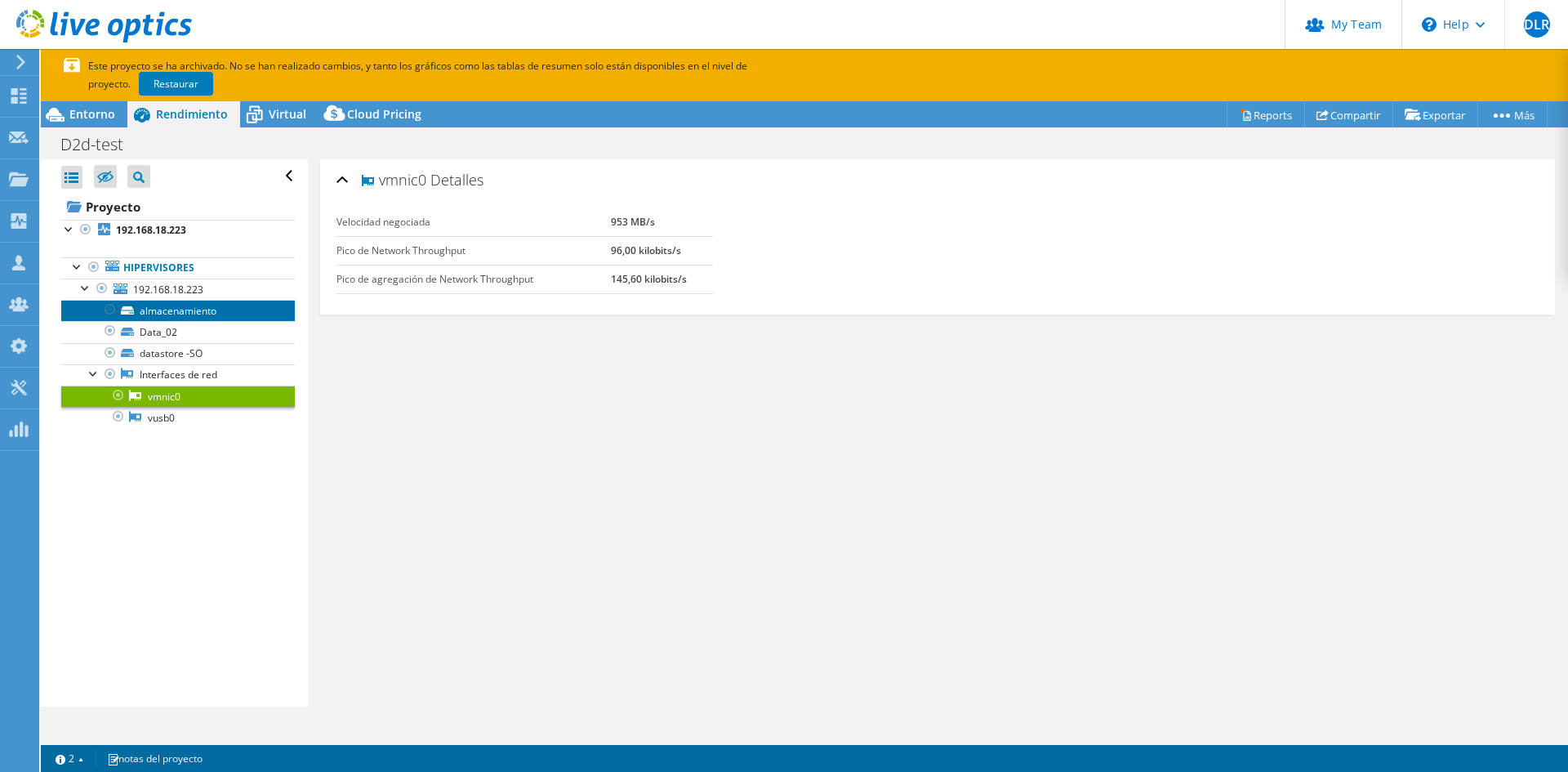 click on "almacenamiento" at bounding box center (178, 310) 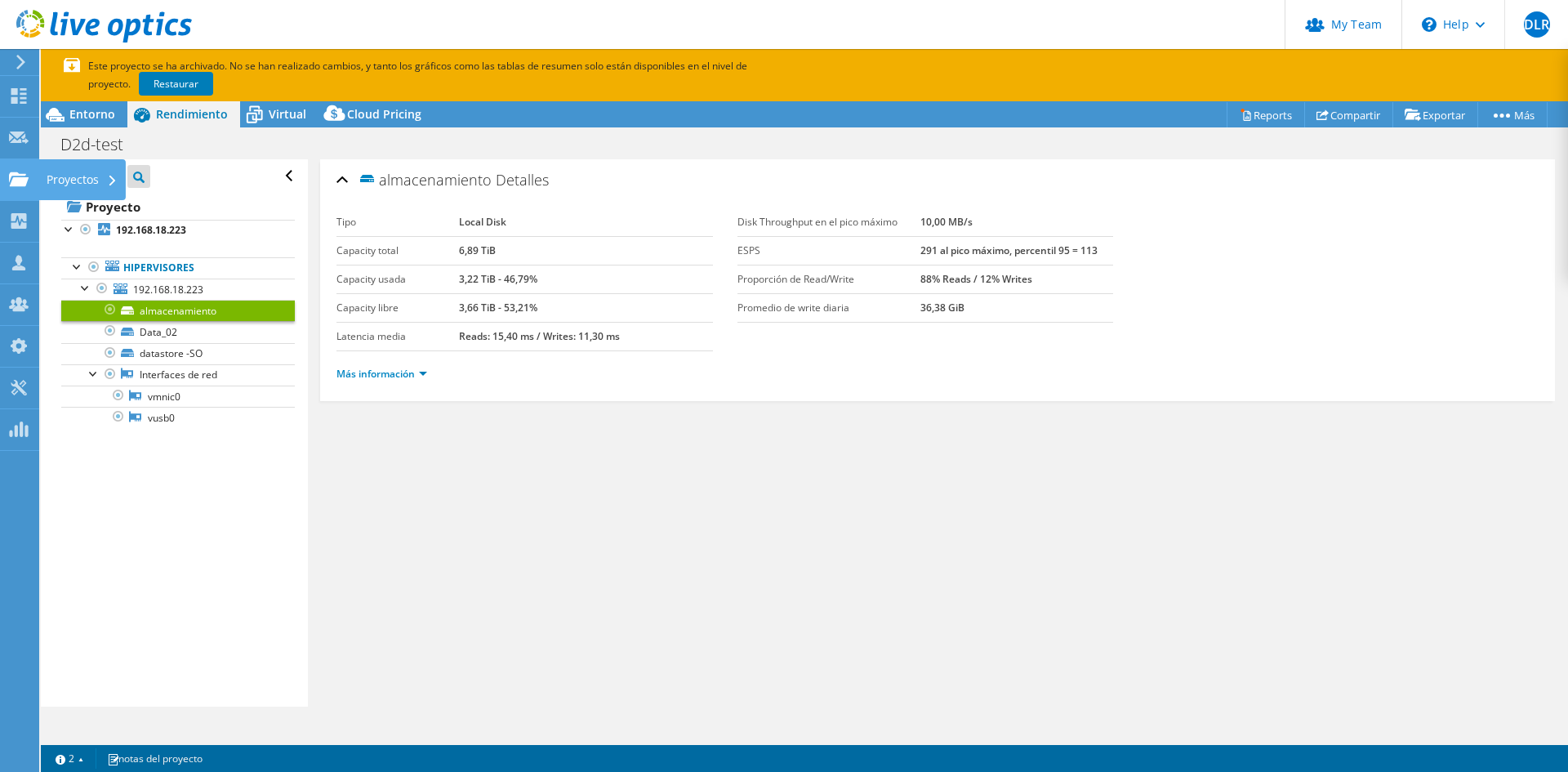 click 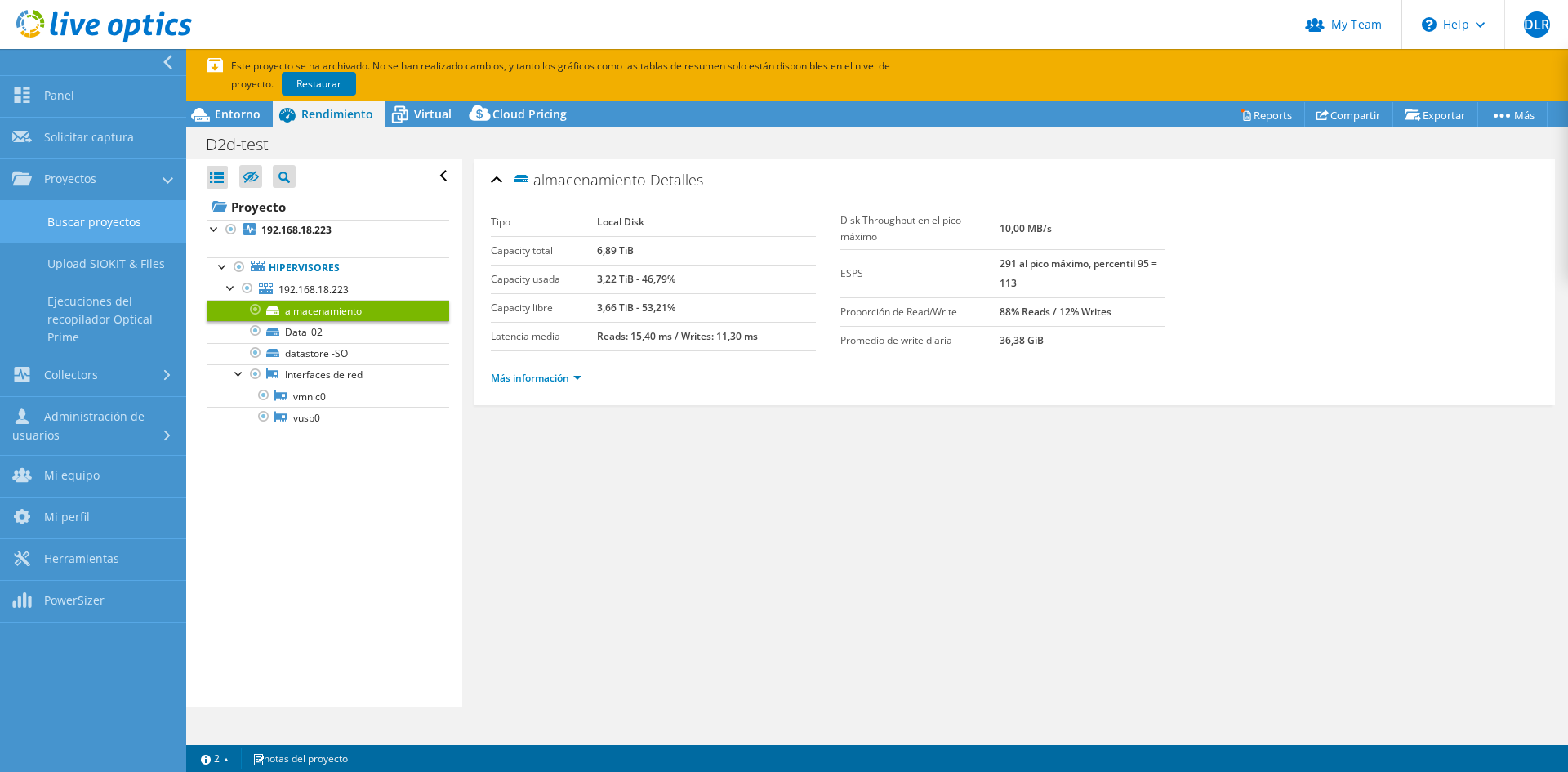 click on "Buscar proyectos" at bounding box center (93, 221) 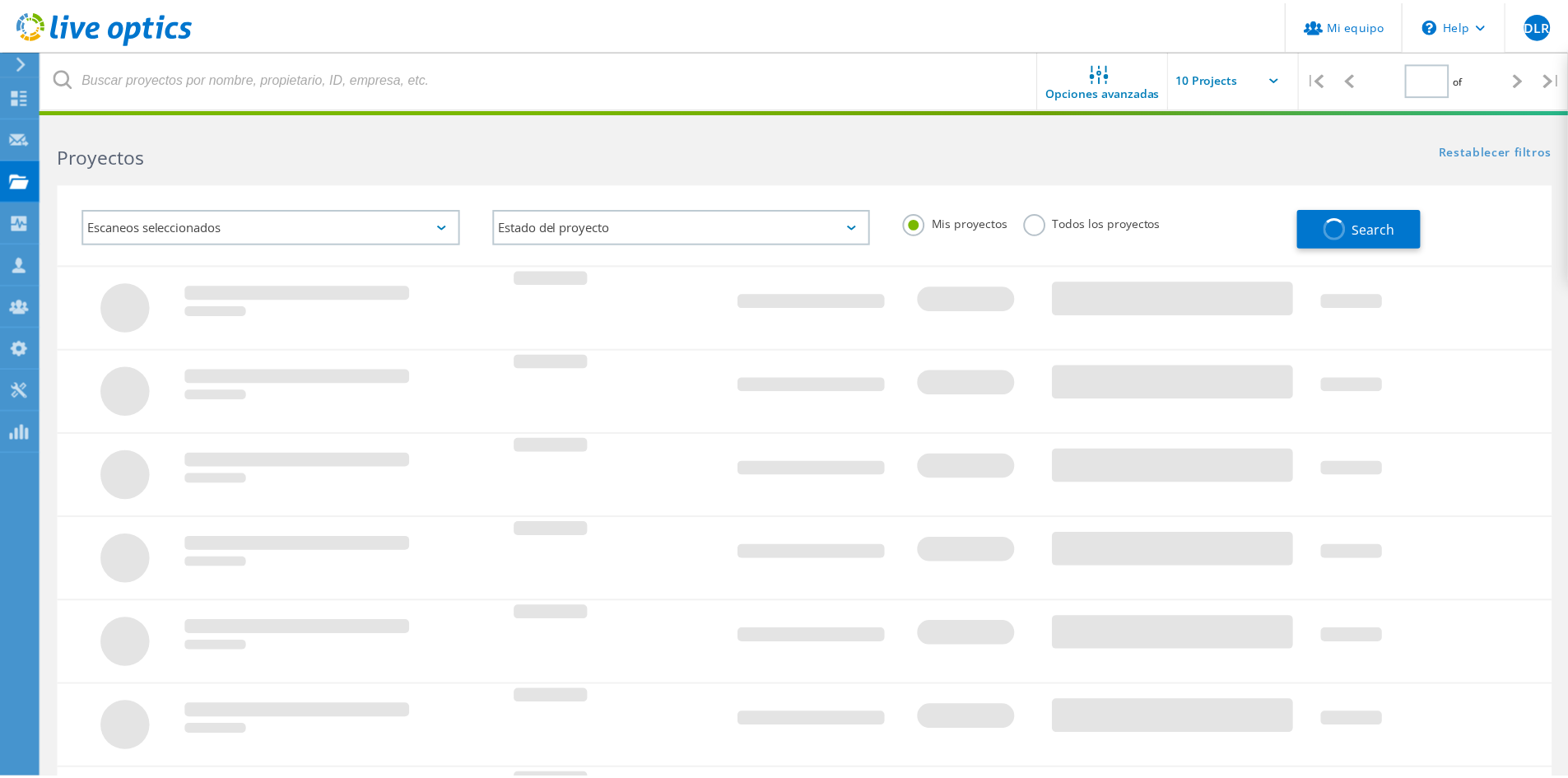 scroll, scrollTop: 0, scrollLeft: 0, axis: both 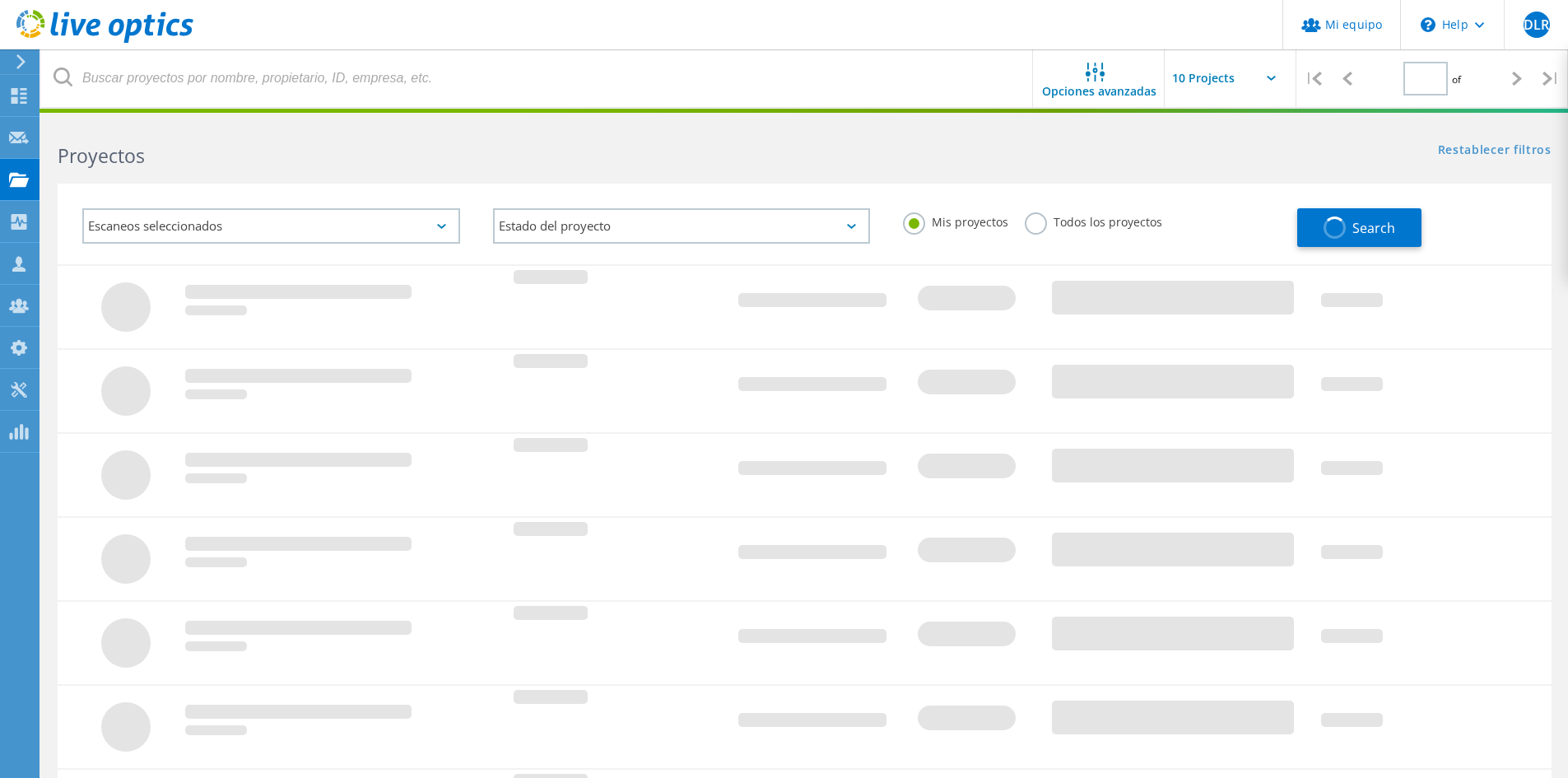 type on "1" 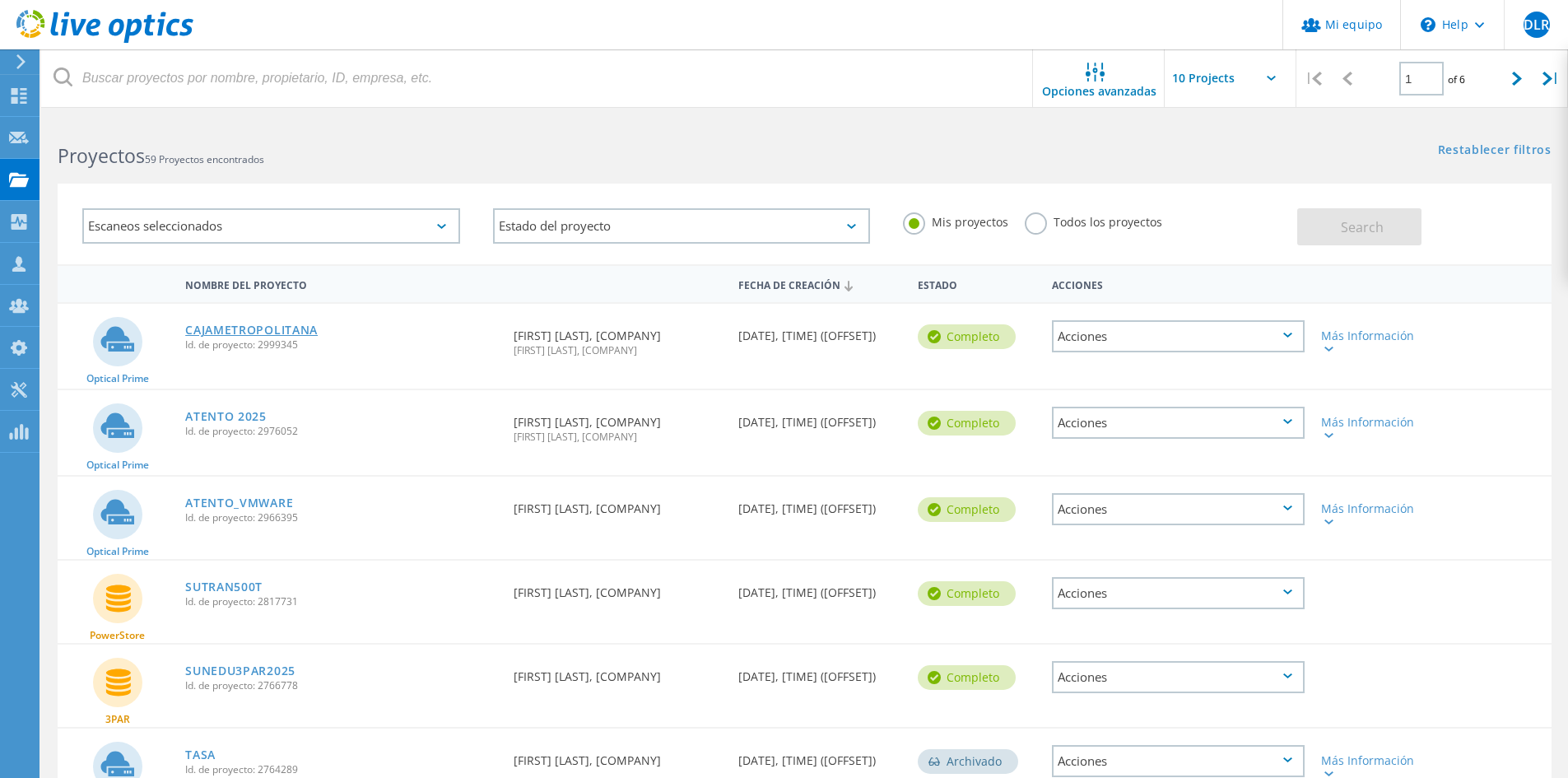 click on "CAJAMETROPOLITANA" 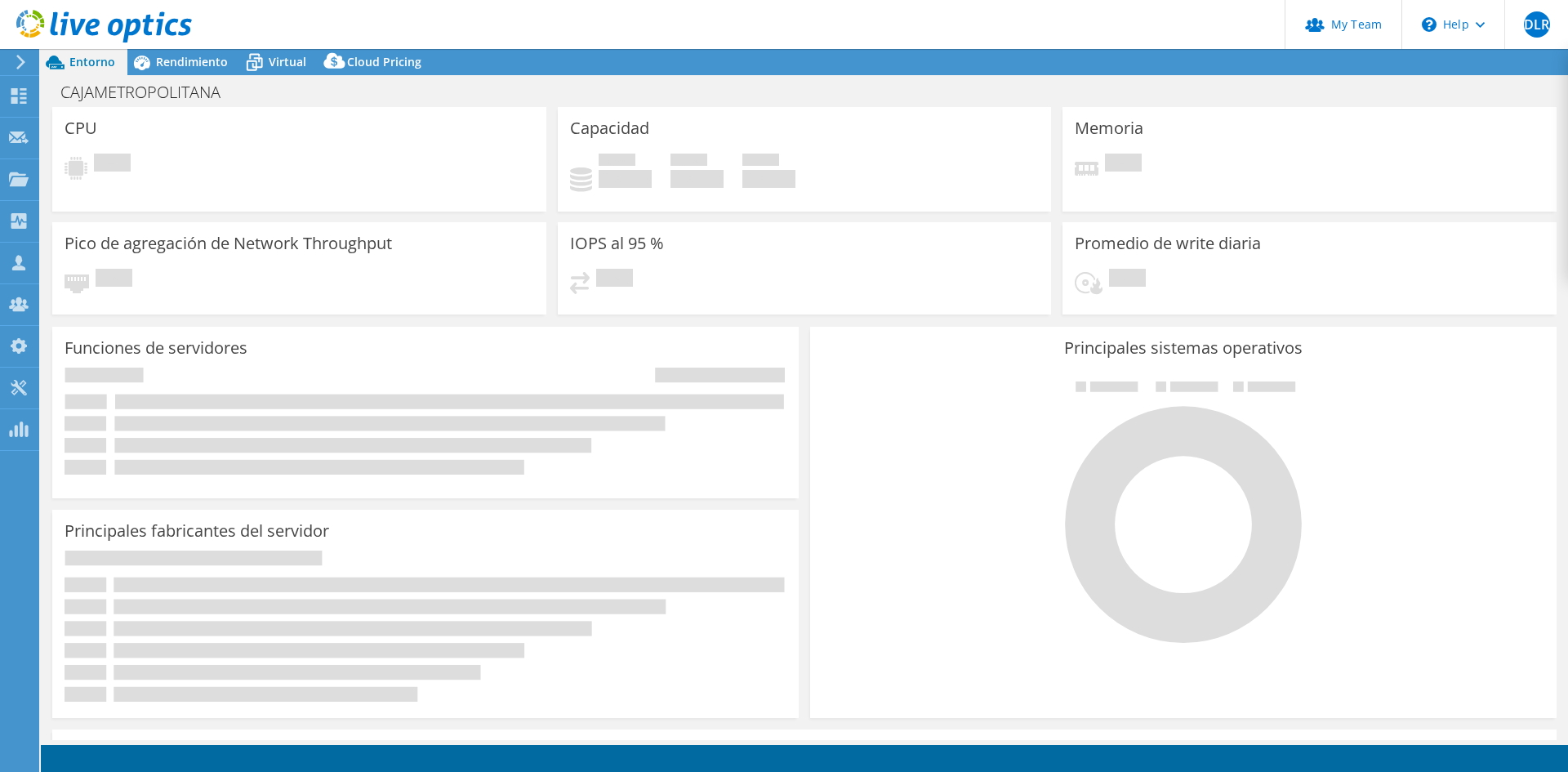 scroll, scrollTop: 0, scrollLeft: 0, axis: both 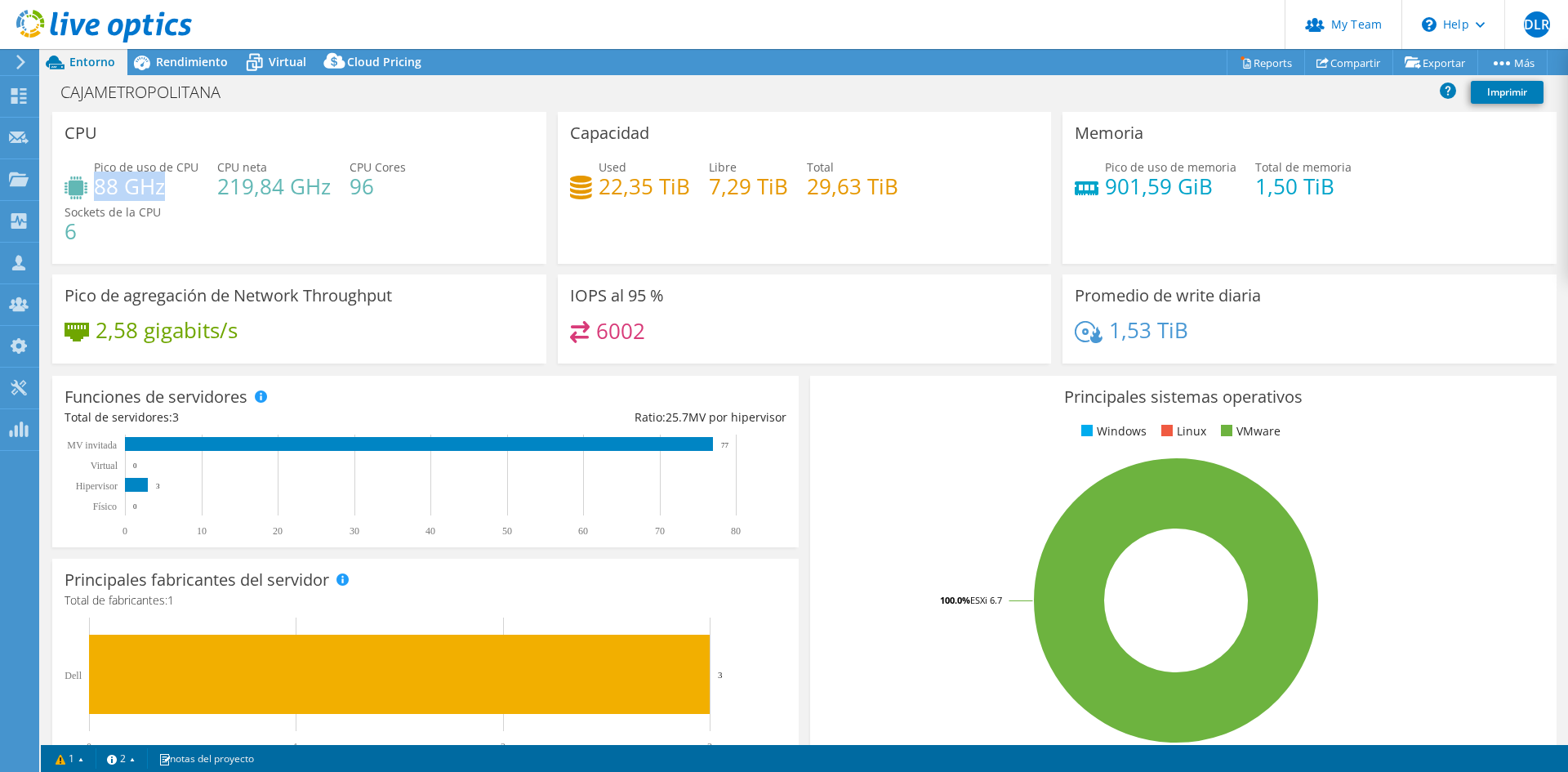 drag, startPoint x: 94, startPoint y: 189, endPoint x: 162, endPoint y: 189, distance: 68 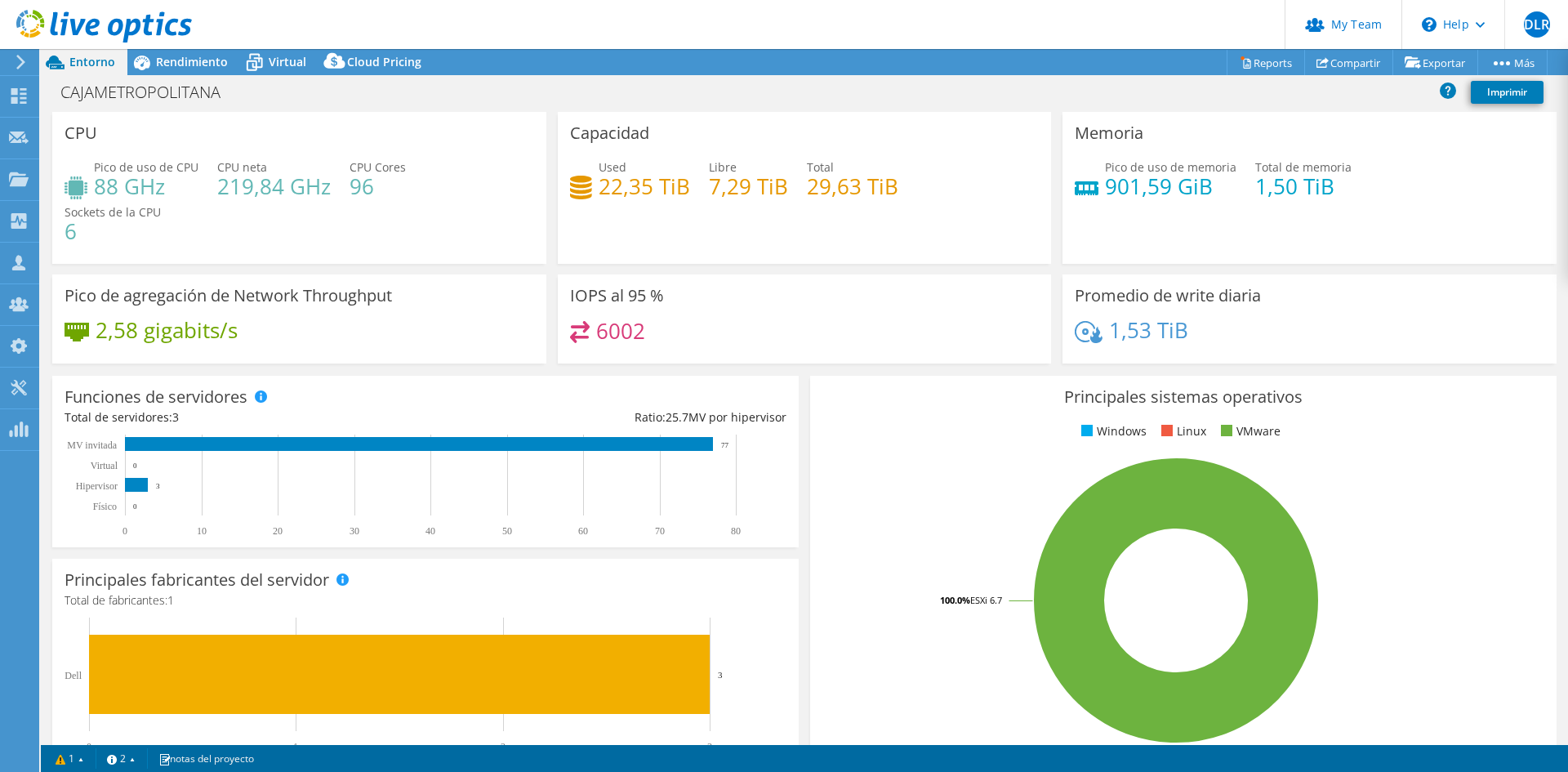 click on "219,84 GHz" at bounding box center [274, 186] 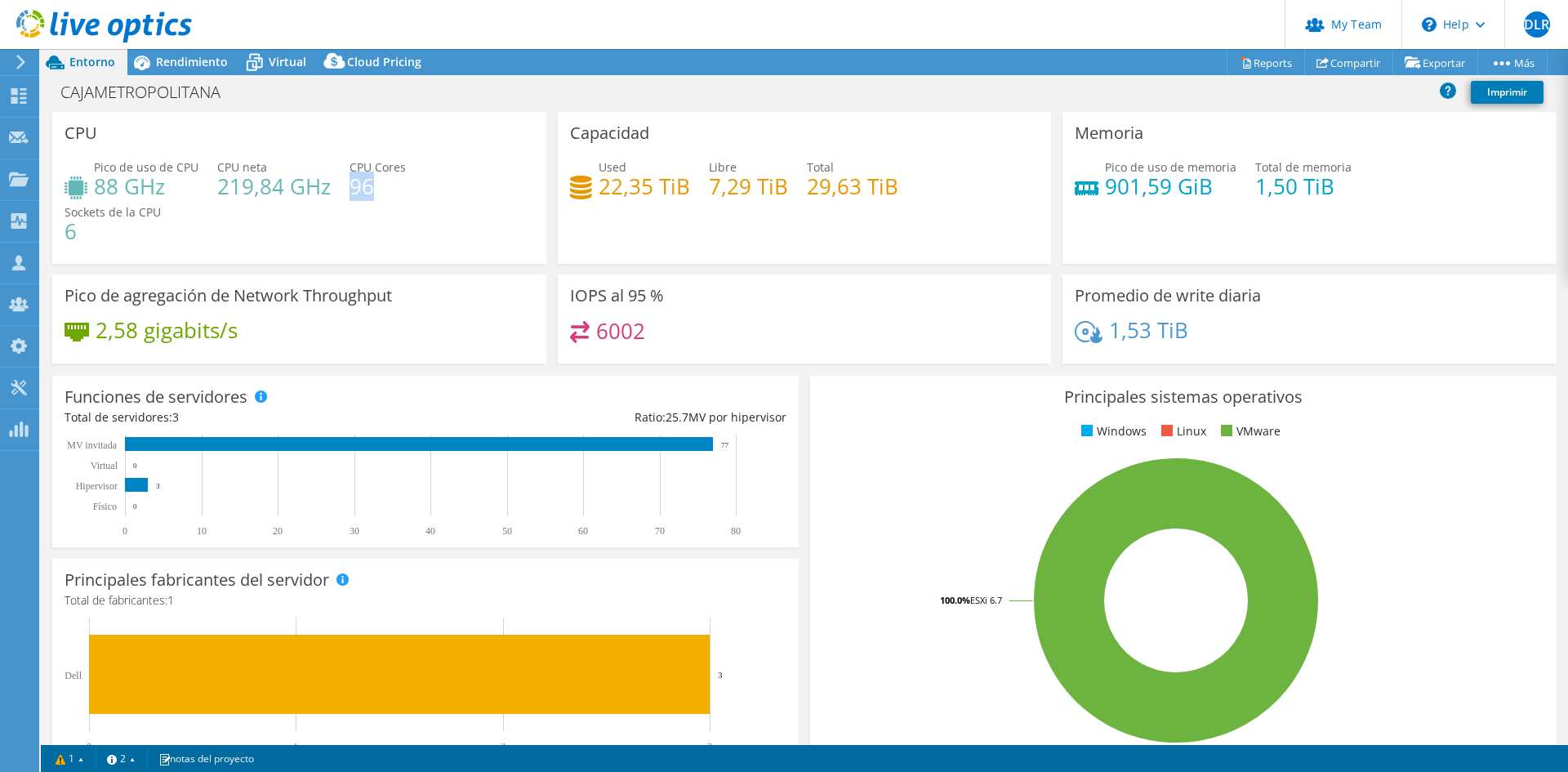 drag, startPoint x: 348, startPoint y: 185, endPoint x: 372, endPoint y: 185, distance: 24 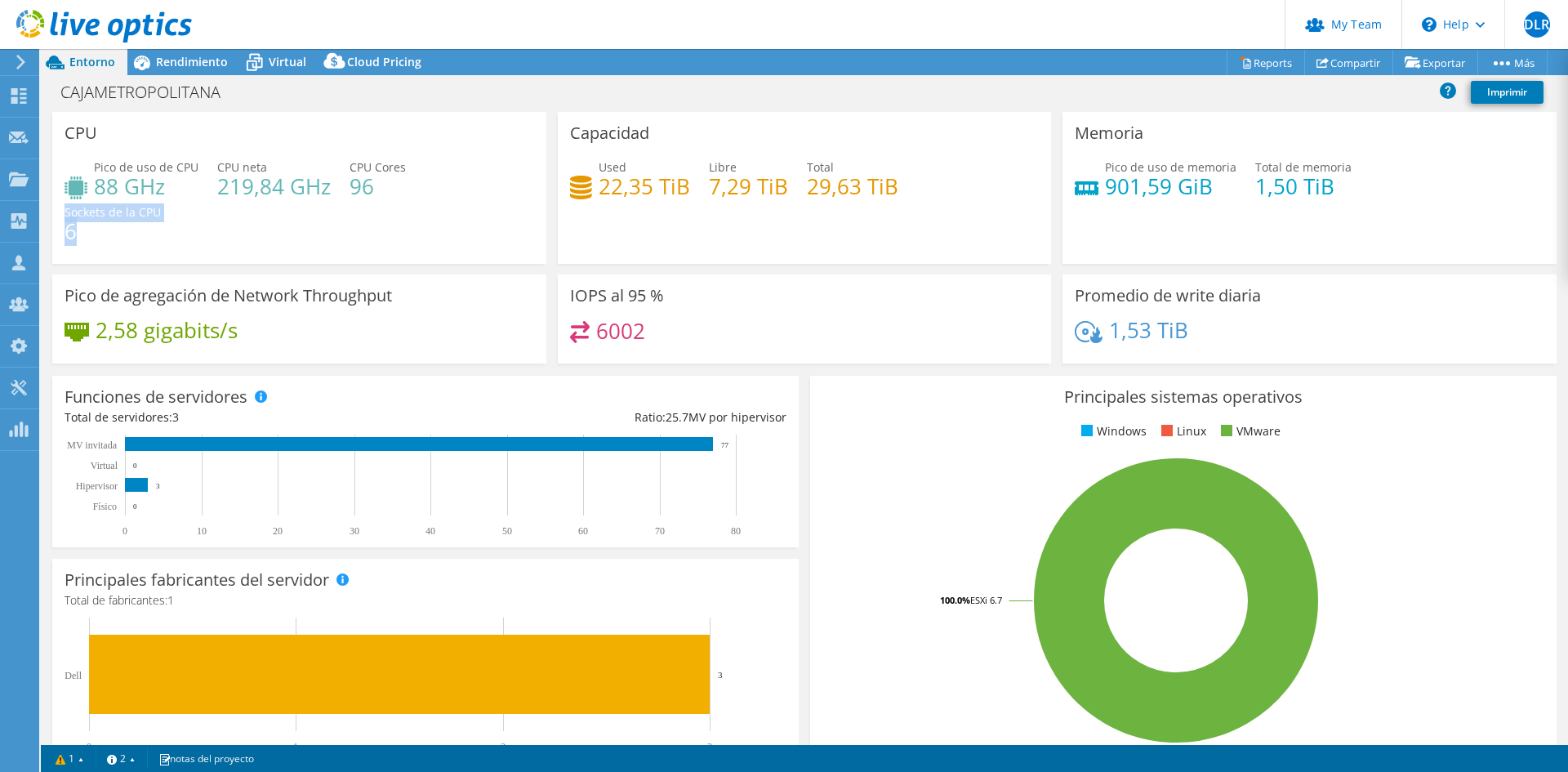 drag, startPoint x: 78, startPoint y: 231, endPoint x: 58, endPoint y: 213, distance: 26.90725 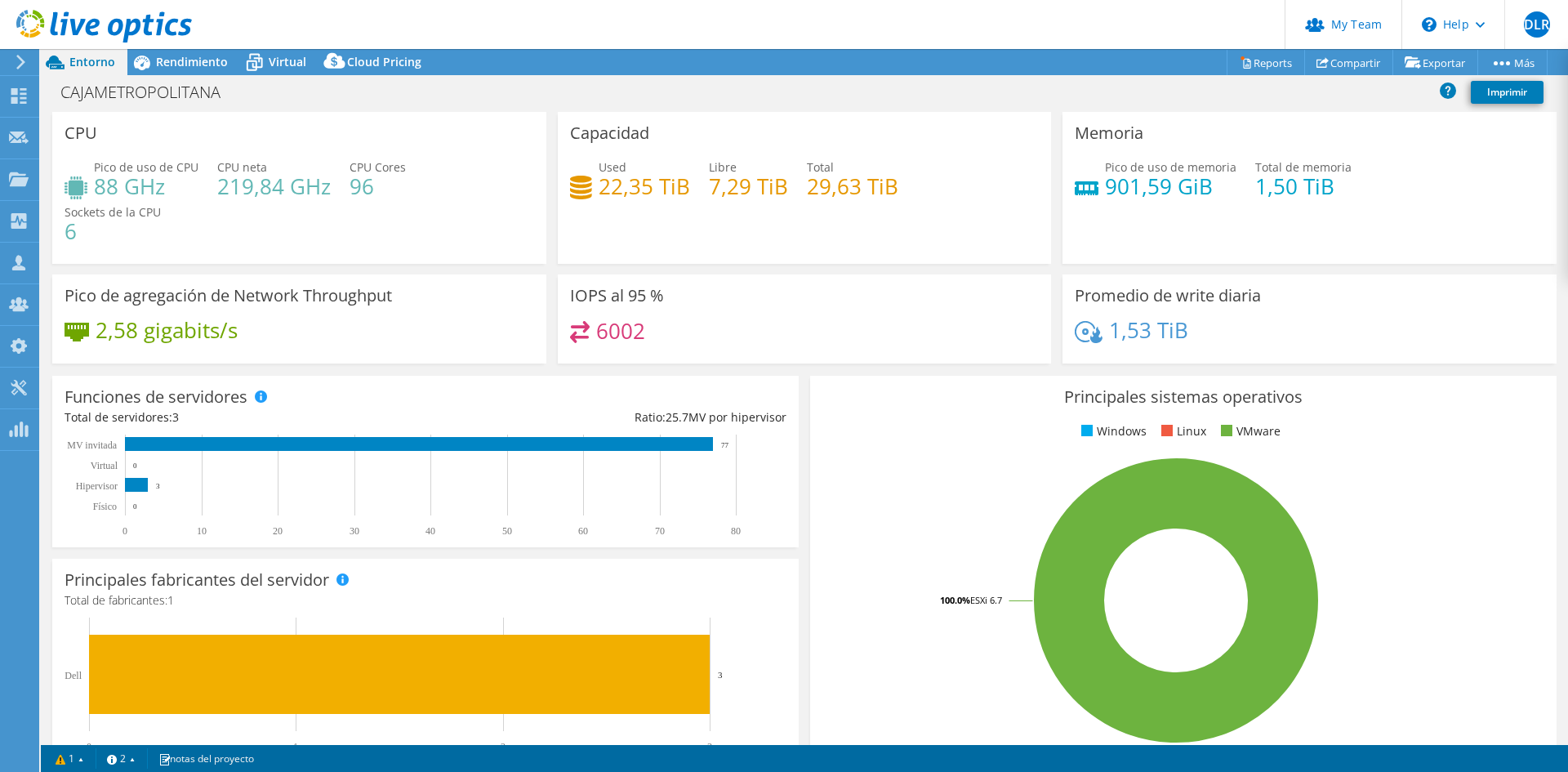 click on "Pico de uso de CPU
88 GHz
CPU neta
219,84 GHz
CPU Cores
96
Sockets de la CPU
6" at bounding box center [299, 208] 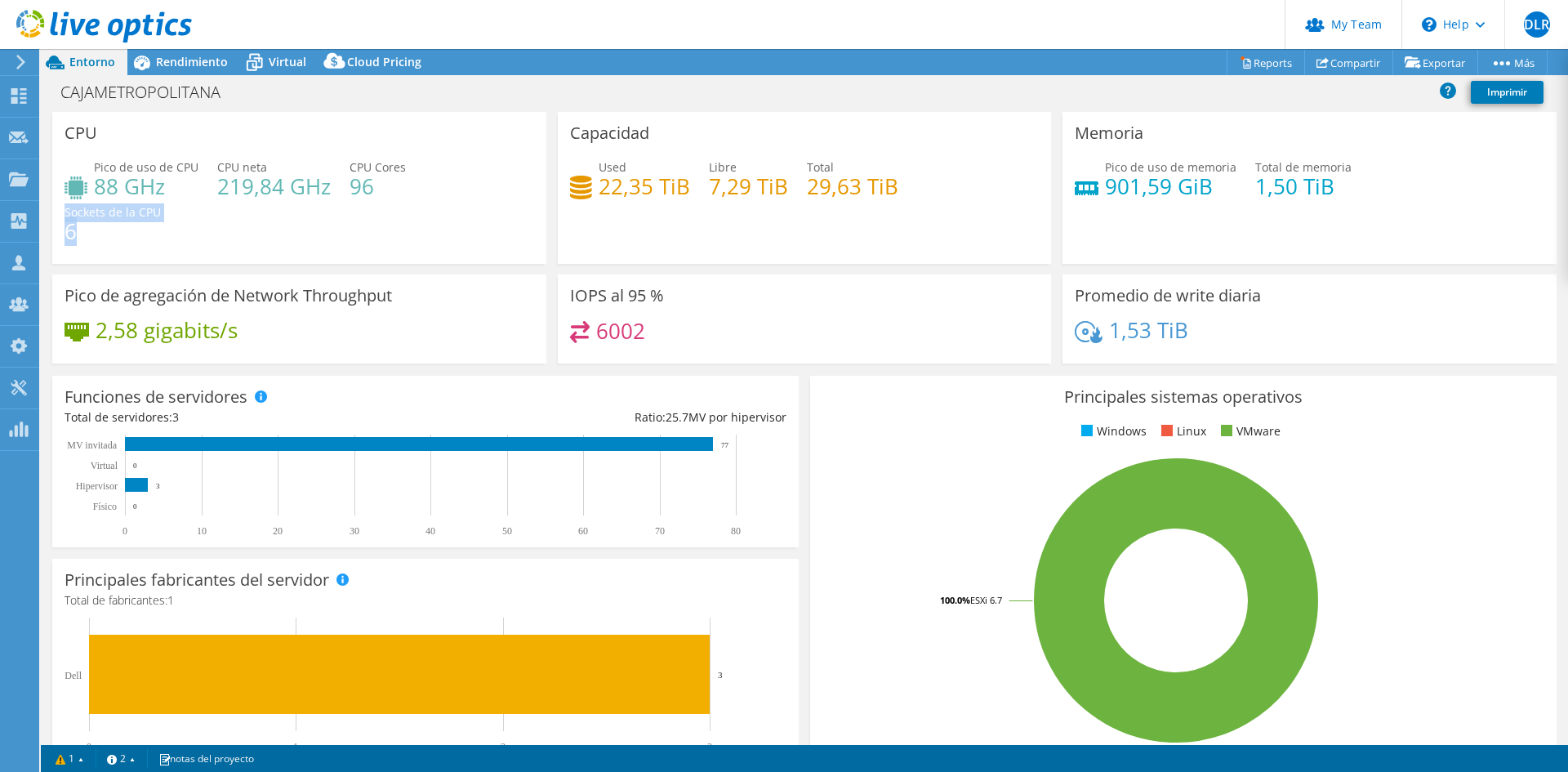 drag, startPoint x: 75, startPoint y: 232, endPoint x: 65, endPoint y: 215, distance: 19.723083 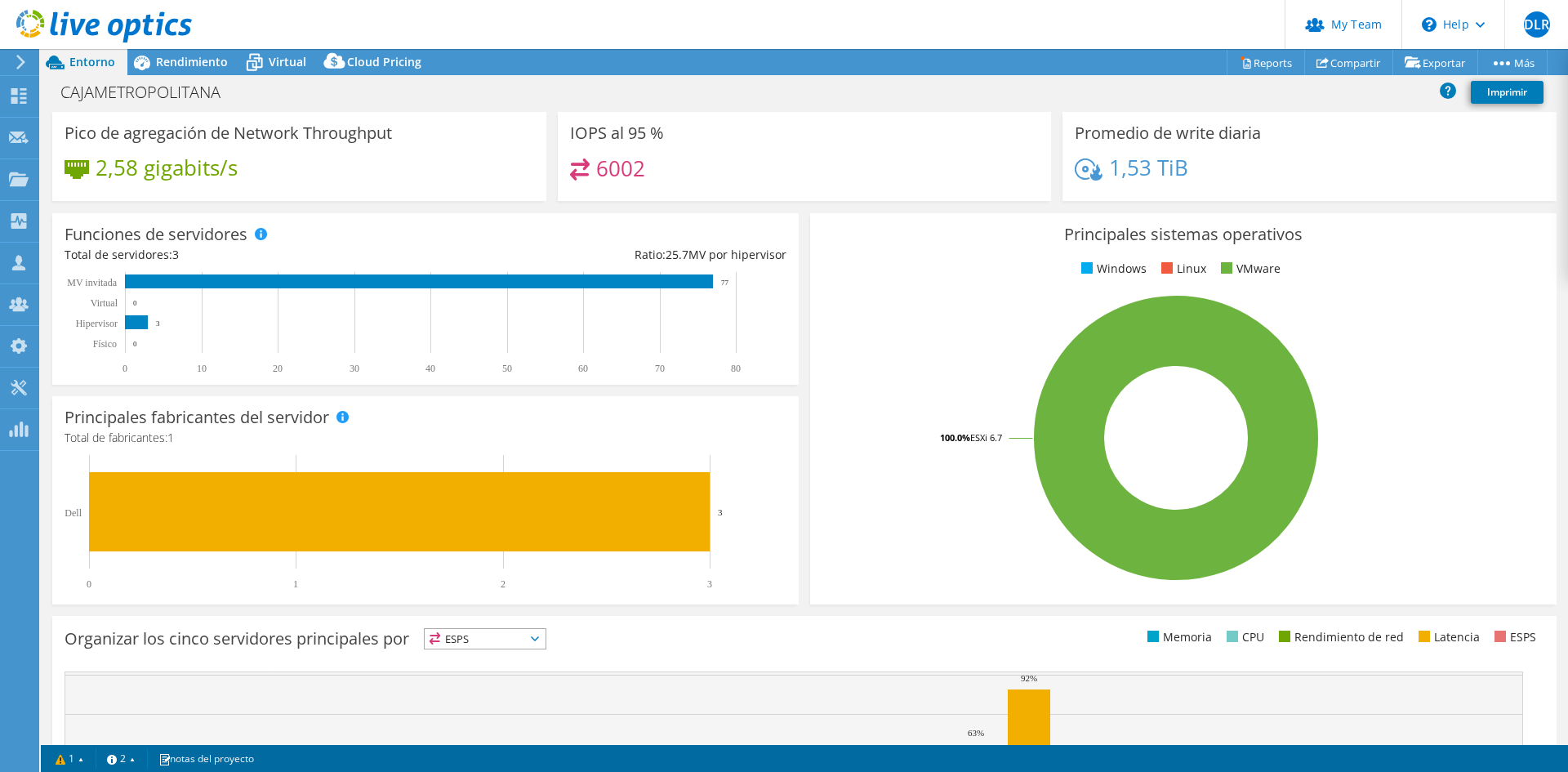 scroll, scrollTop: 163, scrollLeft: 0, axis: vertical 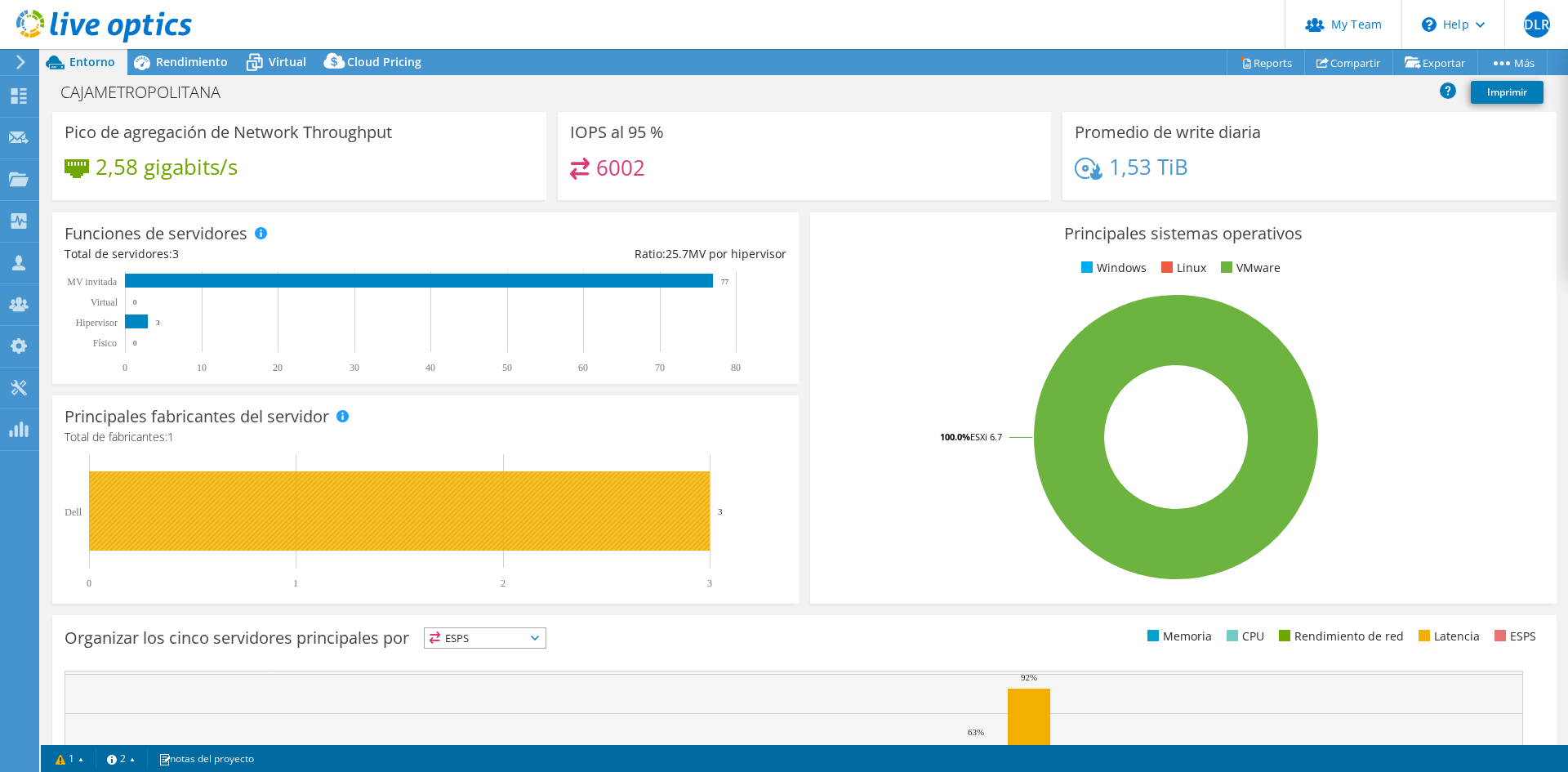 click on "0 1 2 3 Dell 3" 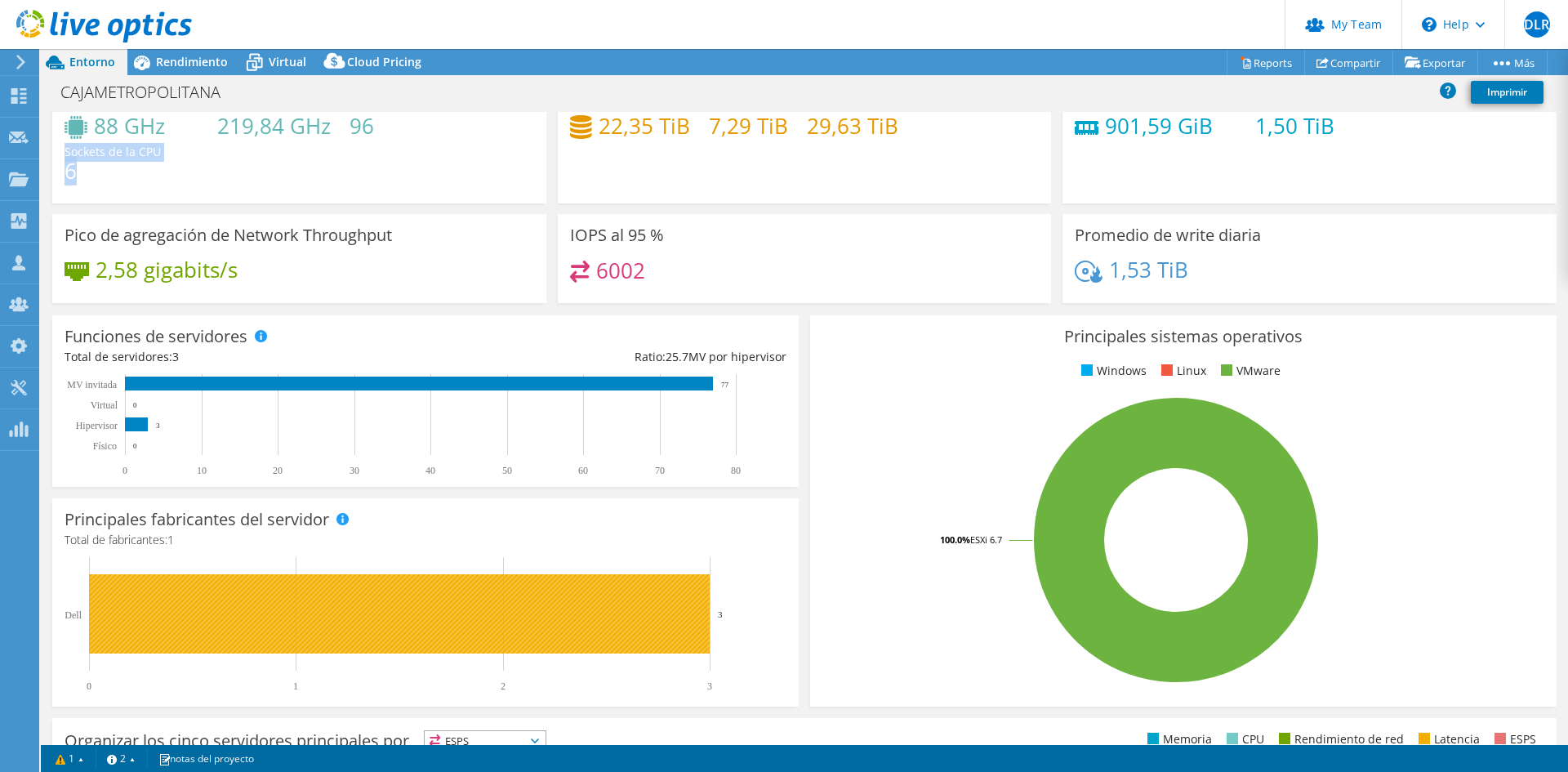 scroll, scrollTop: 0, scrollLeft: 0, axis: both 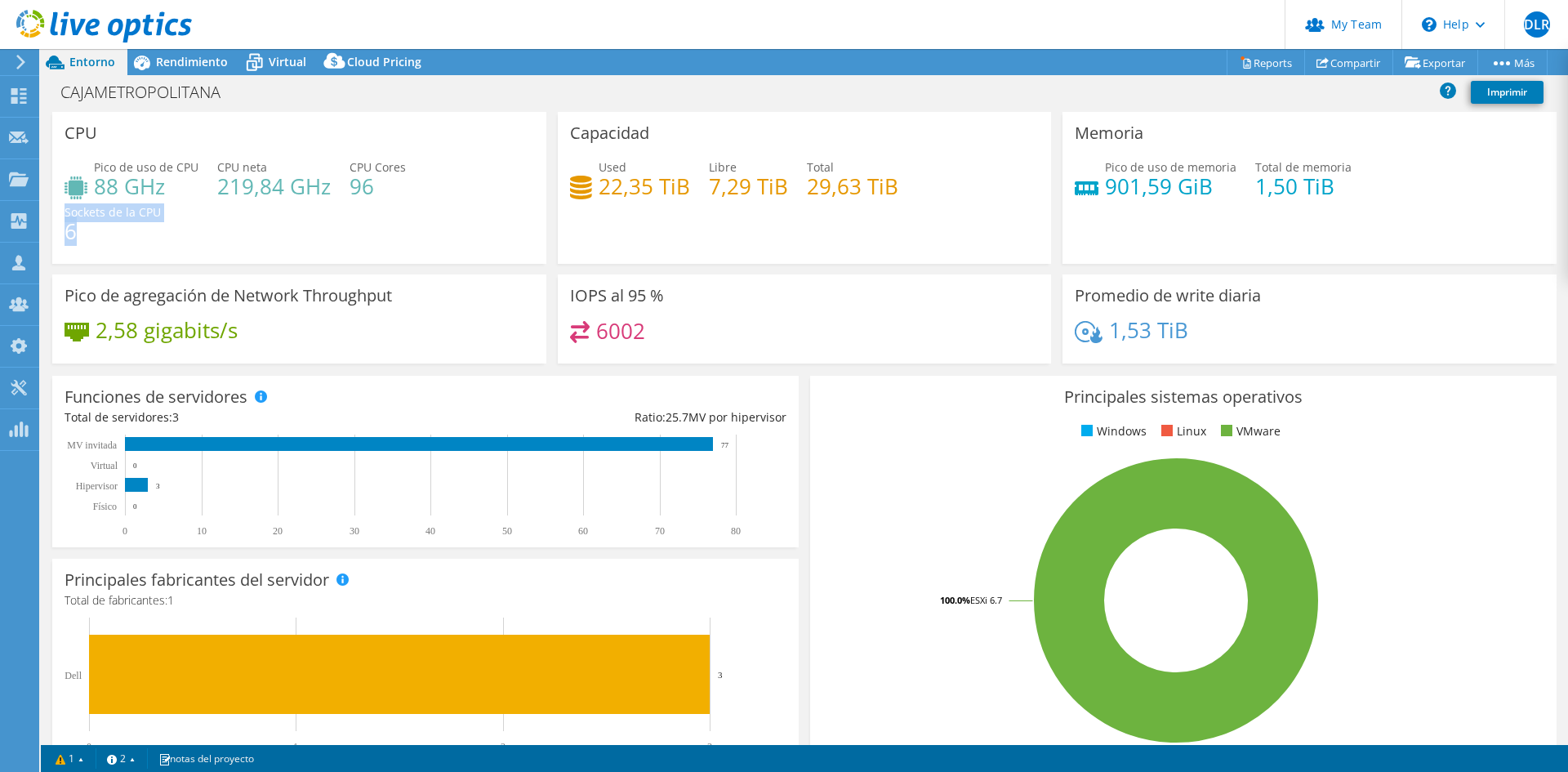 click on "6" at bounding box center (113, 231) 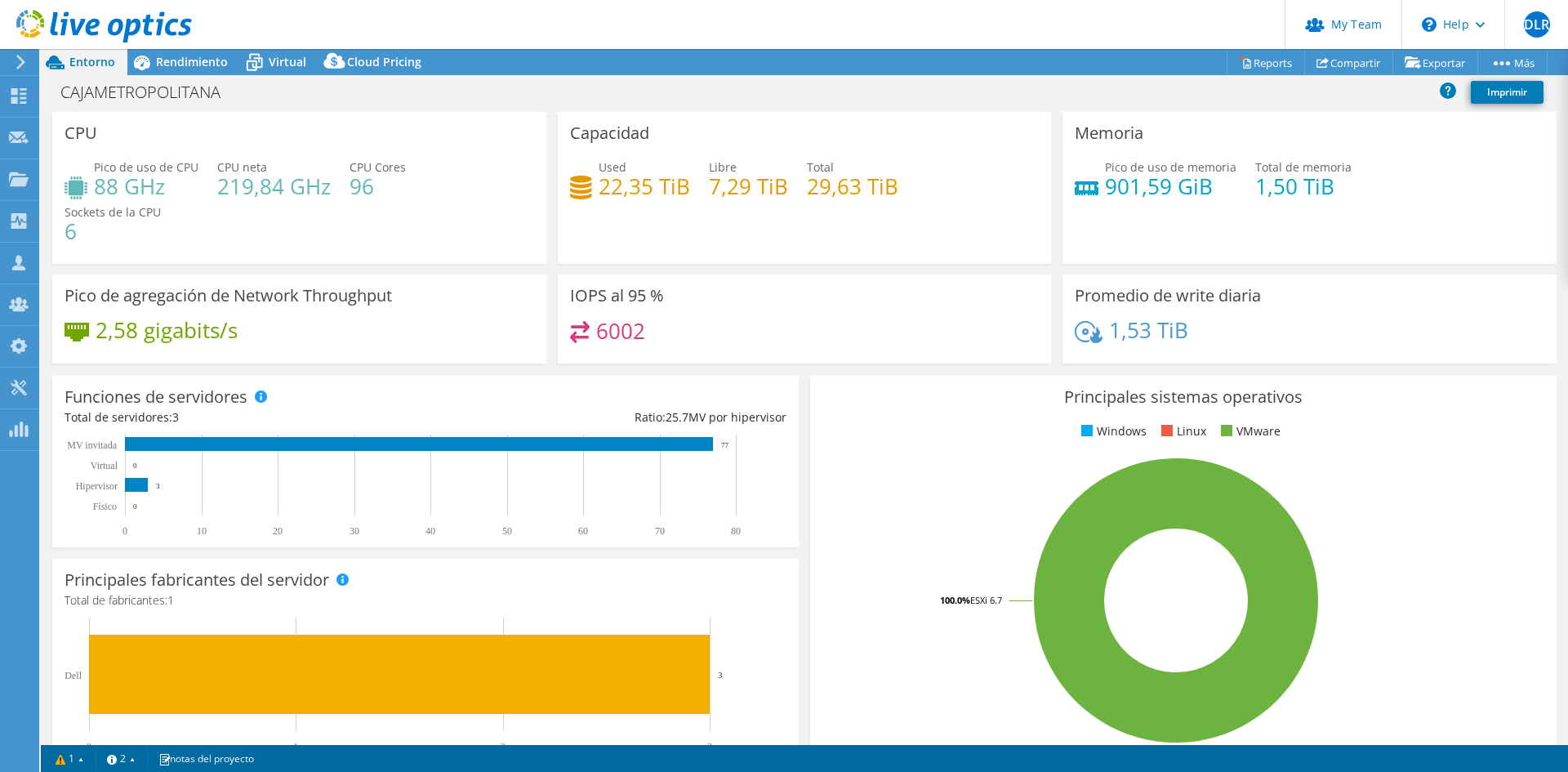 click on "Pico de uso de CPU
88 GHz
CPU neta
219,84 GHz
CPU Cores
96
Sockets de la CPU
6" at bounding box center (299, 208) 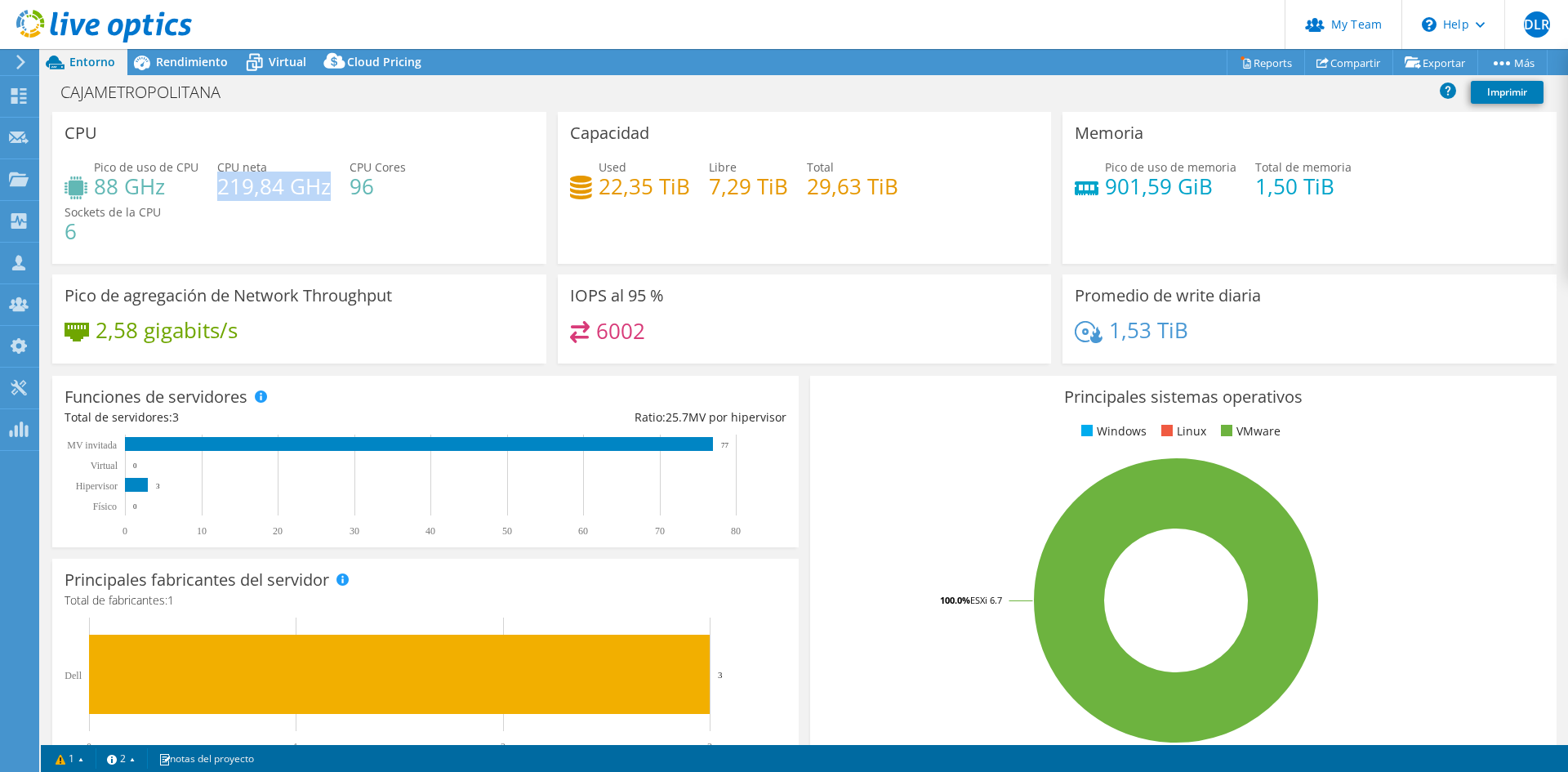 drag, startPoint x: 327, startPoint y: 187, endPoint x: 216, endPoint y: 184, distance: 111.0405 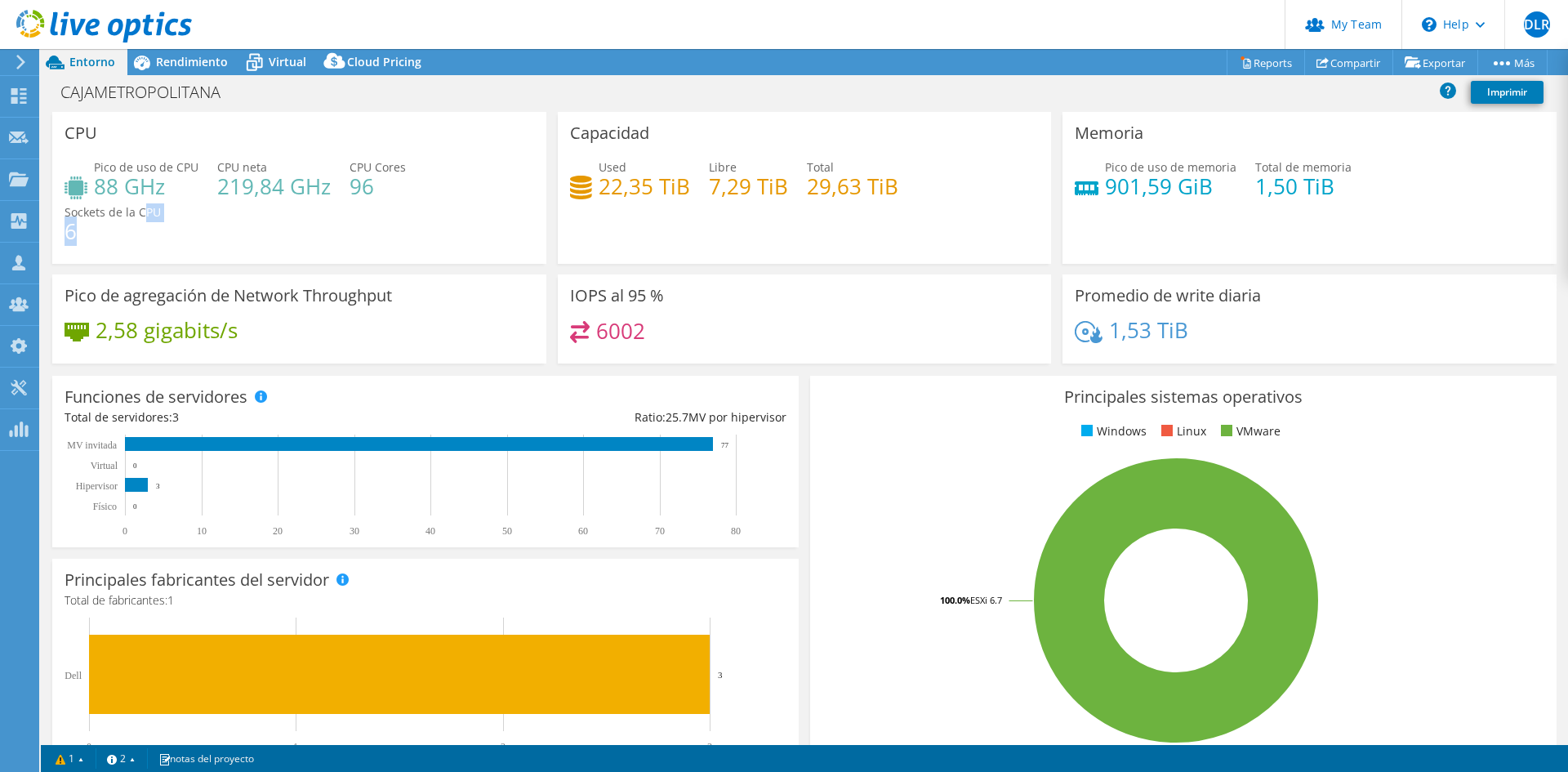 drag, startPoint x: 78, startPoint y: 235, endPoint x: 147, endPoint y: 208, distance: 74.09453 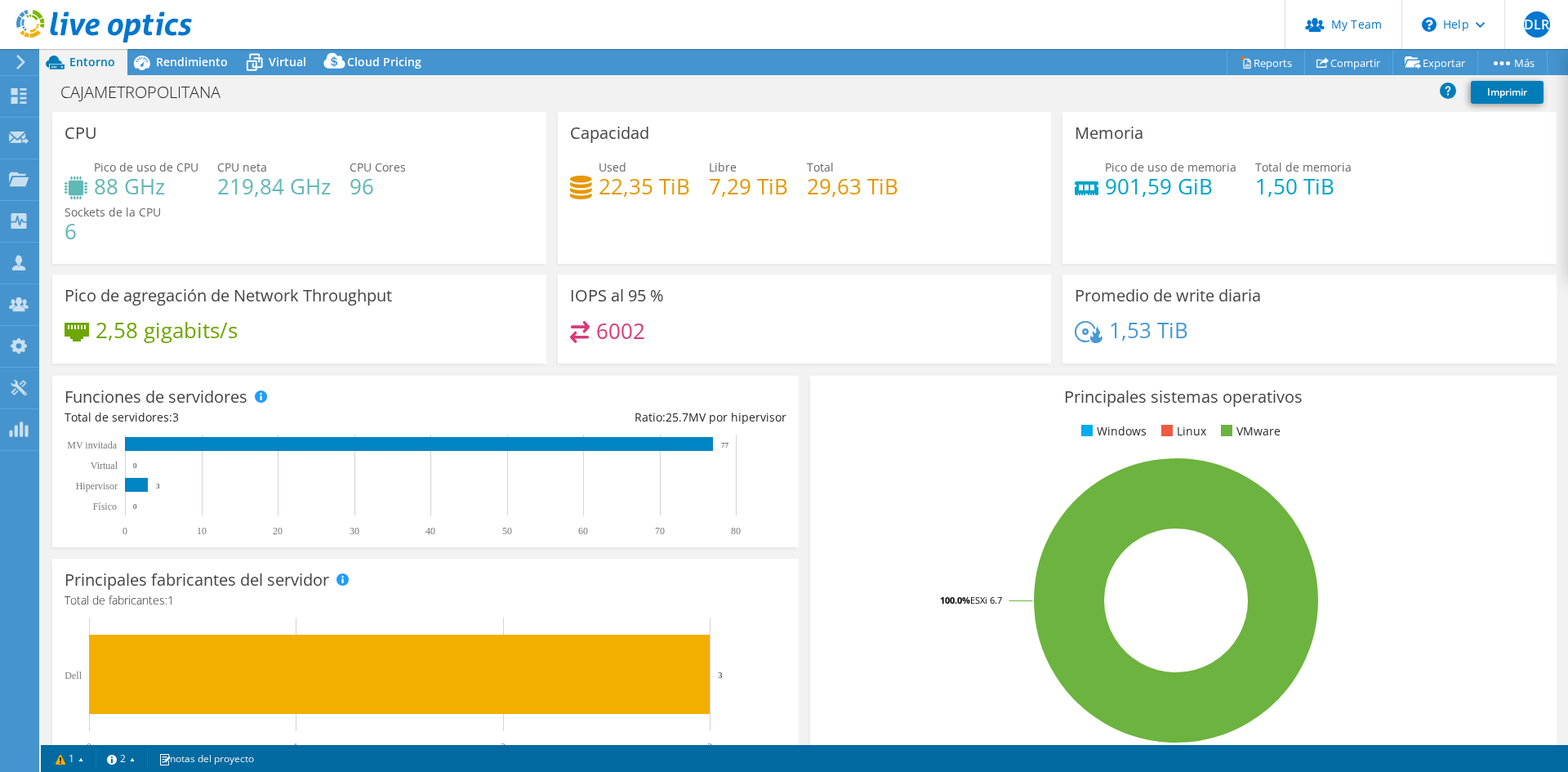drag, startPoint x: 172, startPoint y: 201, endPoint x: 185, endPoint y: 197, distance: 13.601471 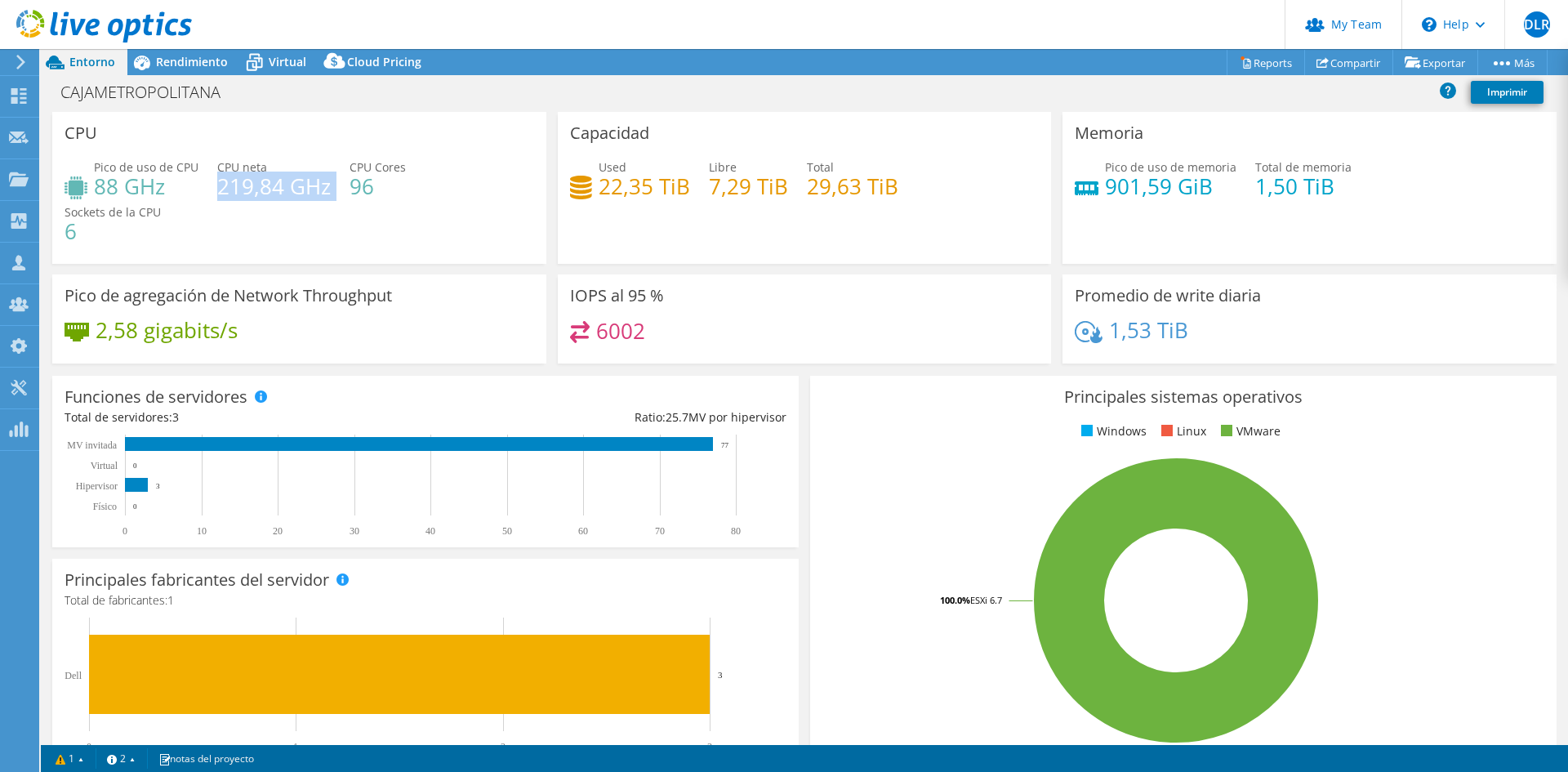 drag, startPoint x: 216, startPoint y: 186, endPoint x: 327, endPoint y: 183, distance: 111.0405 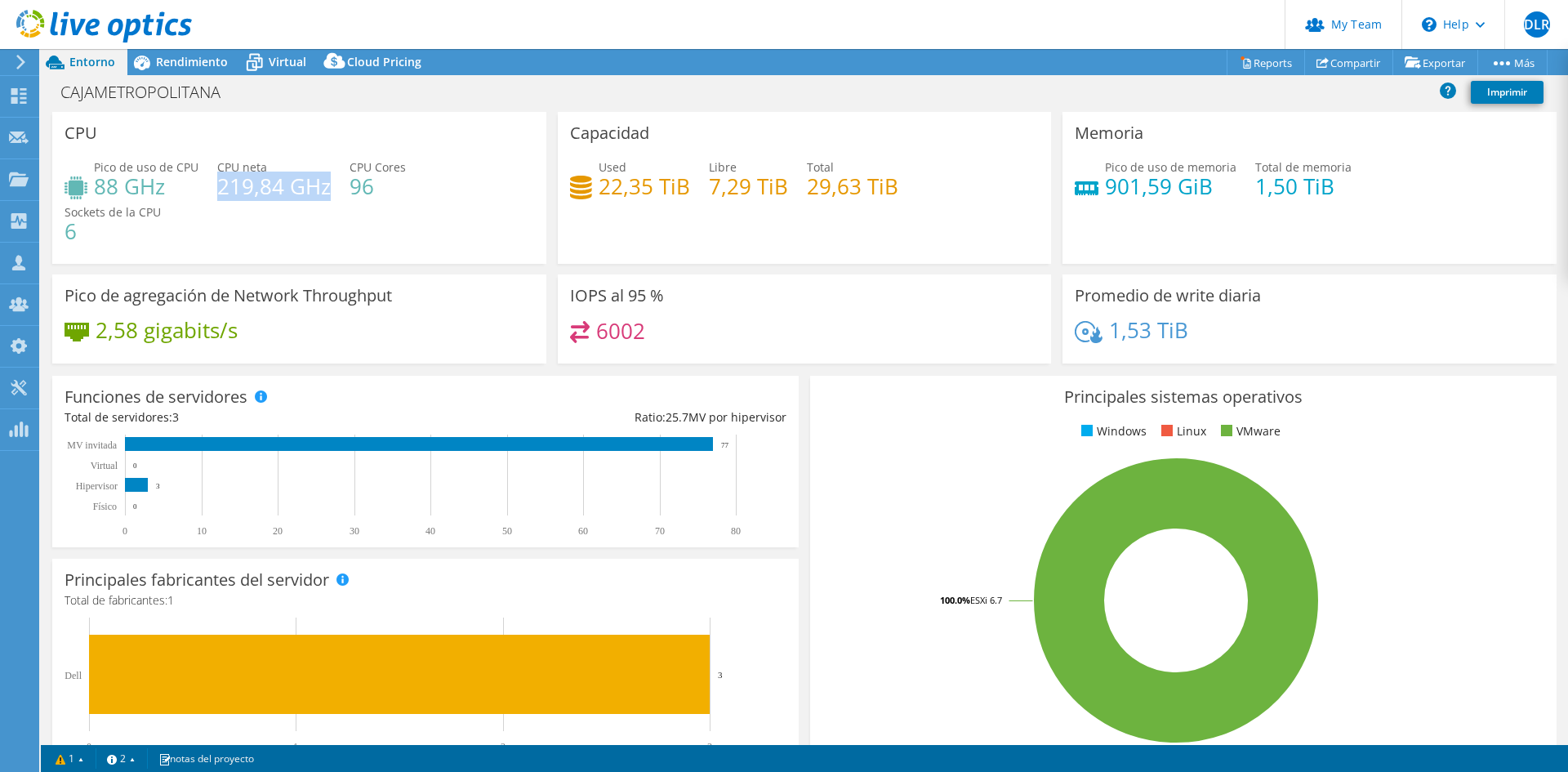 click on "219,84 GHz" at bounding box center (274, 186) 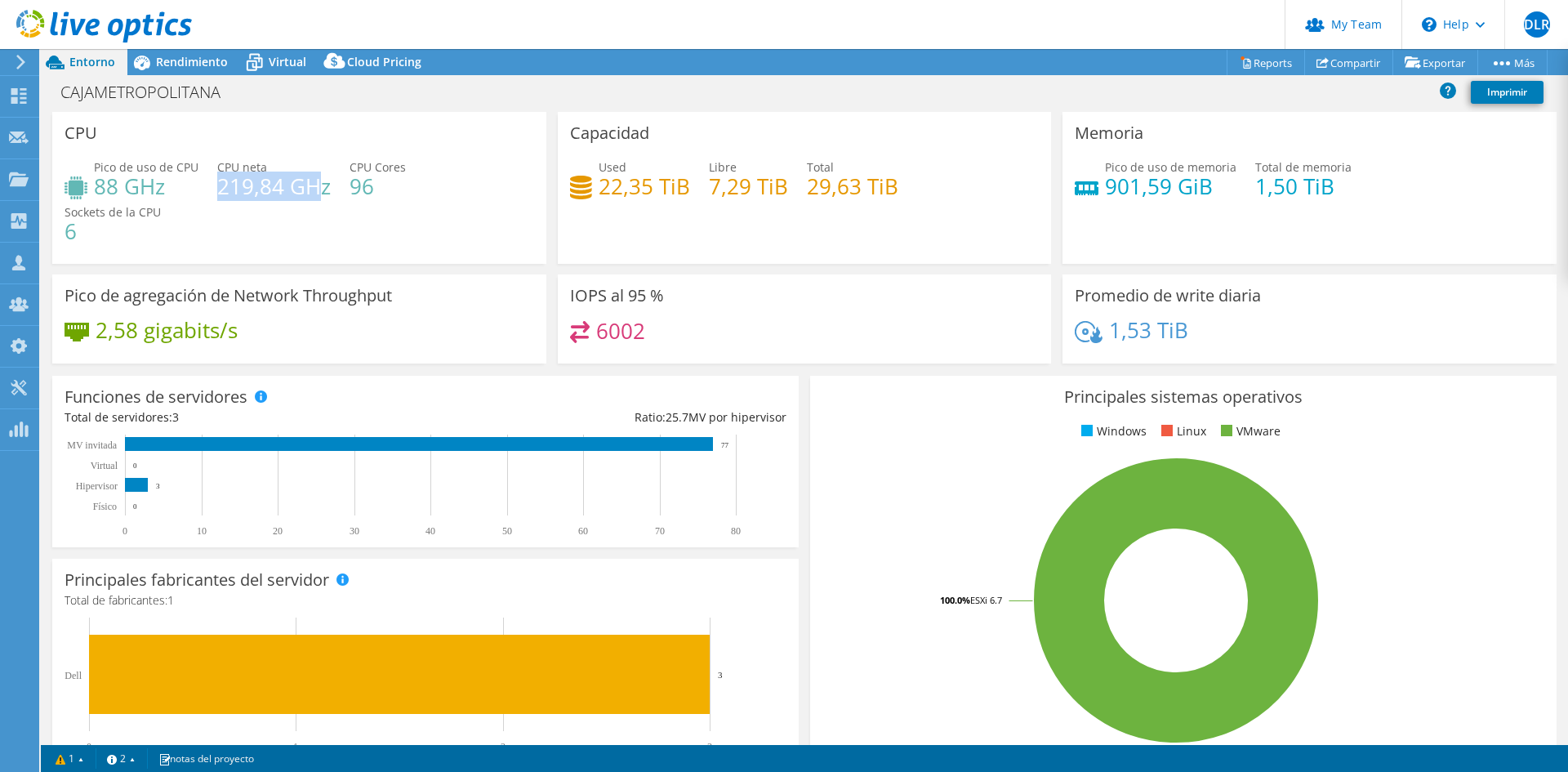 drag, startPoint x: 219, startPoint y: 187, endPoint x: 323, endPoint y: 190, distance: 104.04326 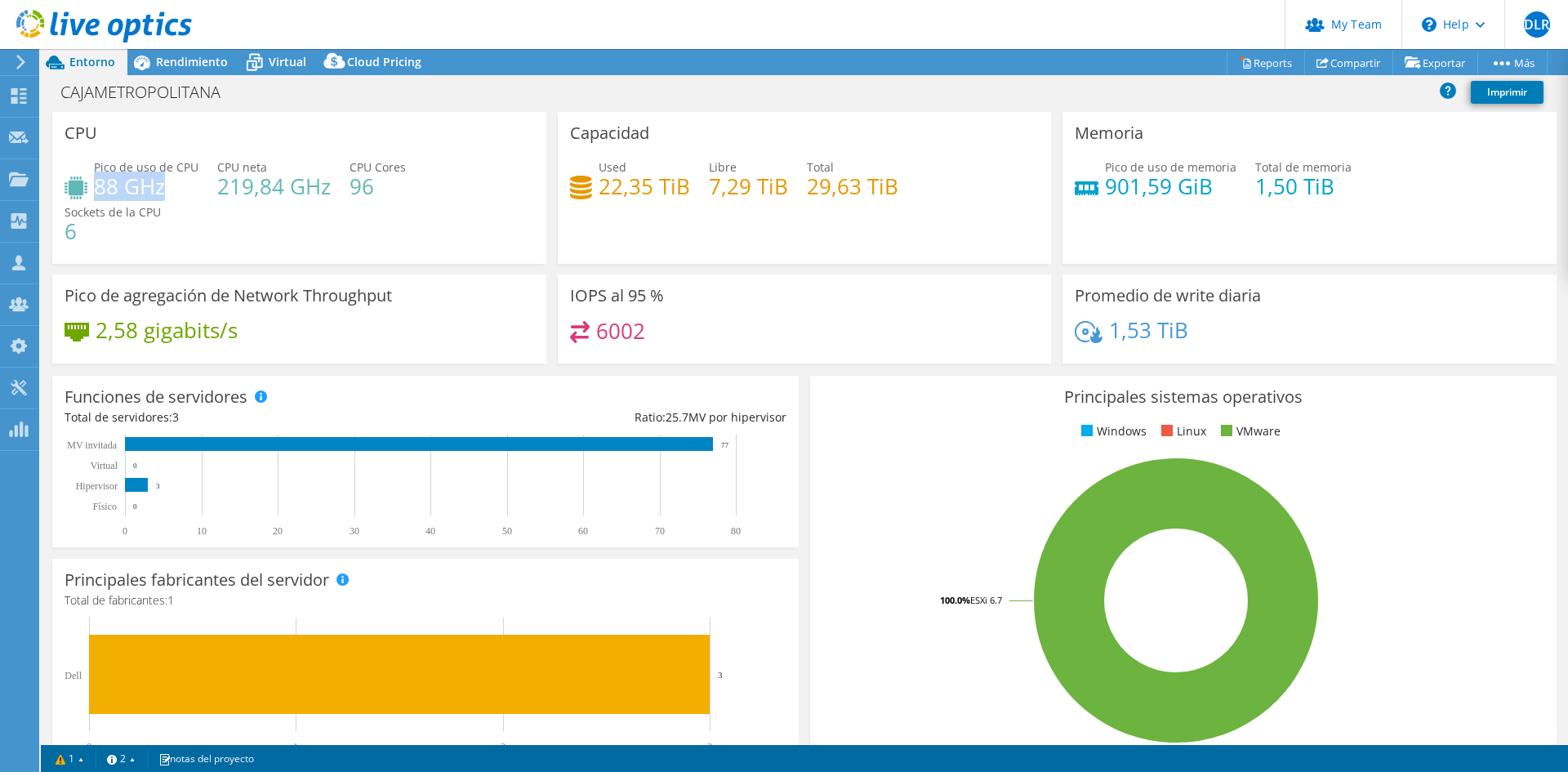drag, startPoint x: 160, startPoint y: 184, endPoint x: 96, endPoint y: 181, distance: 64.07027 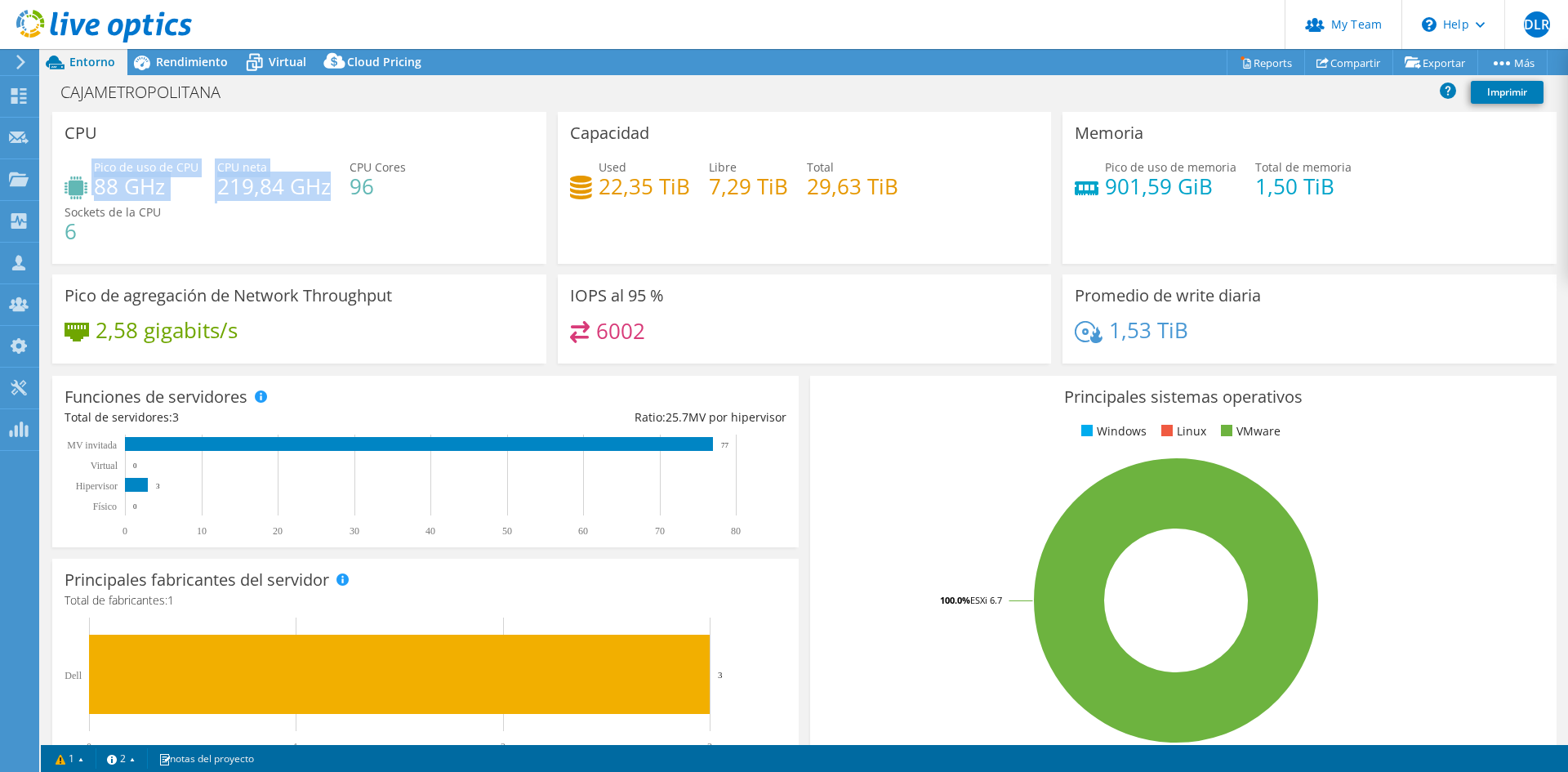 drag, startPoint x: 325, startPoint y: 189, endPoint x: 91, endPoint y: 167, distance: 235.03191 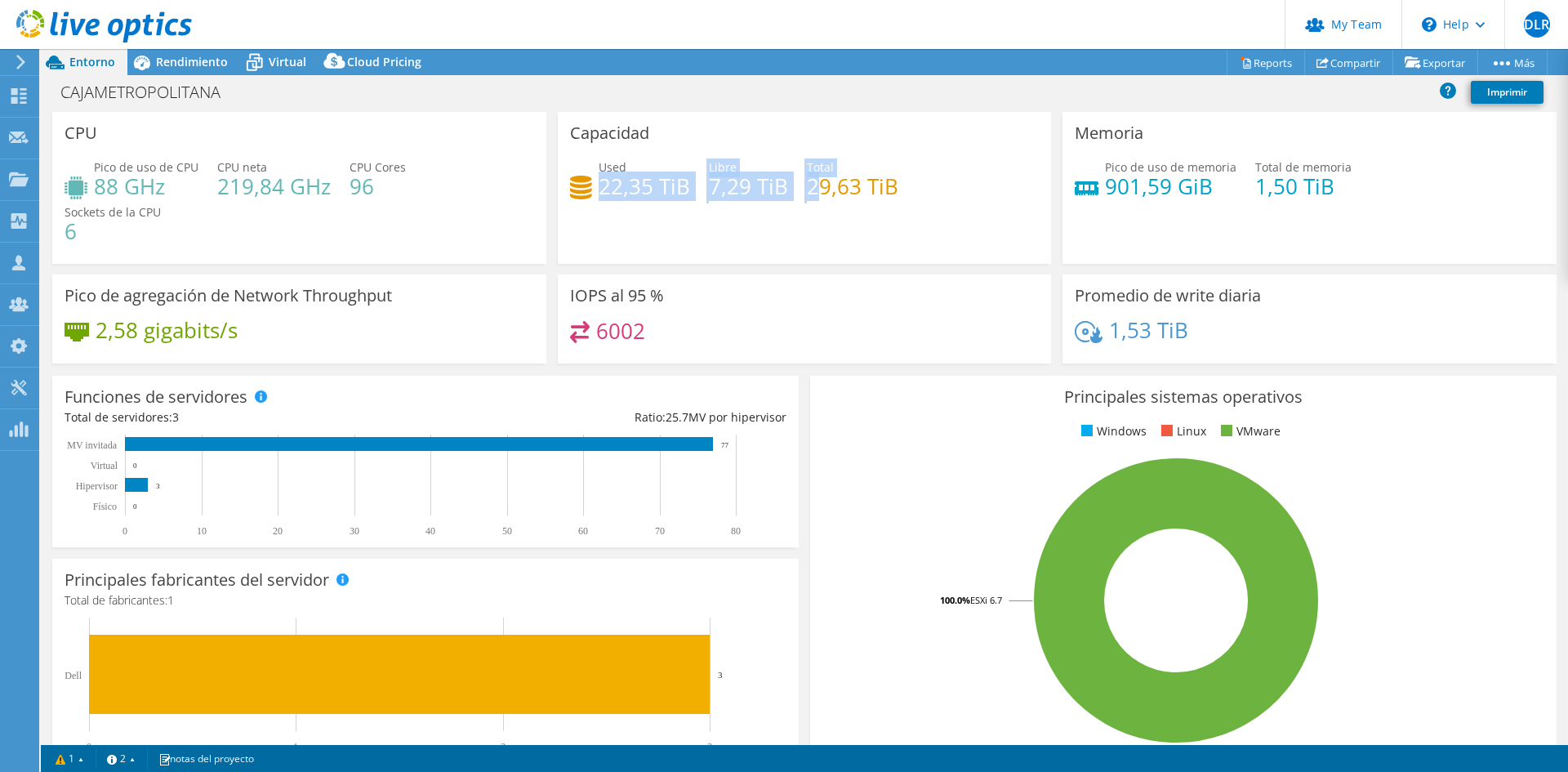drag, startPoint x: 599, startPoint y: 186, endPoint x: 828, endPoint y: 177, distance: 229.1768 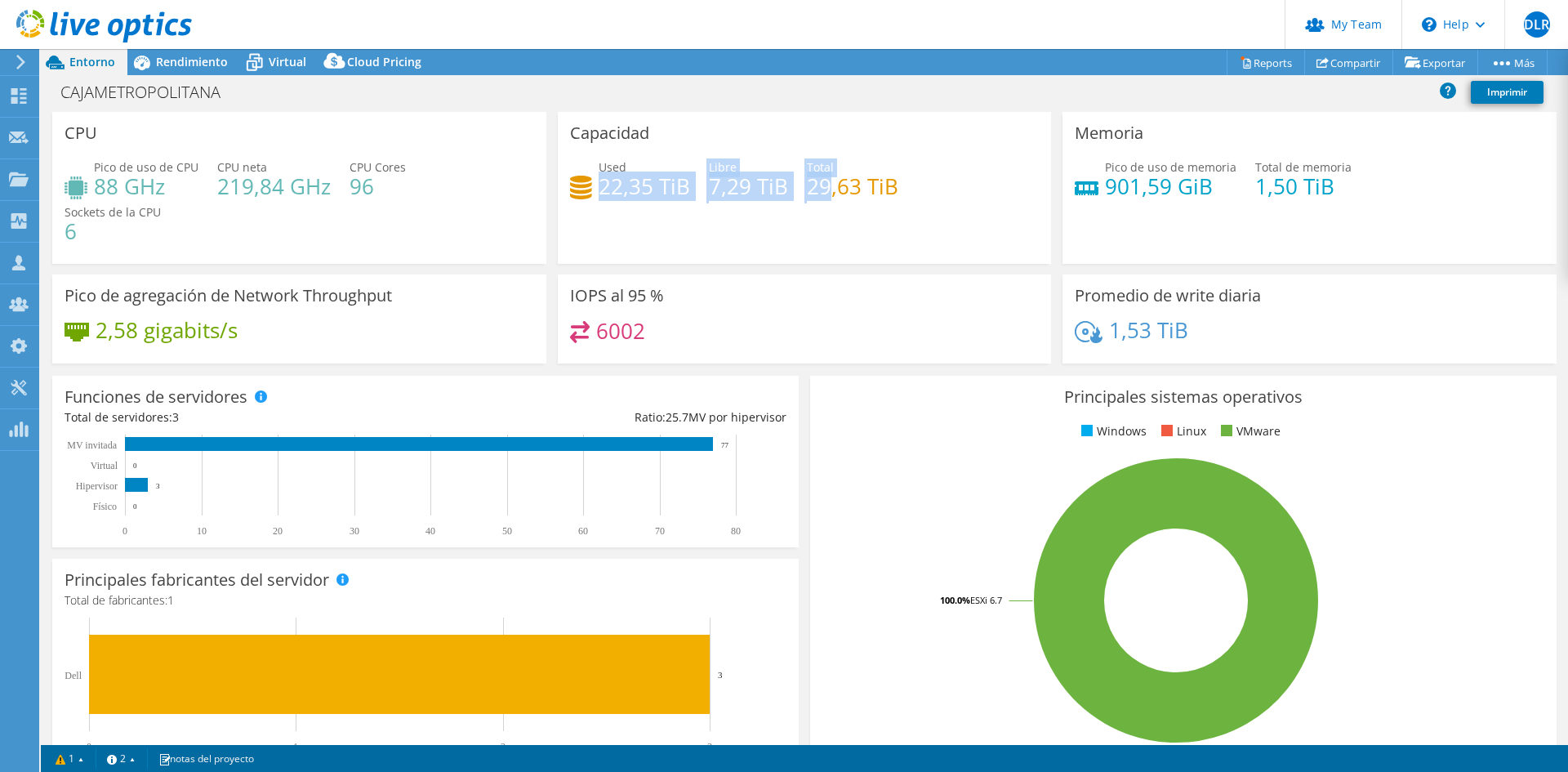 click on "29,63 TiB" at bounding box center [853, 186] 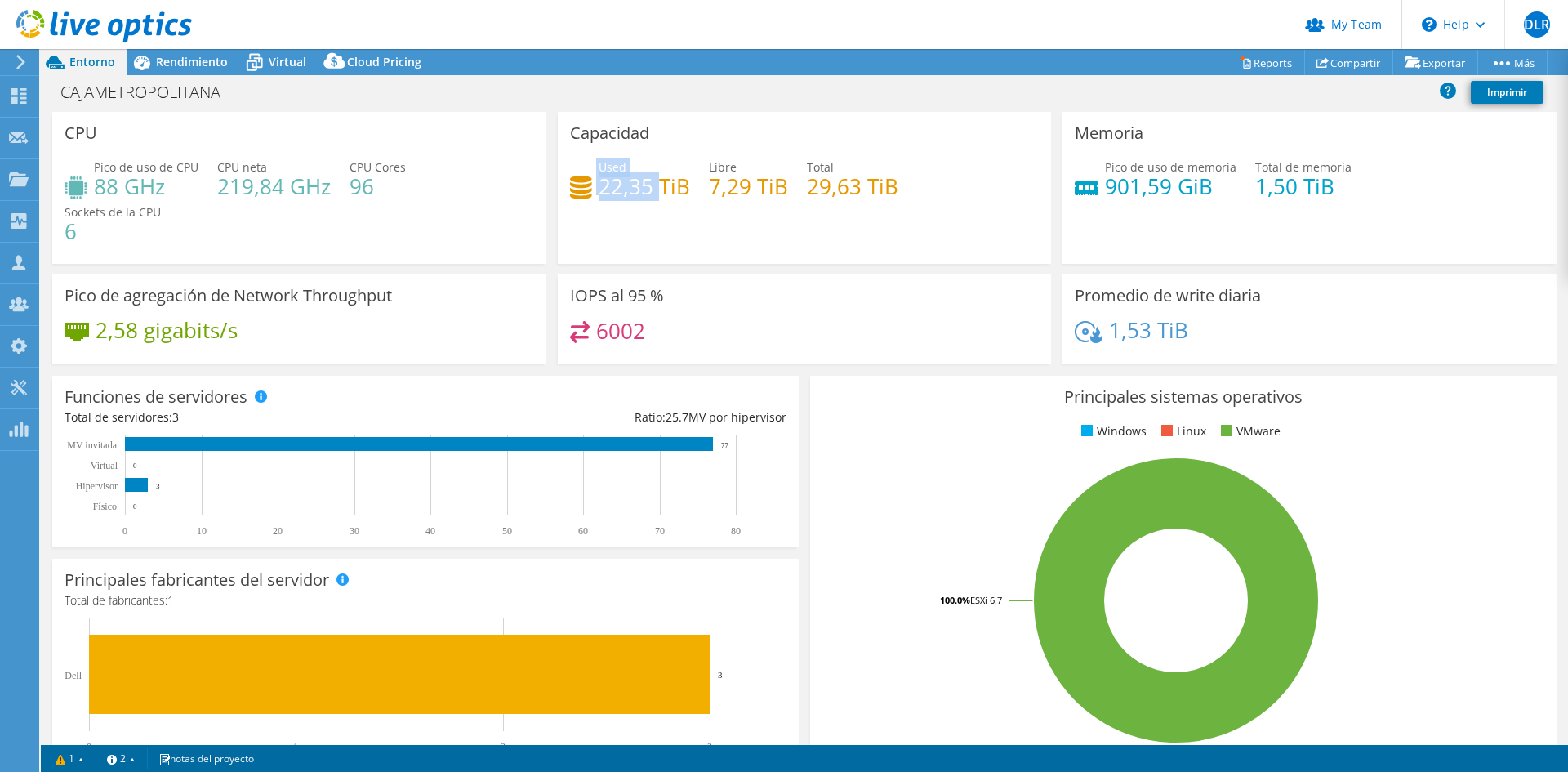 drag, startPoint x: 593, startPoint y: 187, endPoint x: 655, endPoint y: 187, distance: 62 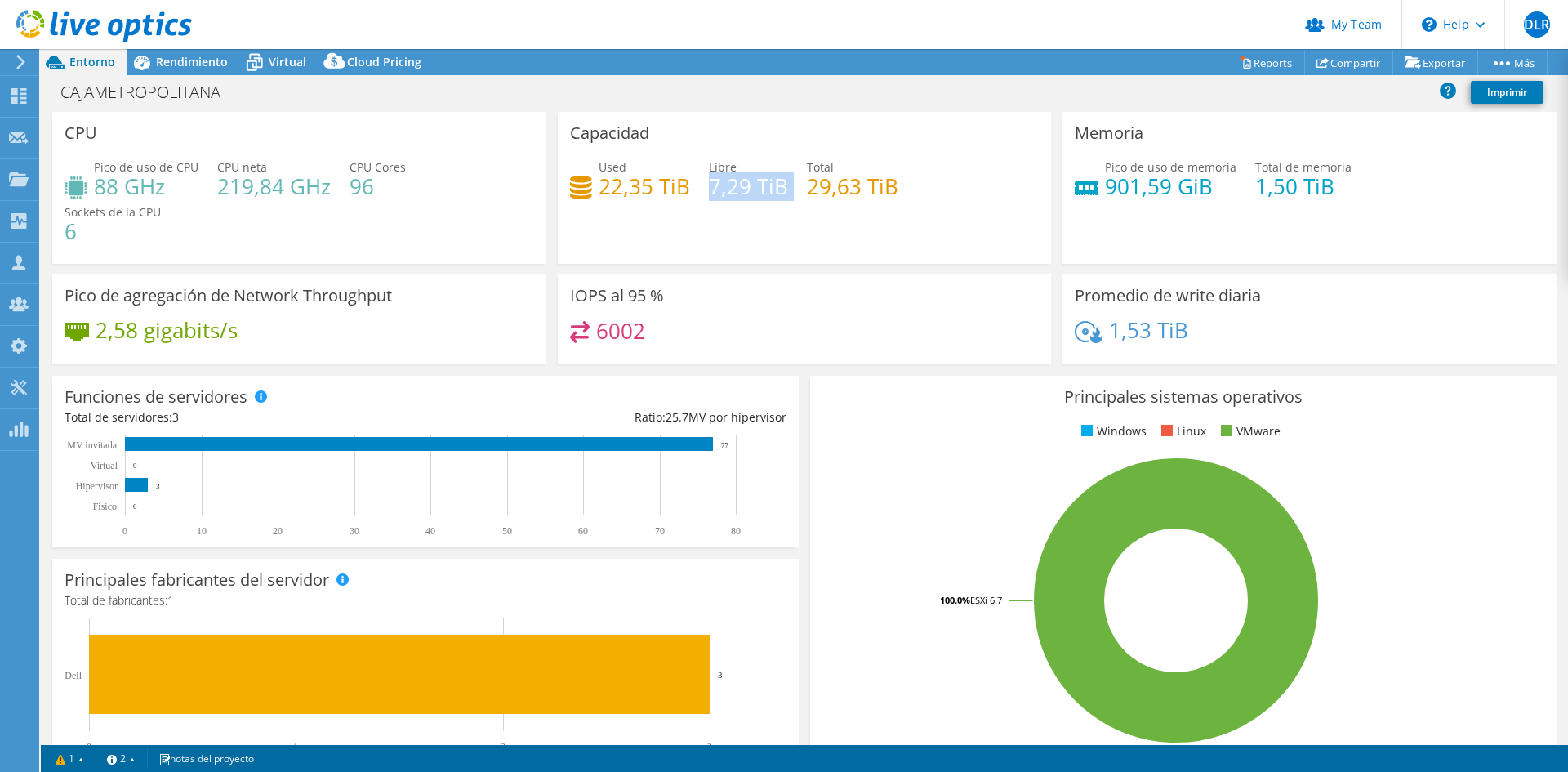 drag, startPoint x: 706, startPoint y: 185, endPoint x: 795, endPoint y: 184, distance: 89.005618 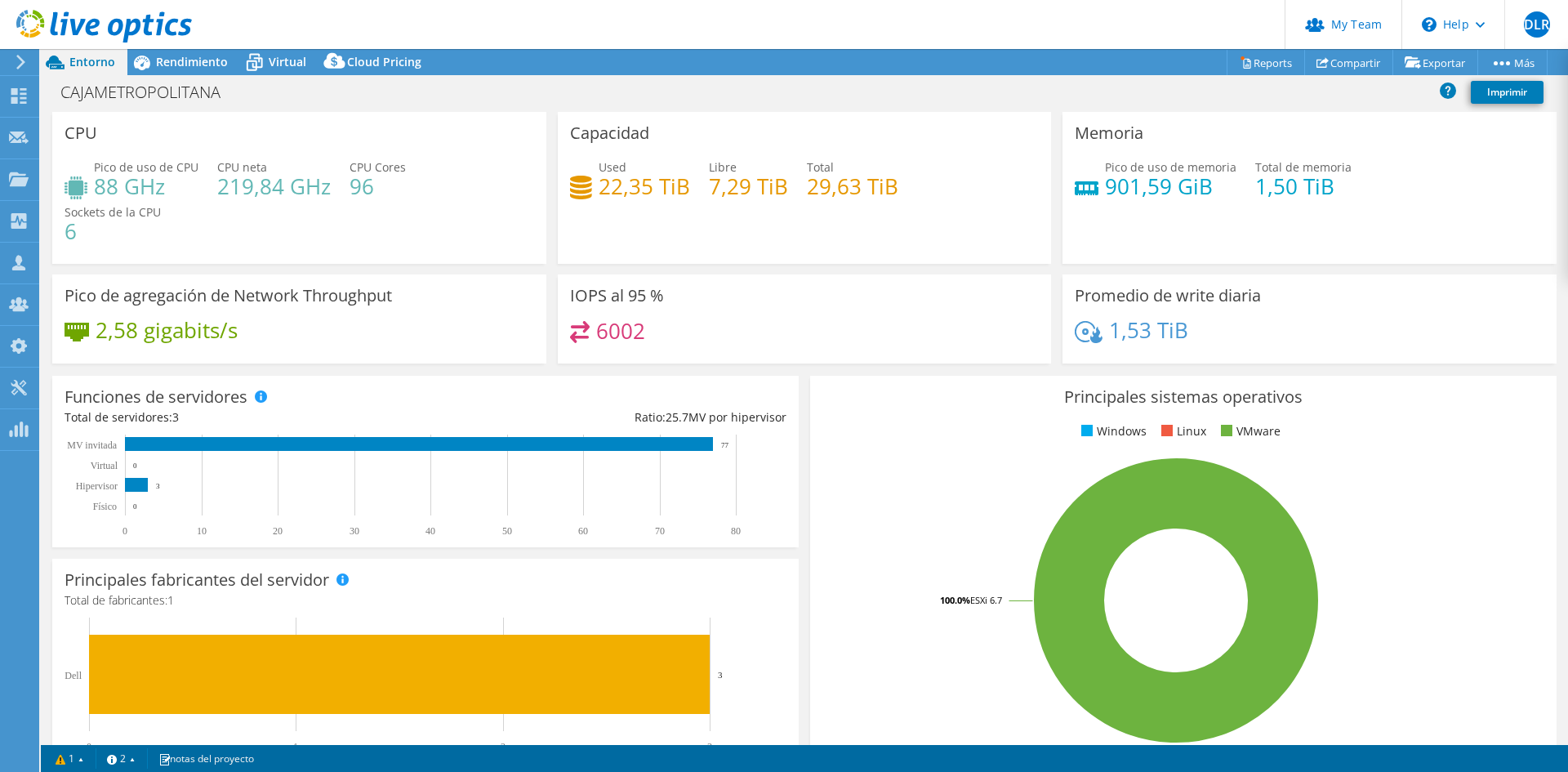 click on "29,63 TiB" at bounding box center [853, 186] 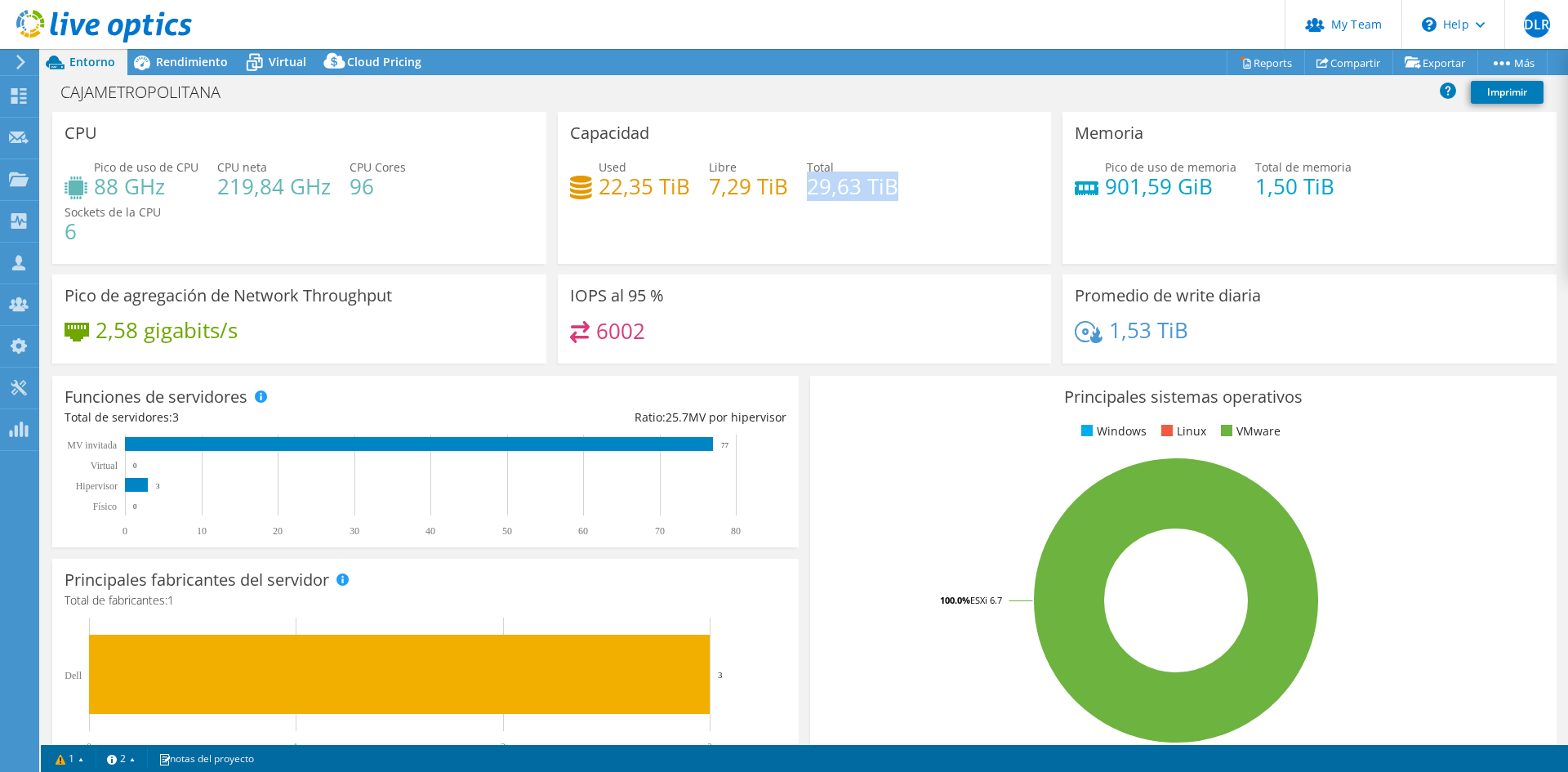drag, startPoint x: 804, startPoint y: 187, endPoint x: 893, endPoint y: 181, distance: 89.20202 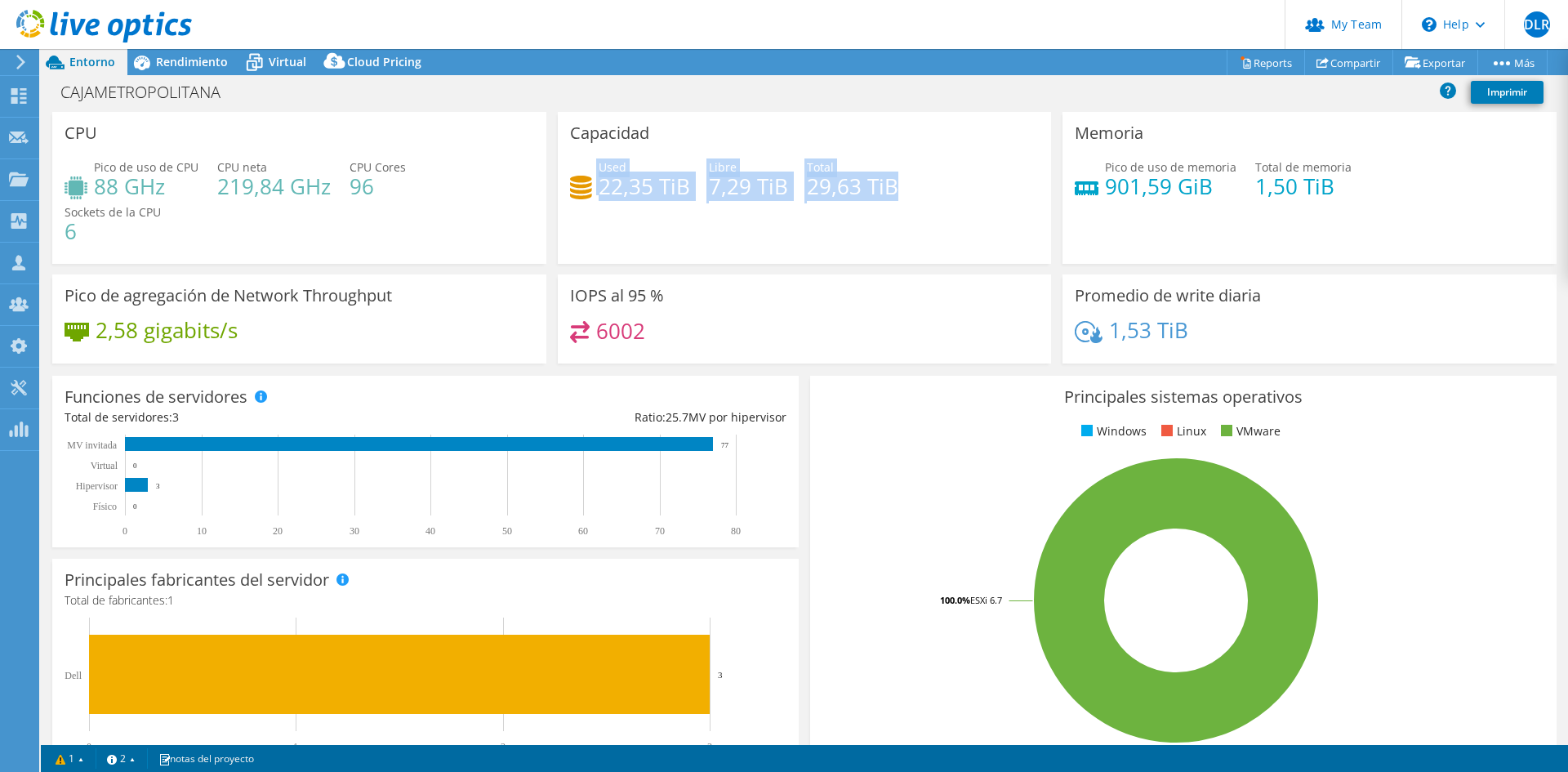 drag, startPoint x: 889, startPoint y: 188, endPoint x: 577, endPoint y: 148, distance: 314.554 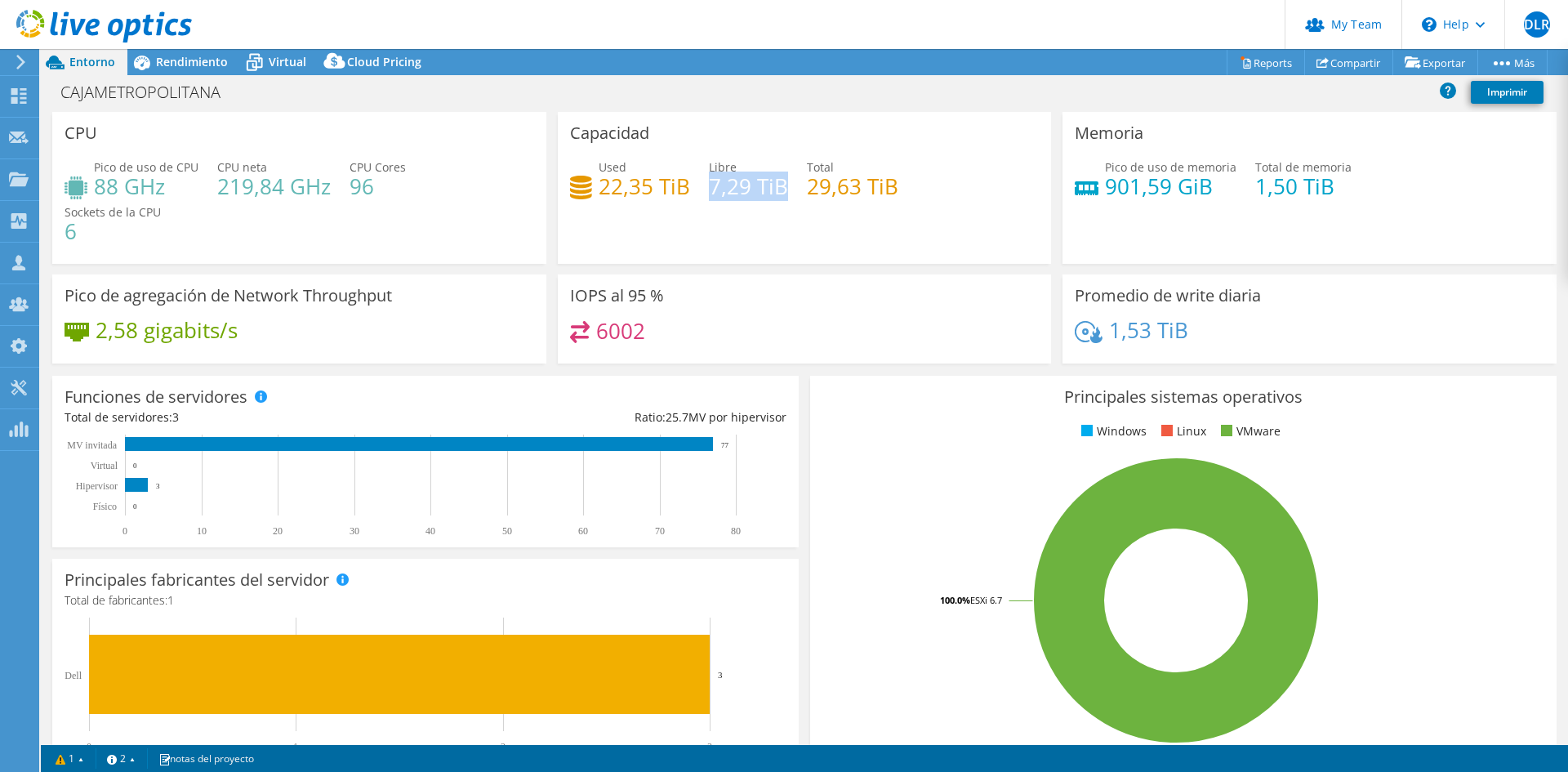 drag, startPoint x: 709, startPoint y: 186, endPoint x: 778, endPoint y: 185, distance: 69.00725 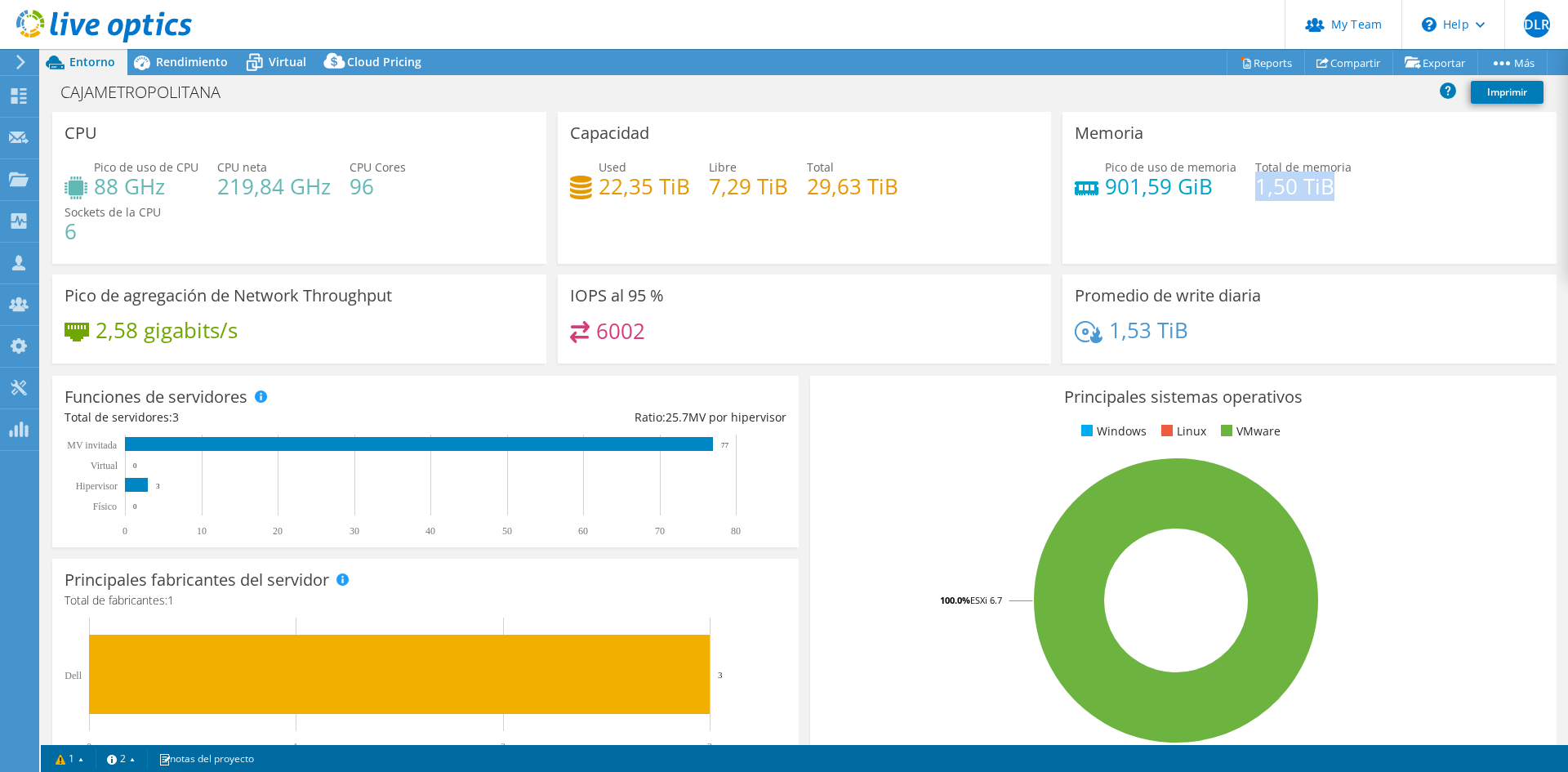 drag, startPoint x: 1250, startPoint y: 185, endPoint x: 1327, endPoint y: 185, distance: 77 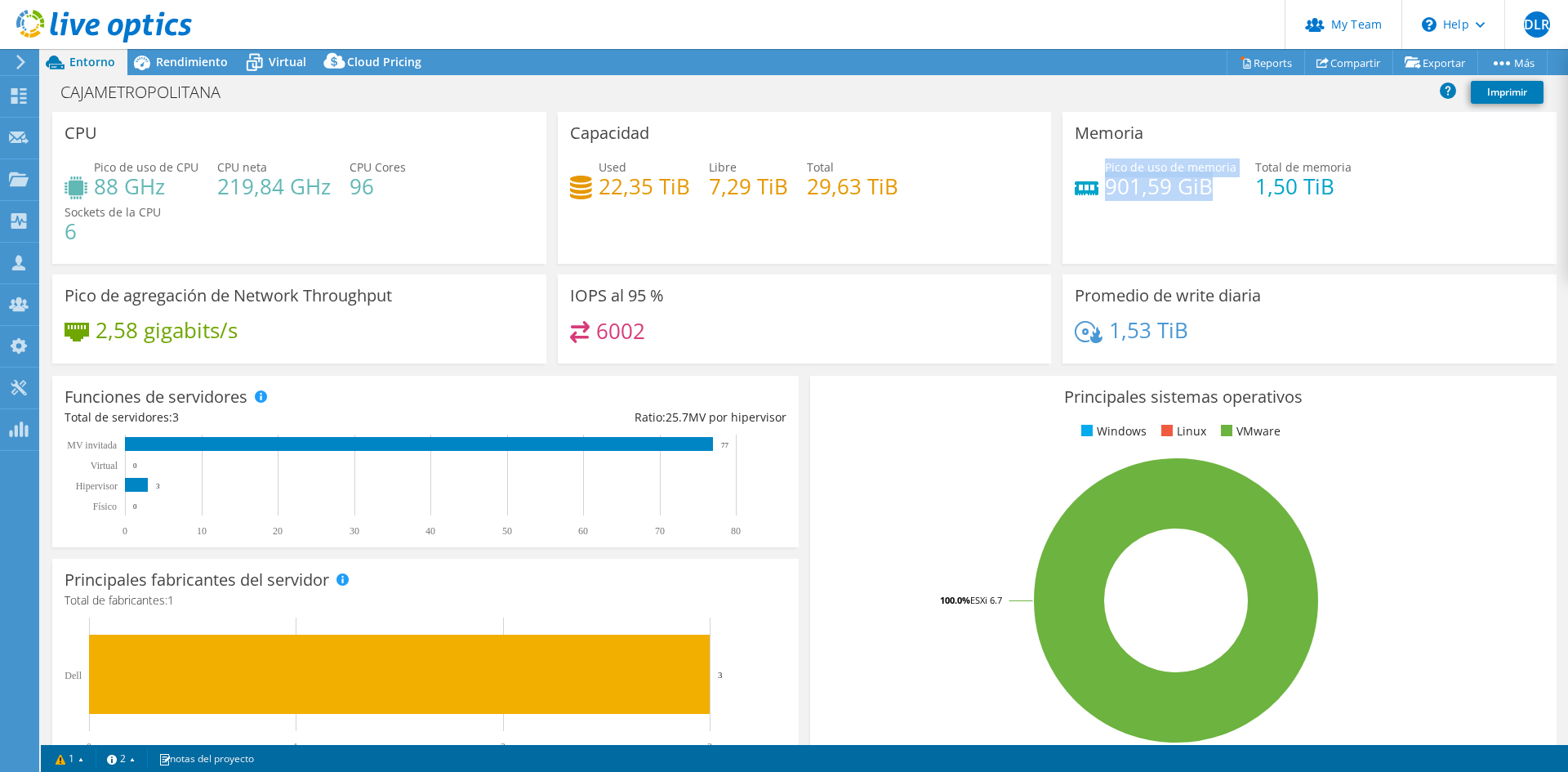 drag, startPoint x: 1203, startPoint y: 184, endPoint x: 1096, endPoint y: 189, distance: 107.11676 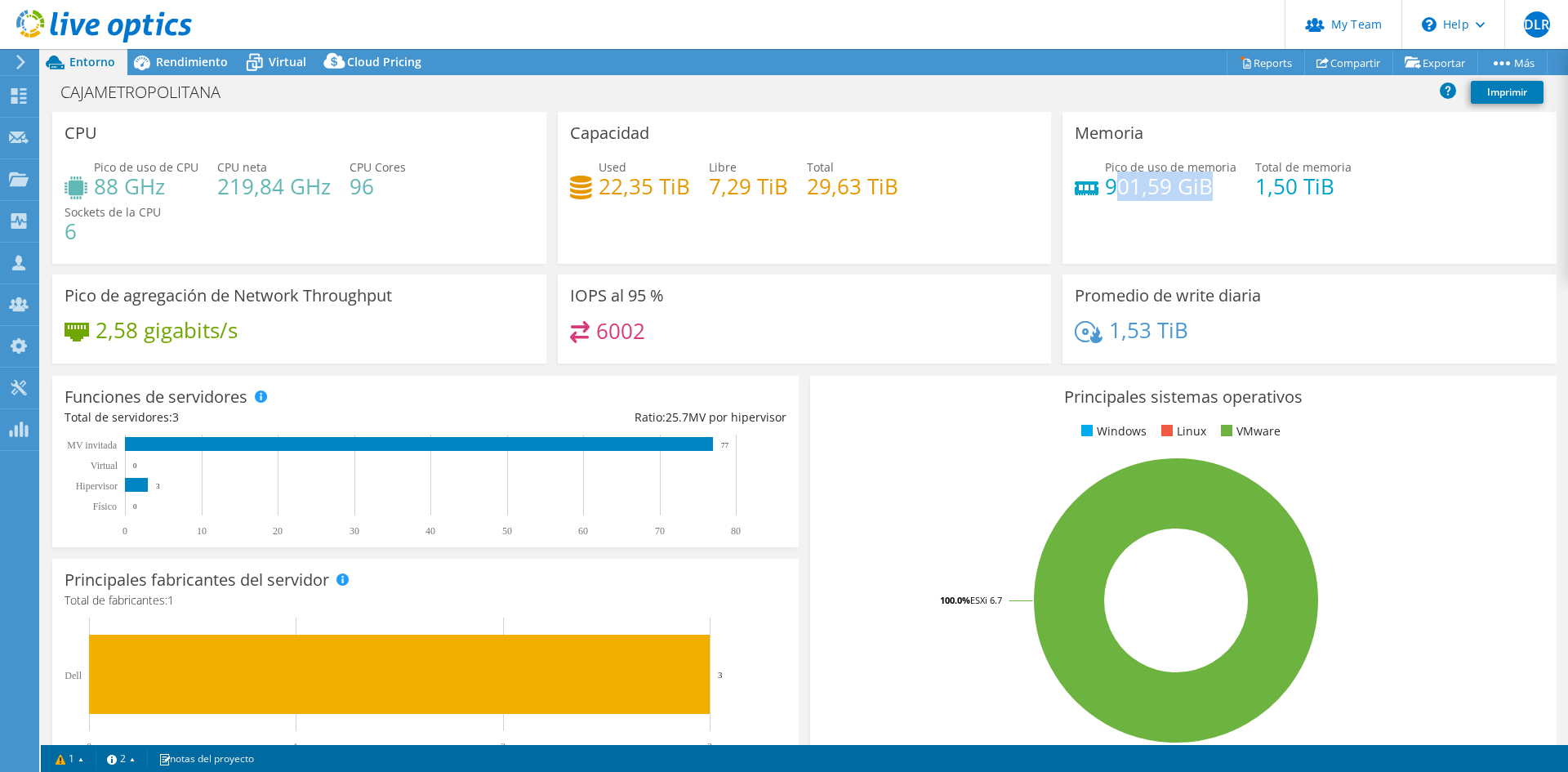 drag, startPoint x: 1199, startPoint y: 184, endPoint x: 1111, endPoint y: 183, distance: 88.00568 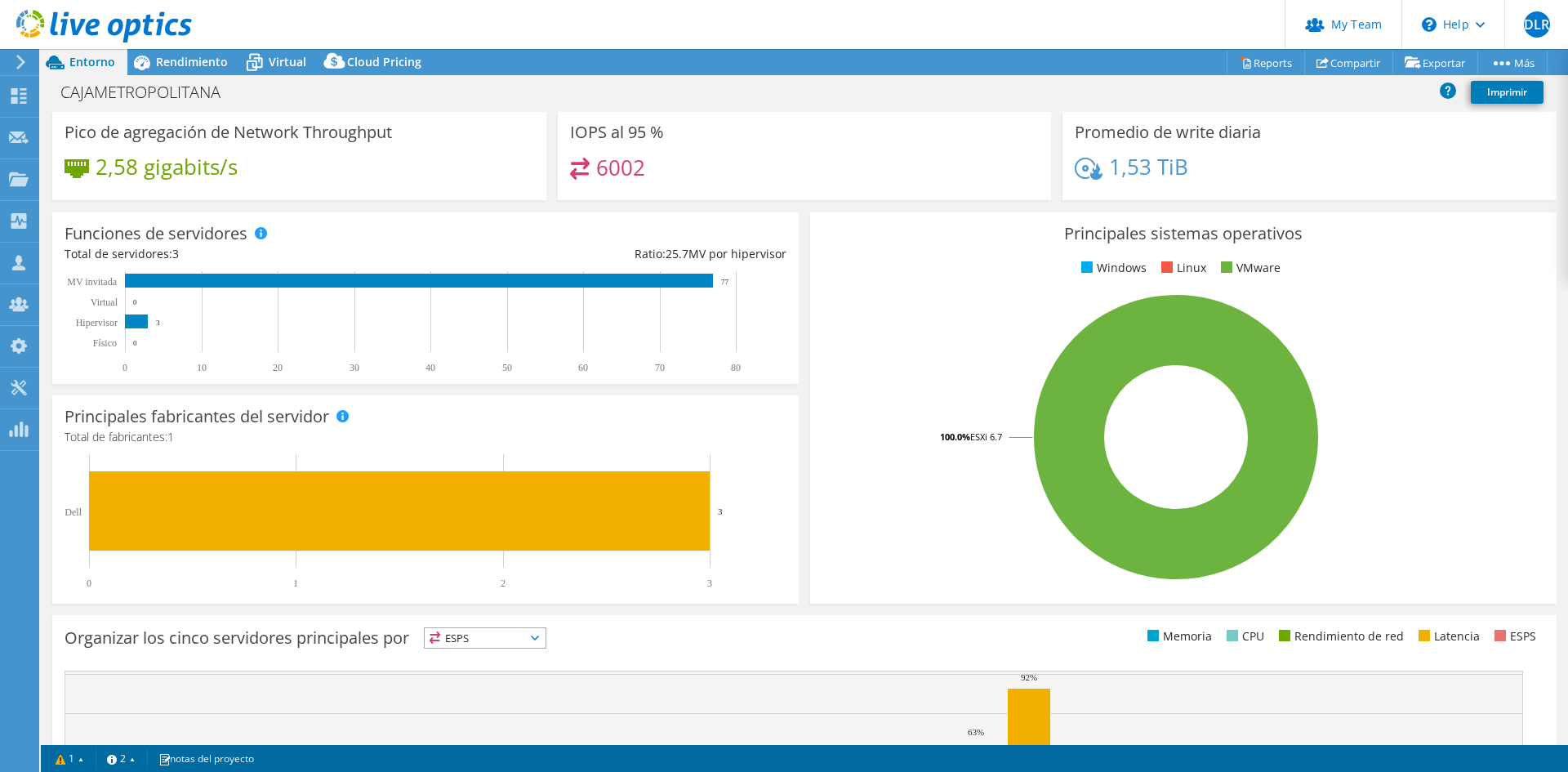 scroll, scrollTop: 0, scrollLeft: 0, axis: both 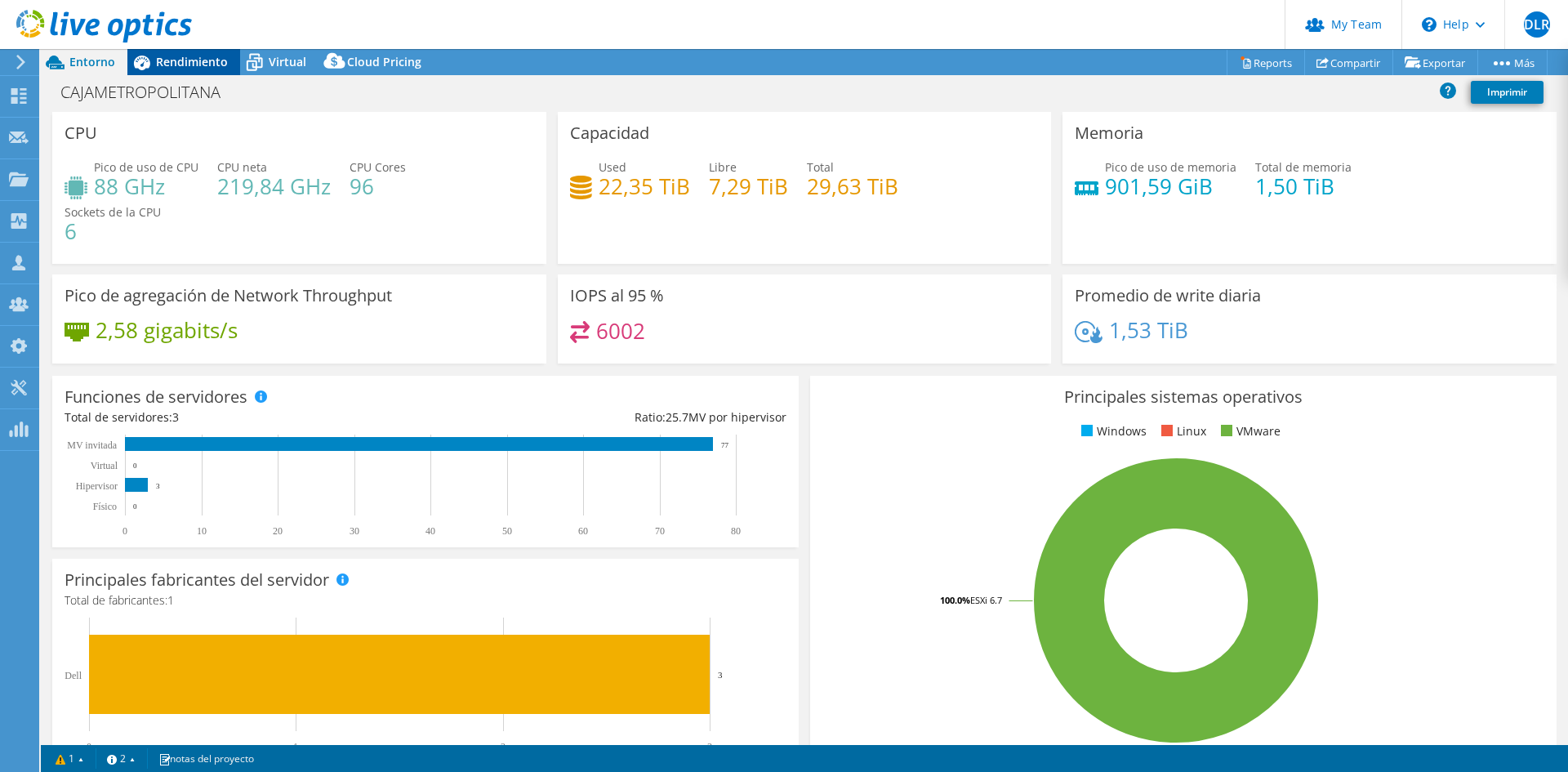 click on "Rendimiento" at bounding box center (192, 61) 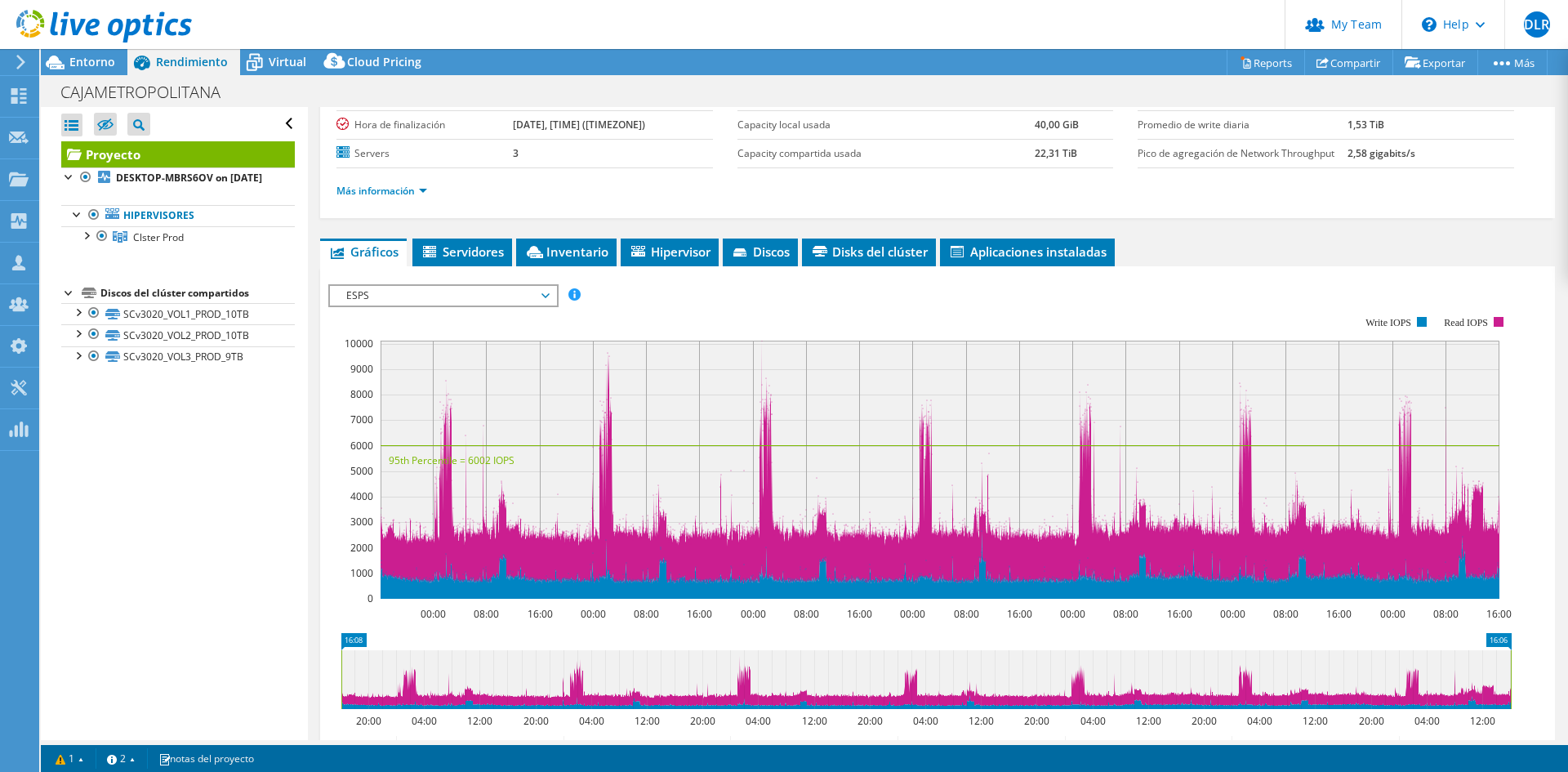 scroll, scrollTop: 163, scrollLeft: 0, axis: vertical 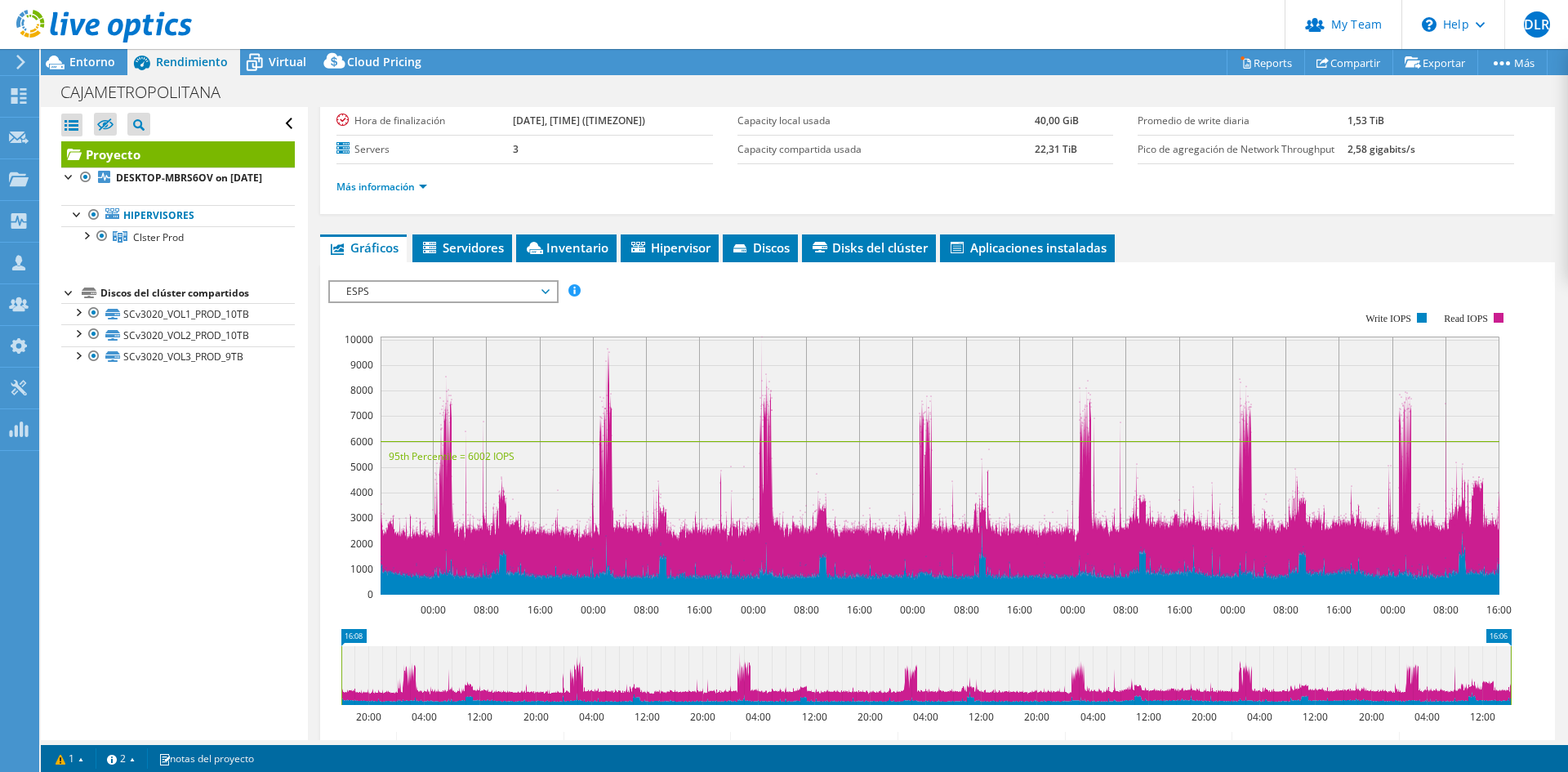 click on "ESPS" at bounding box center [443, 292] 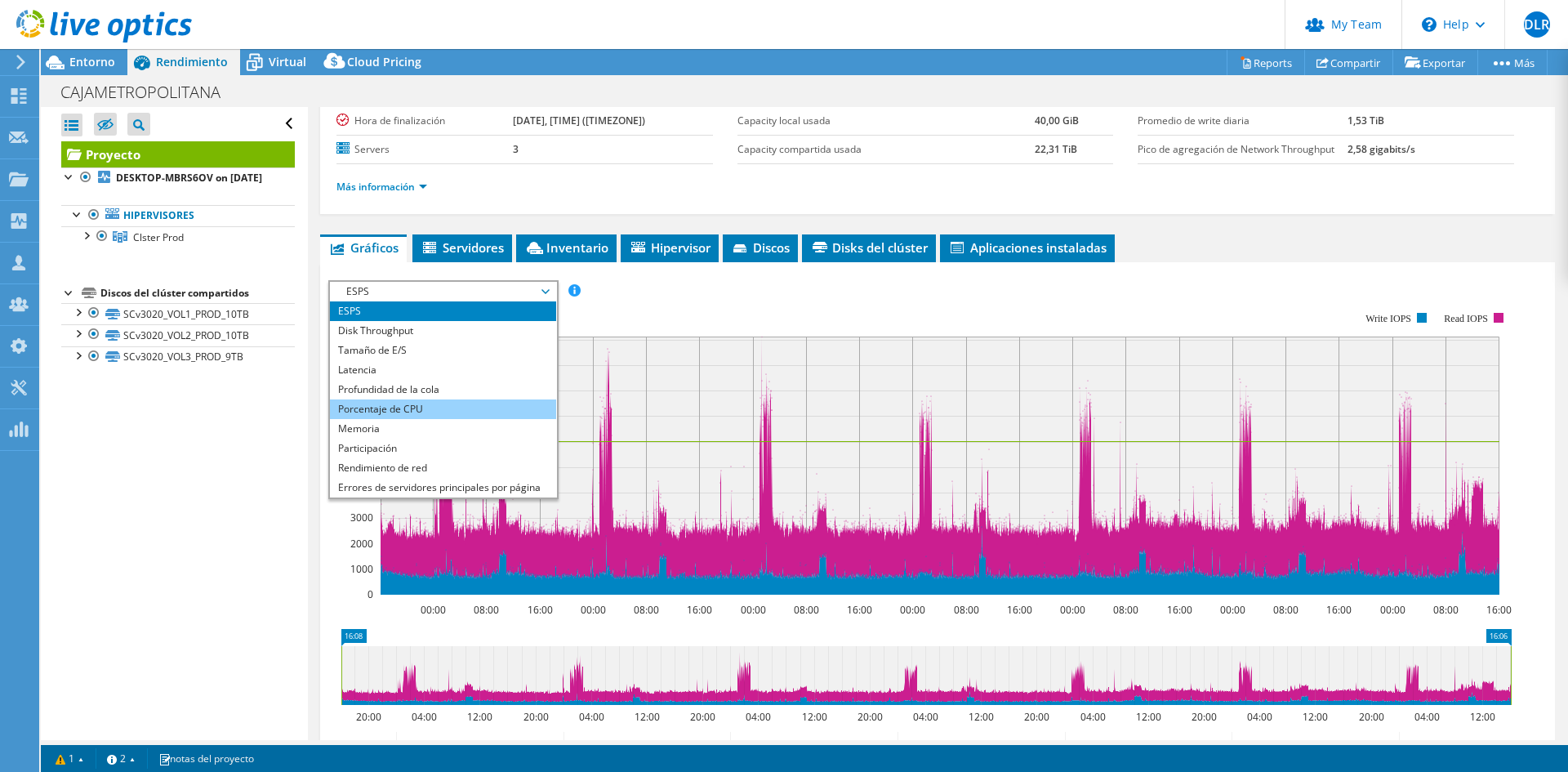 click on "Porcentaje de CPU" at bounding box center (443, 409) 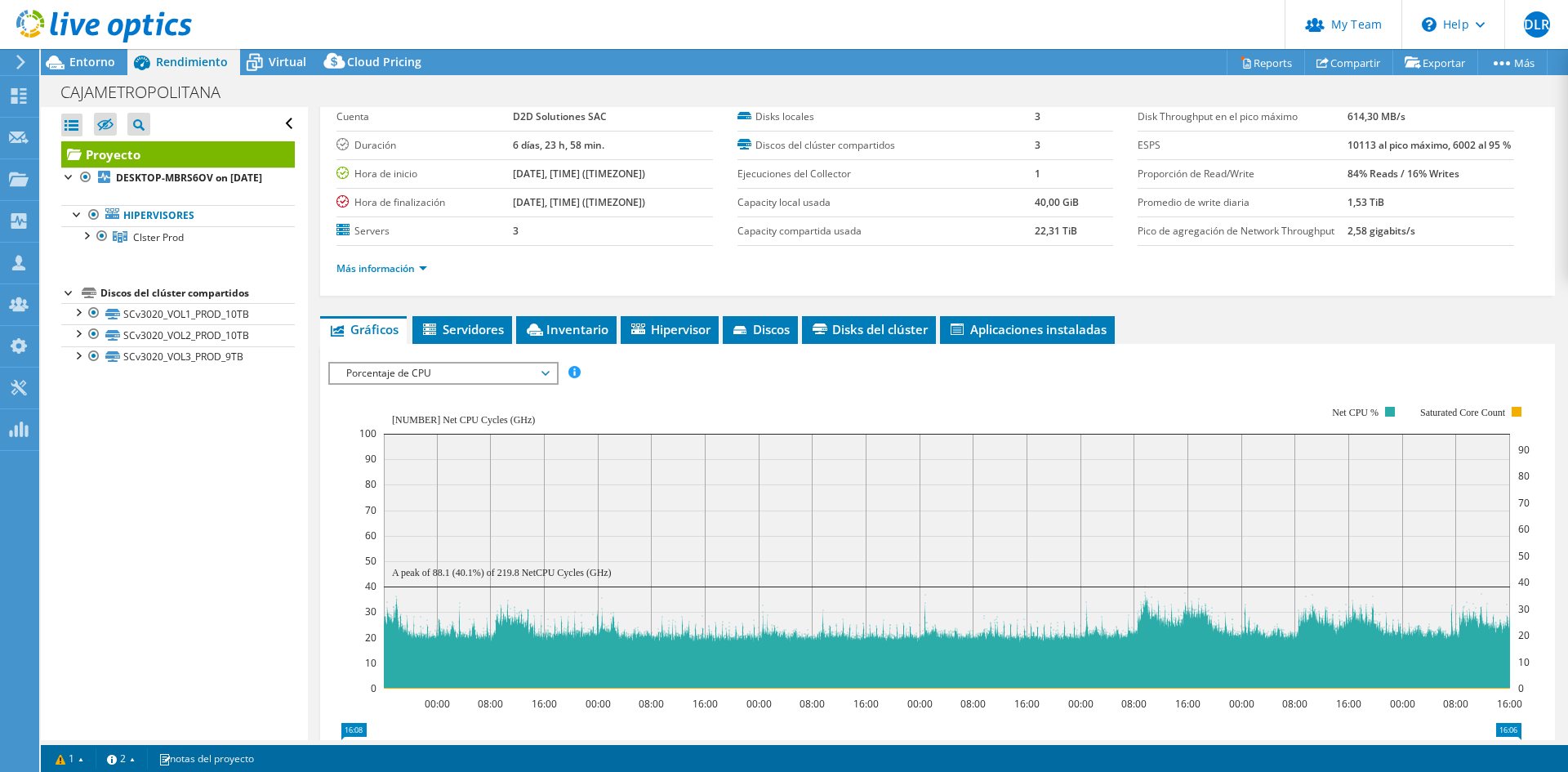 scroll, scrollTop: 163, scrollLeft: 0, axis: vertical 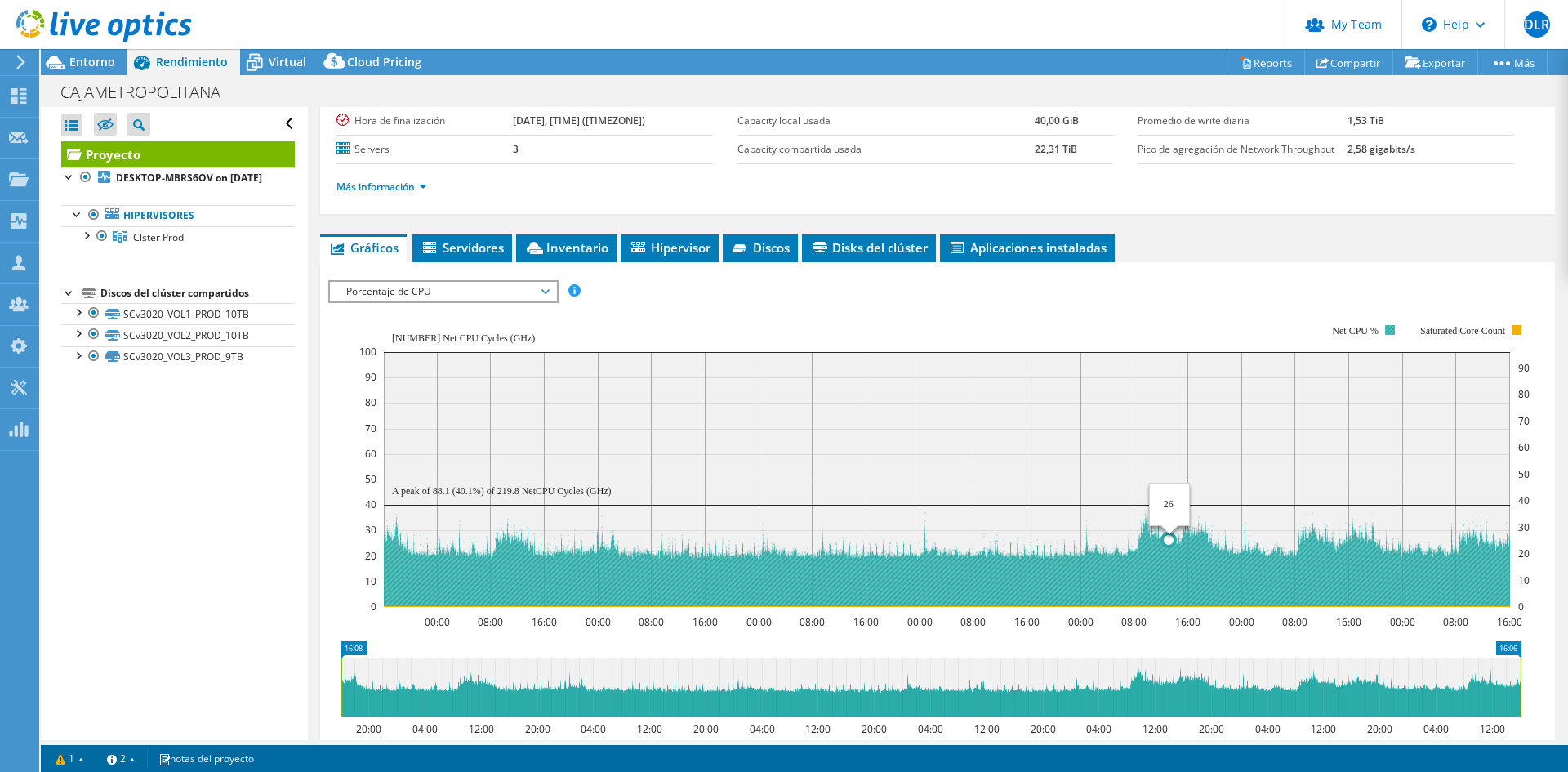 drag, startPoint x: 1136, startPoint y: 554, endPoint x: 1169, endPoint y: 554, distance: 33 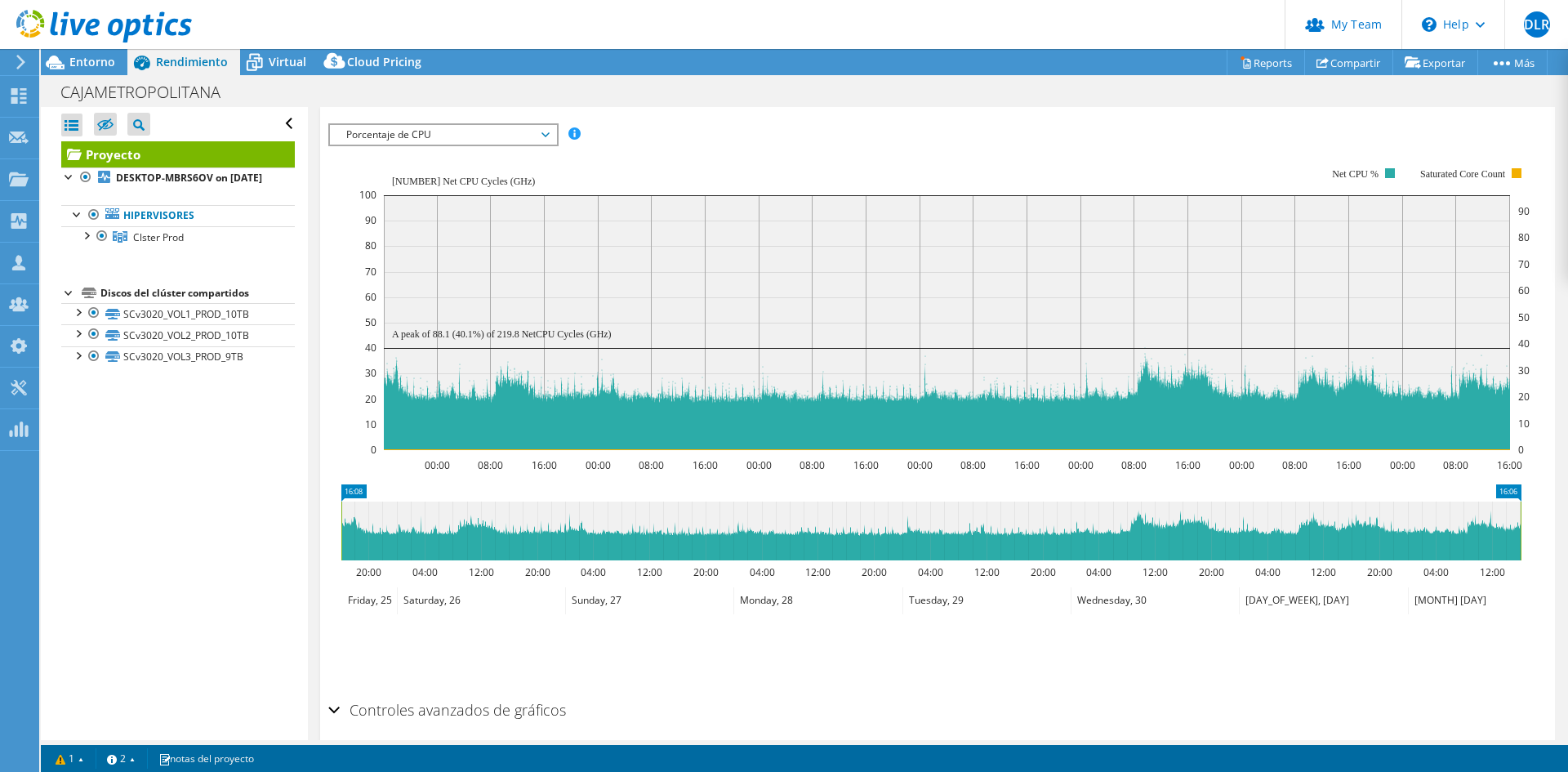 scroll, scrollTop: 327, scrollLeft: 0, axis: vertical 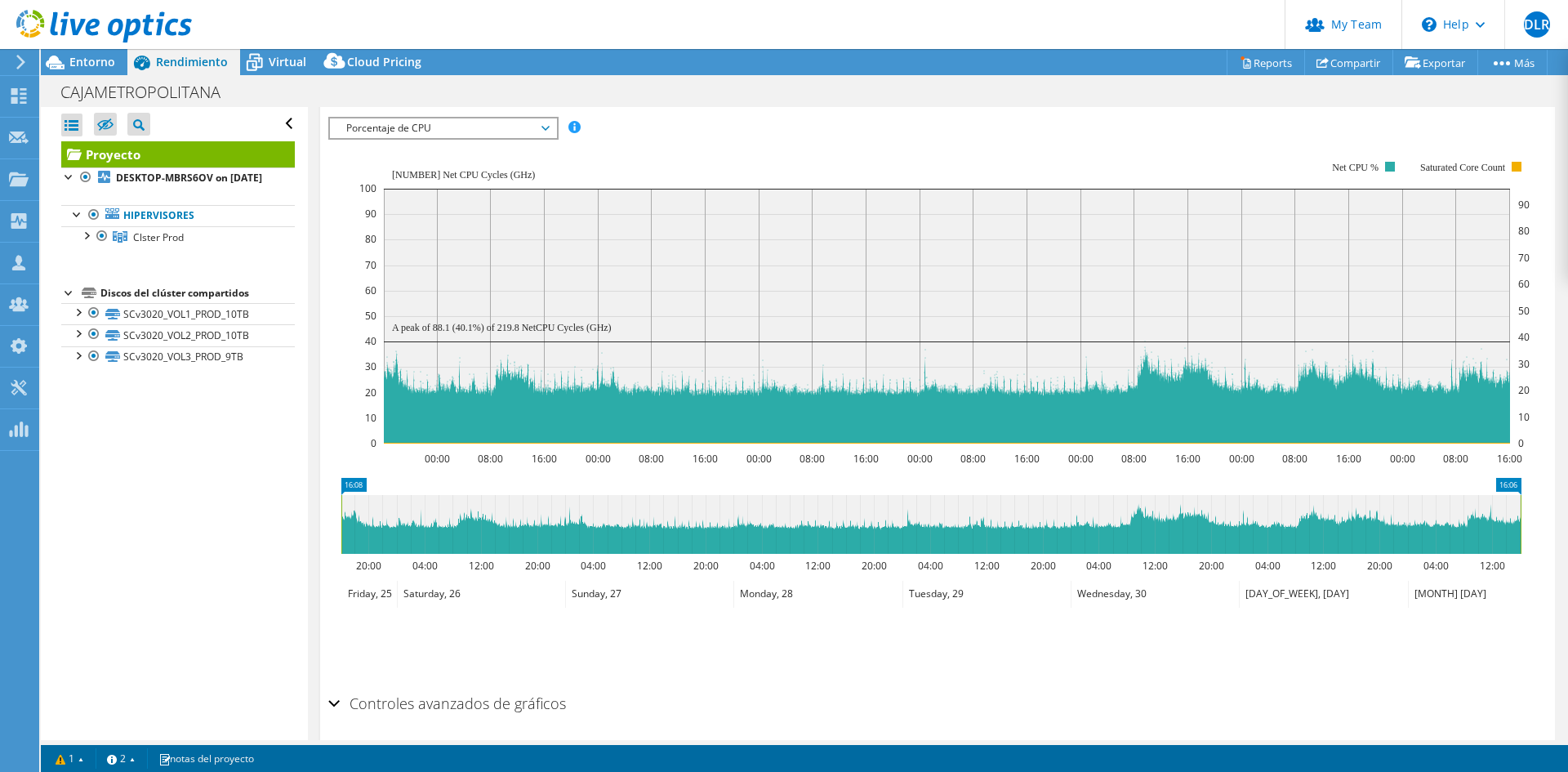 drag, startPoint x: 1130, startPoint y: 534, endPoint x: 1153, endPoint y: 533, distance: 23.02173 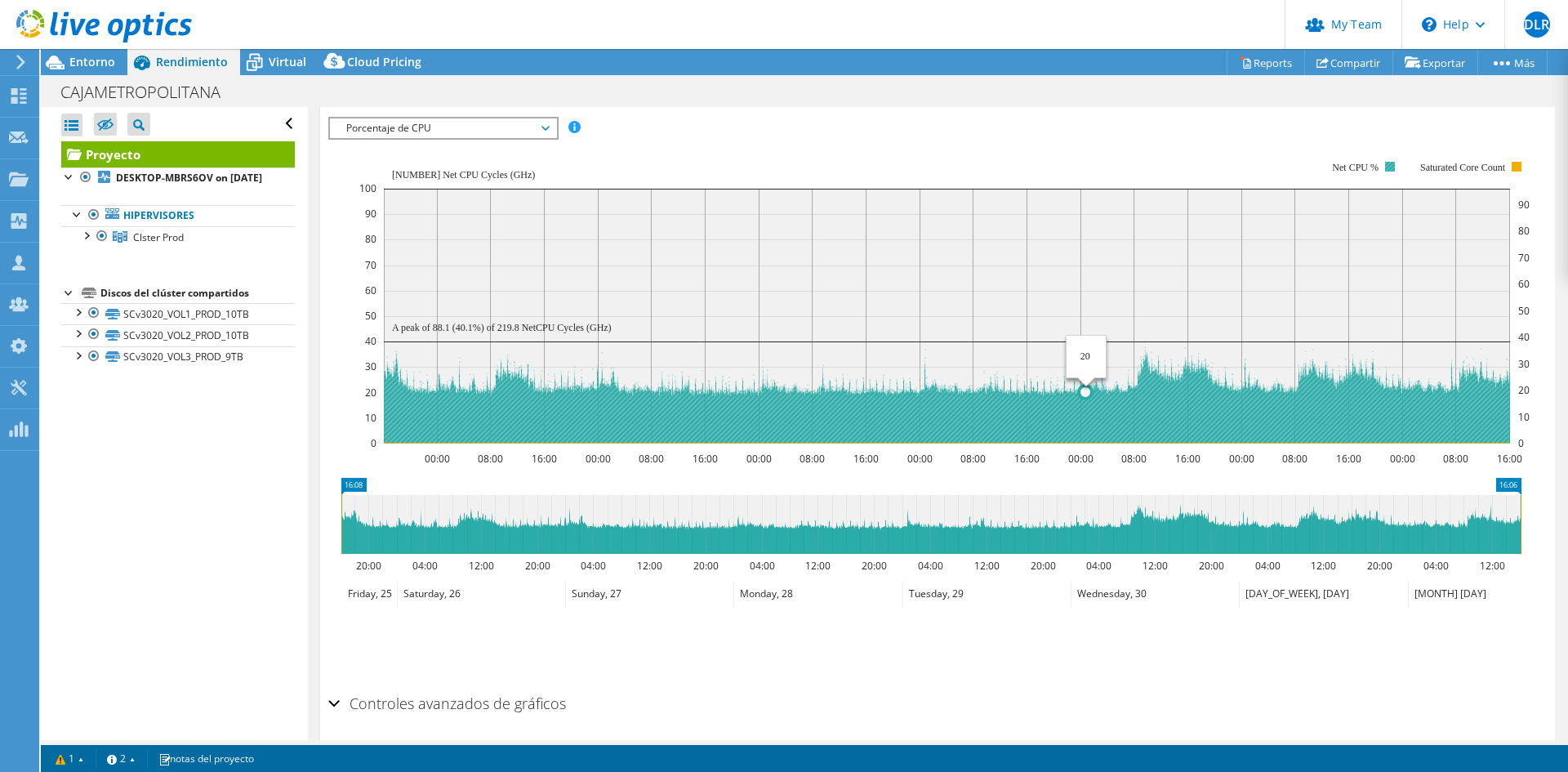 drag, startPoint x: 1041, startPoint y: 401, endPoint x: 1108, endPoint y: 408, distance: 67.36468 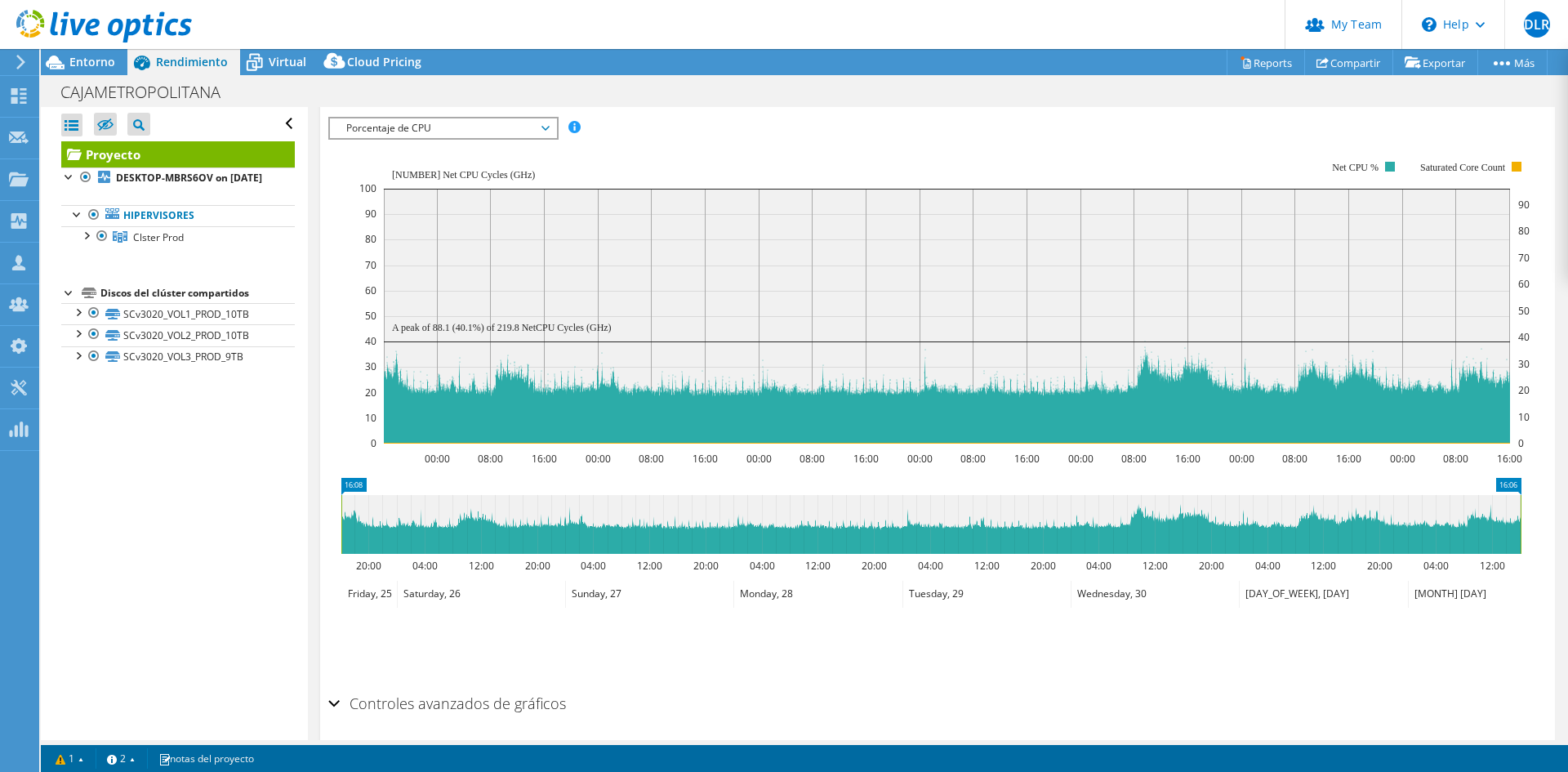 drag, startPoint x: 1125, startPoint y: 512, endPoint x: 1145, endPoint y: 530, distance: 26.90725 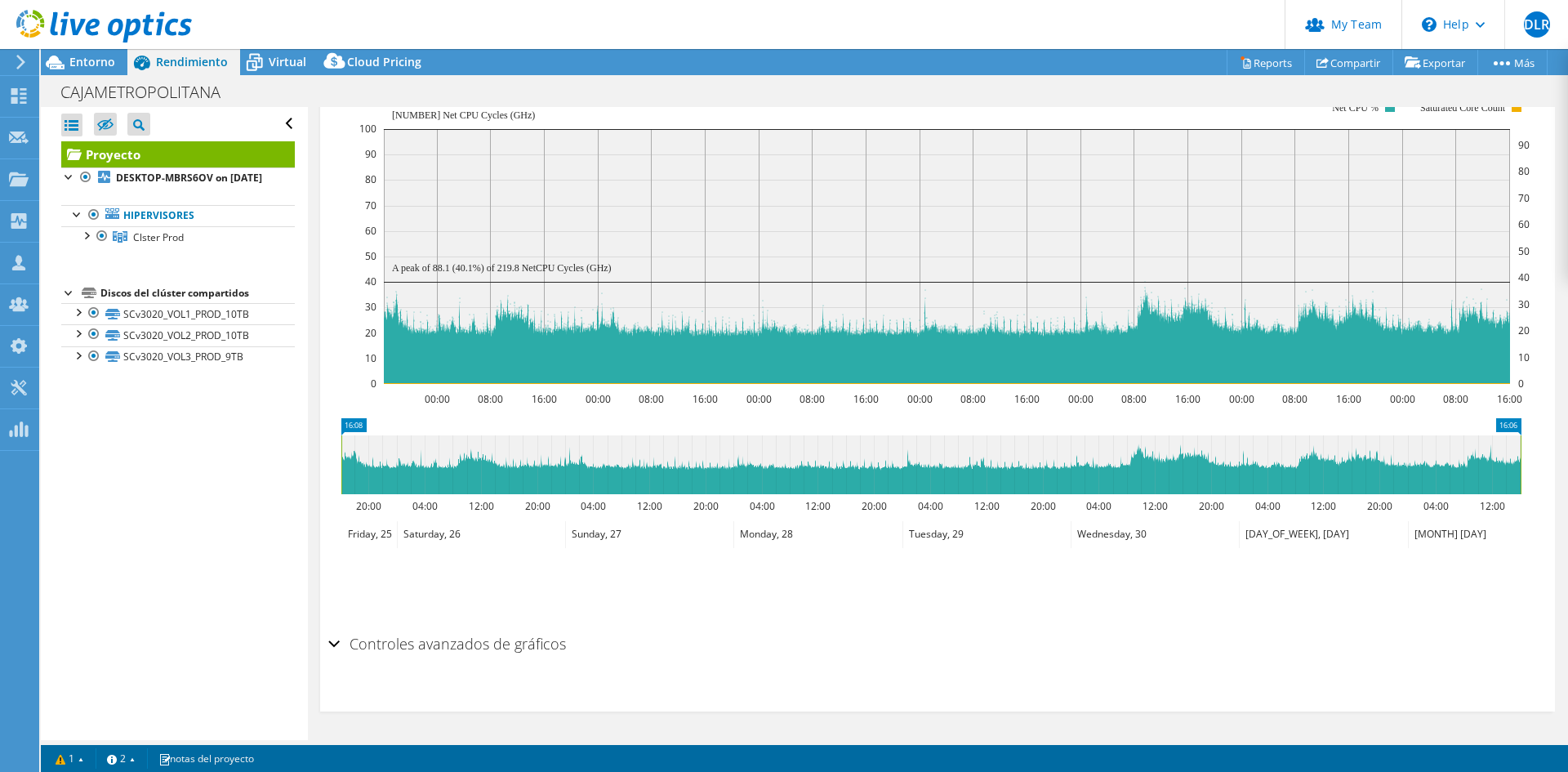 drag, startPoint x: 1125, startPoint y: 482, endPoint x: 1158, endPoint y: 478, distance: 33.24154 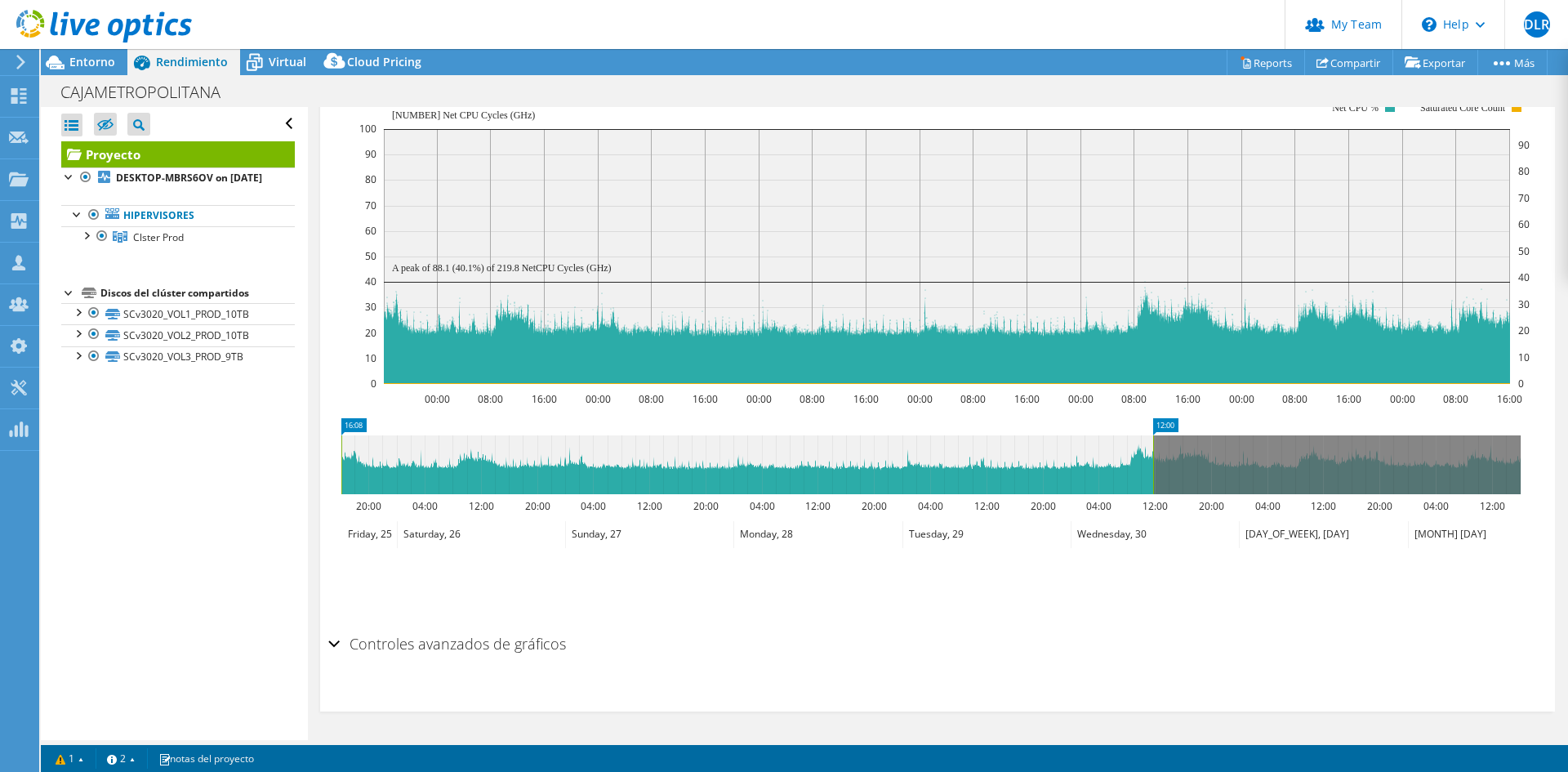 drag, startPoint x: 1511, startPoint y: 424, endPoint x: 1149, endPoint y: 428, distance: 362.0221 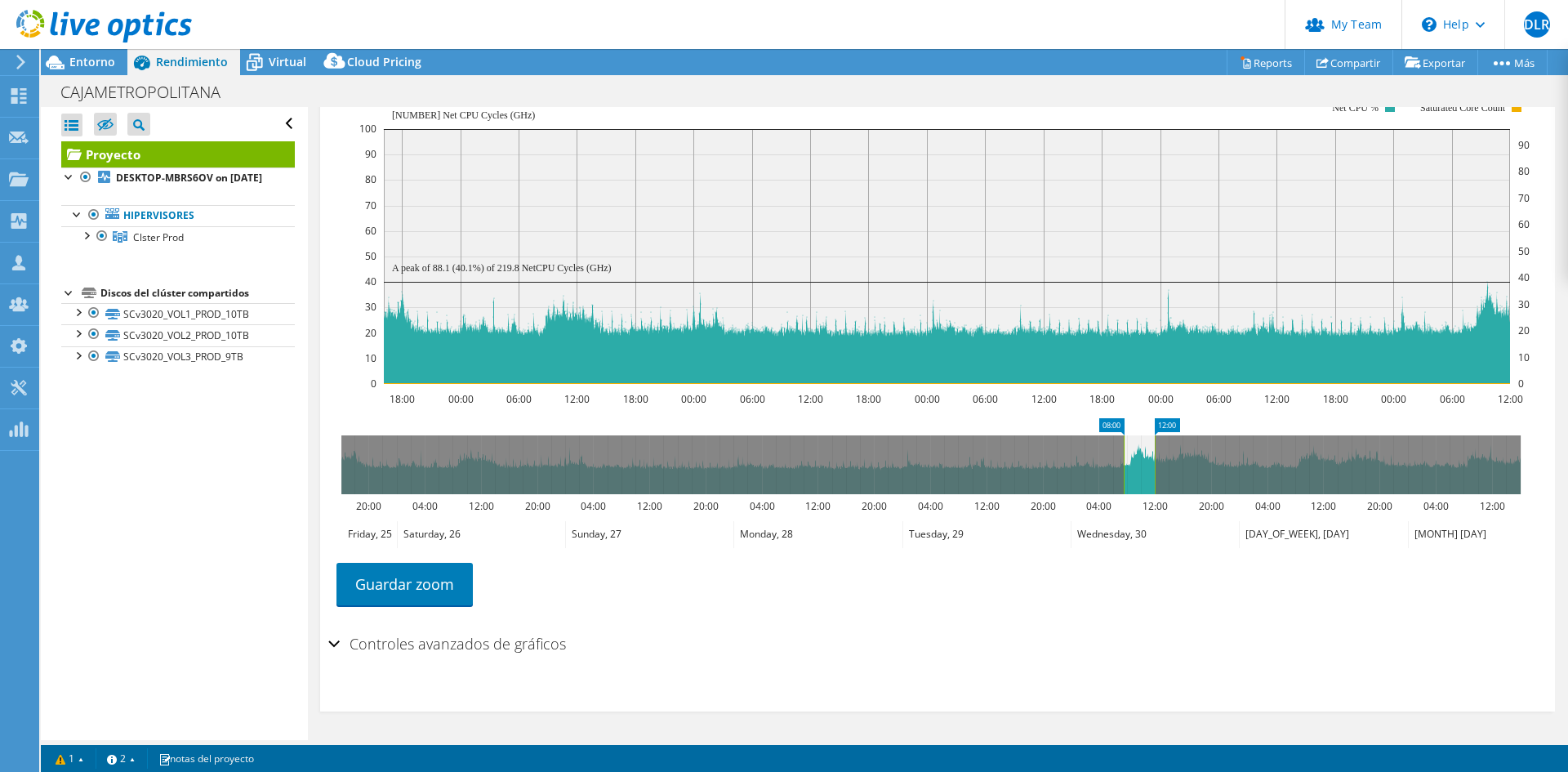 drag, startPoint x: 355, startPoint y: 425, endPoint x: 1138, endPoint y: 479, distance: 784.8599 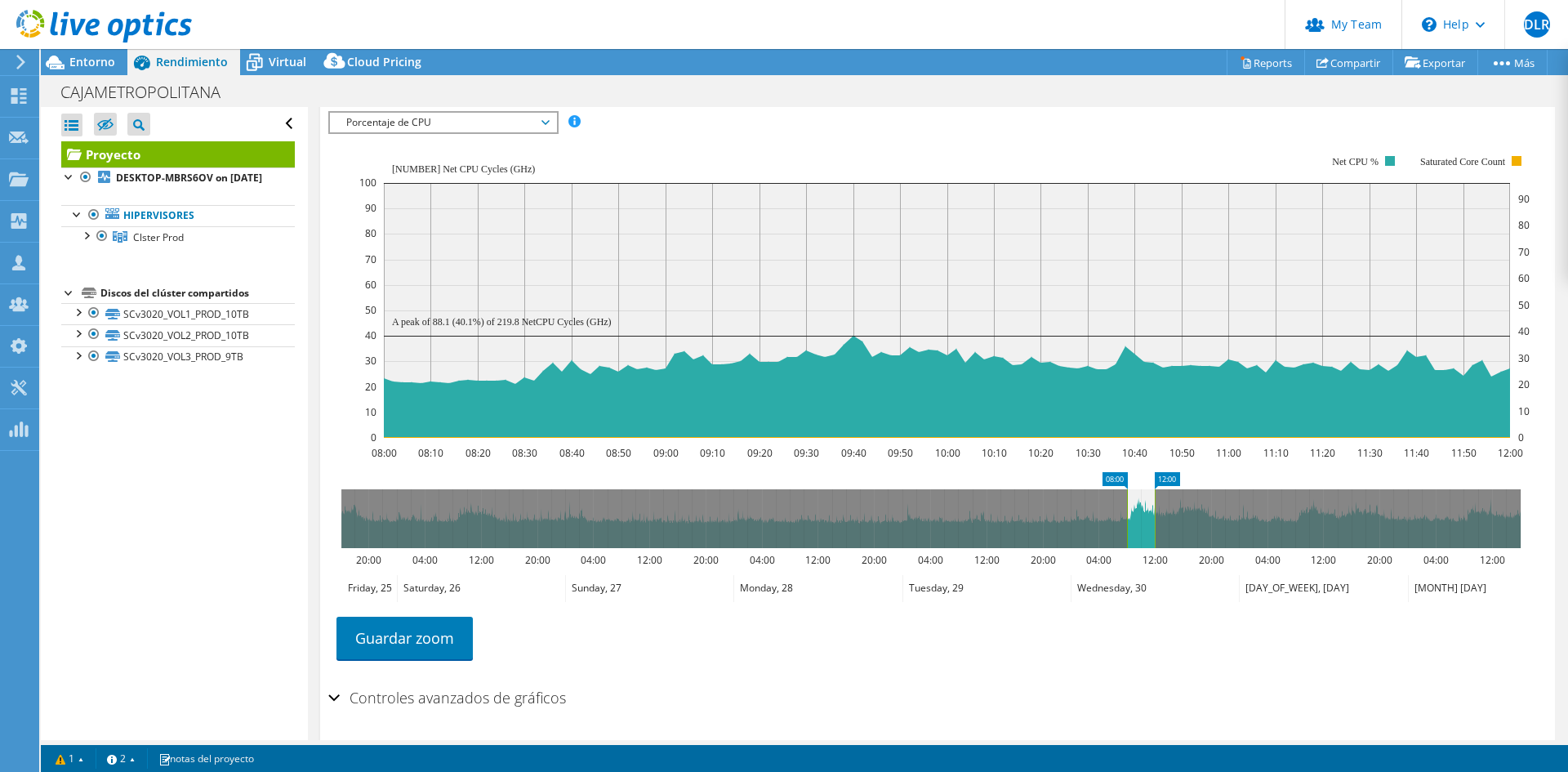 scroll, scrollTop: 305, scrollLeft: 0, axis: vertical 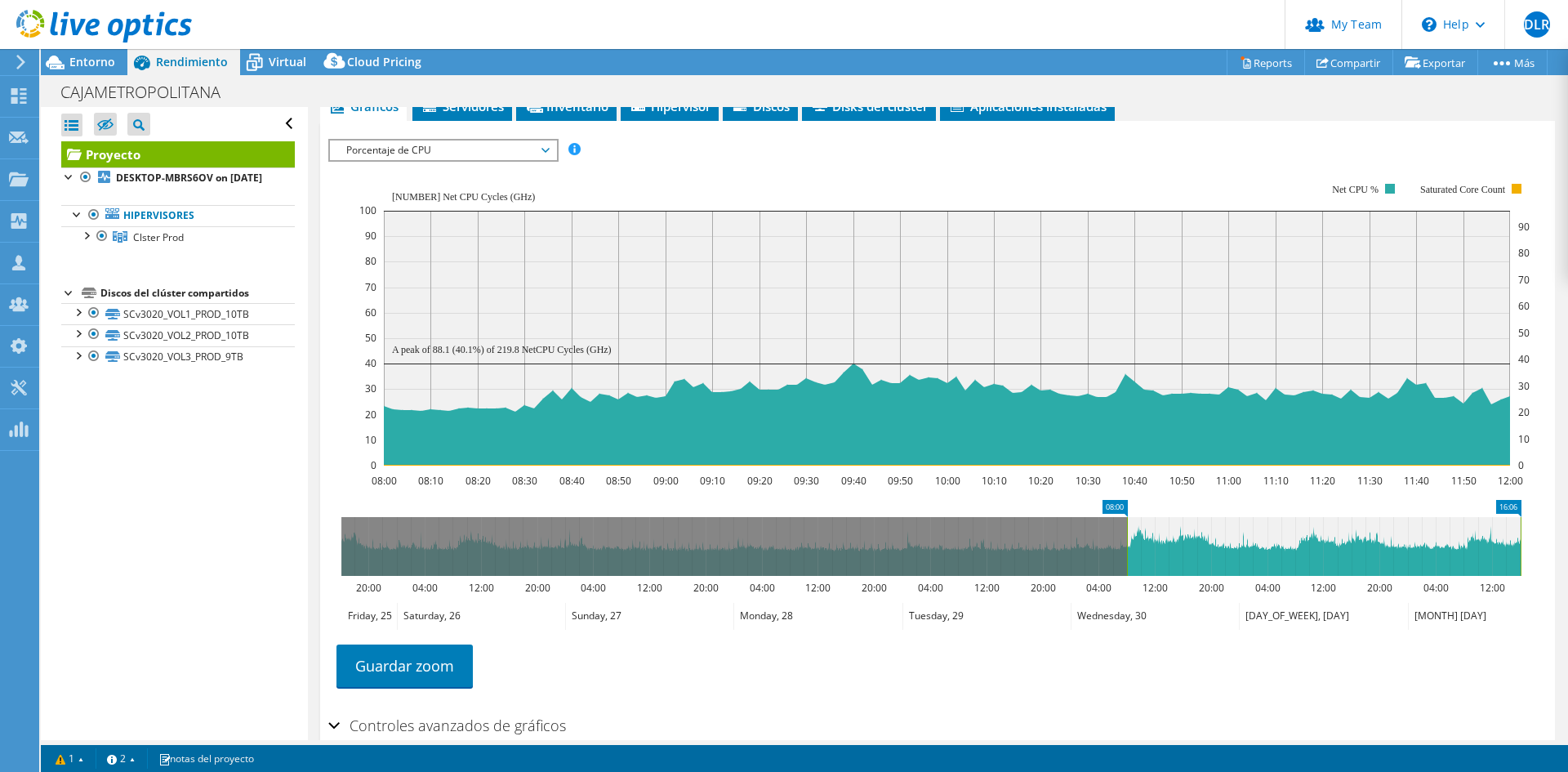 drag, startPoint x: 1207, startPoint y: 506, endPoint x: 1160, endPoint y: 506, distance: 47 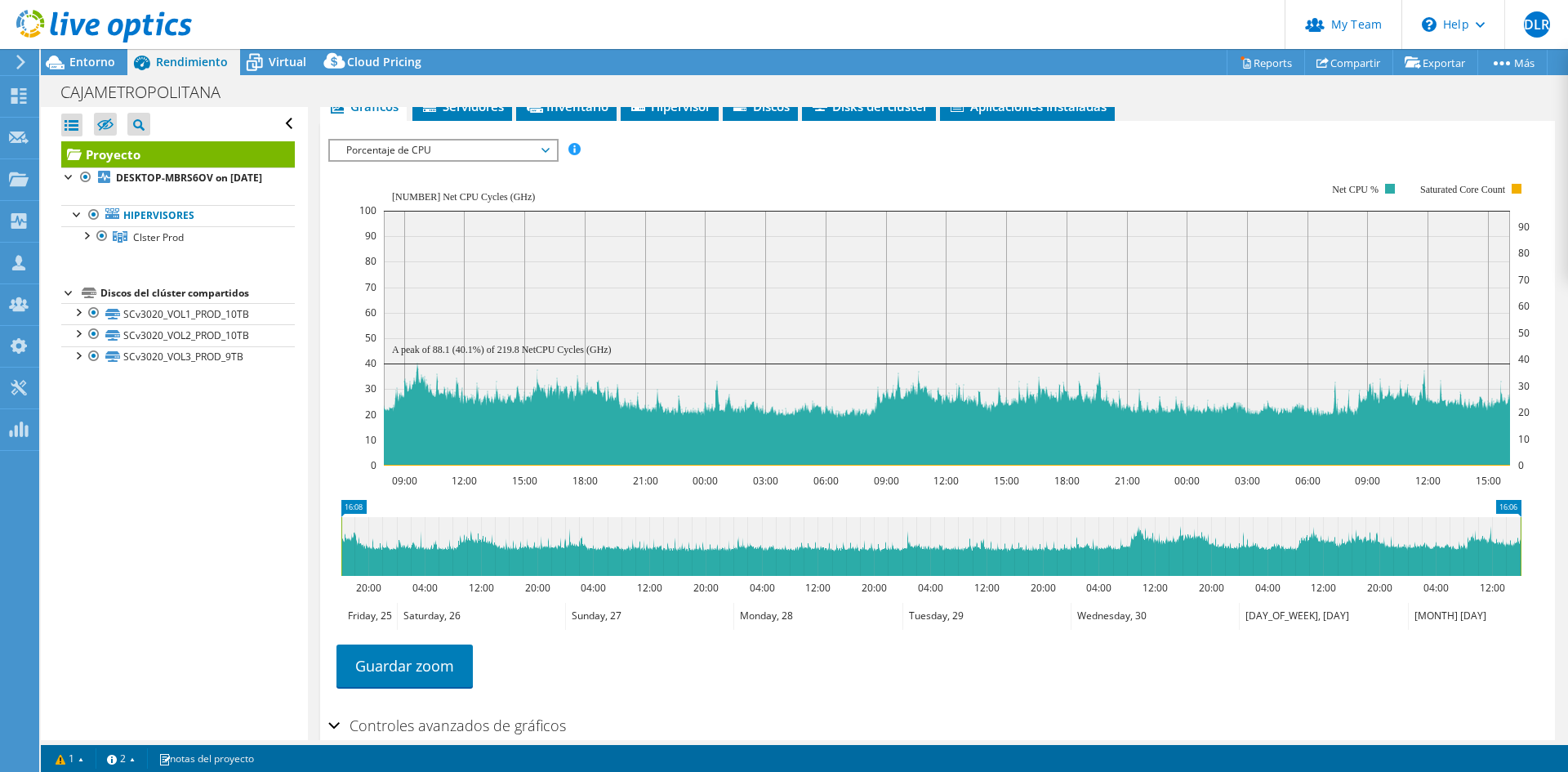 drag, startPoint x: 1115, startPoint y: 506, endPoint x: 333, endPoint y: 459, distance: 783.411 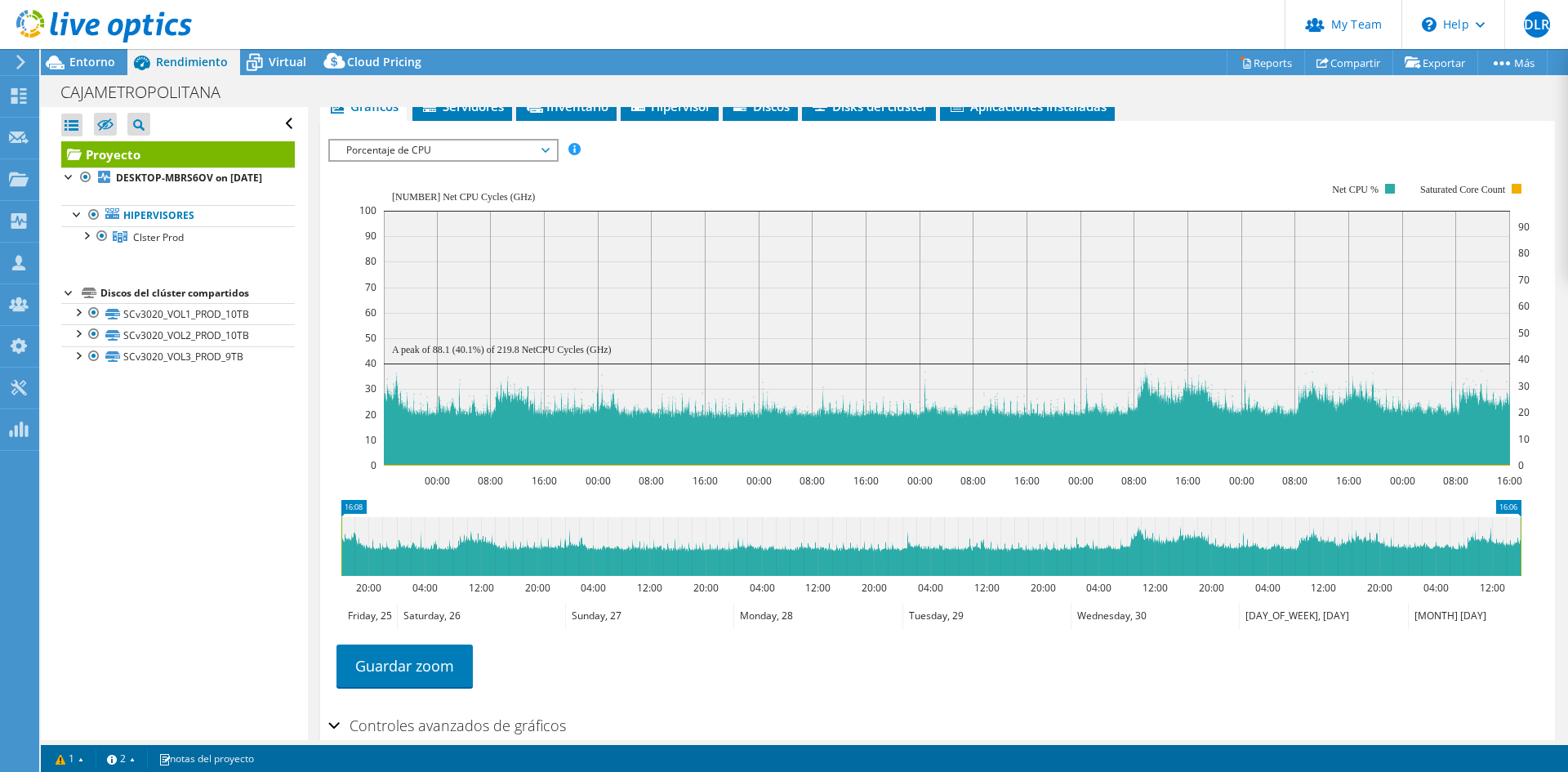 click on "Porcentaje de CPU" at bounding box center (443, 150) 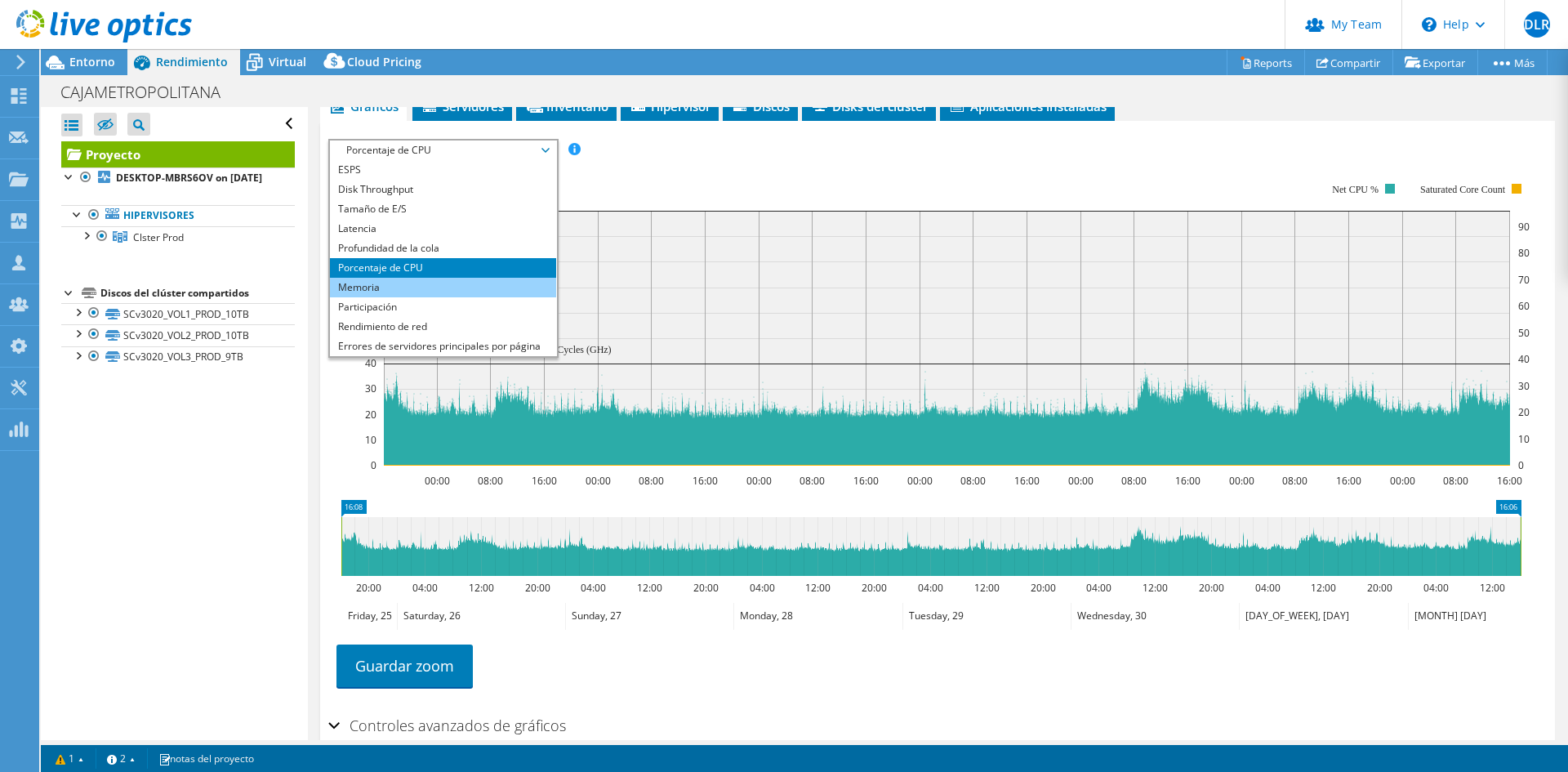 click on "Memoria" at bounding box center (443, 288) 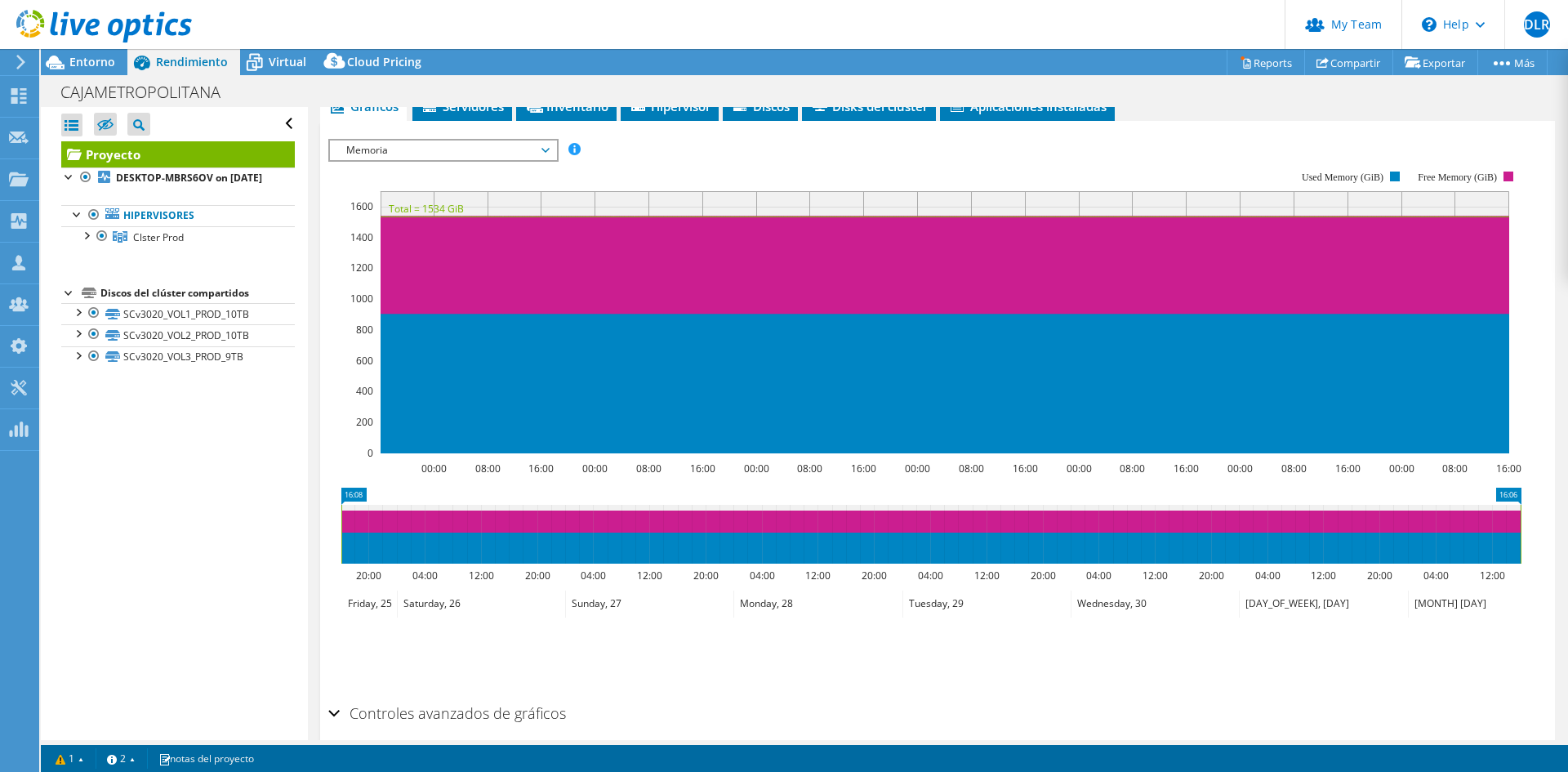 scroll, scrollTop: 141, scrollLeft: 0, axis: vertical 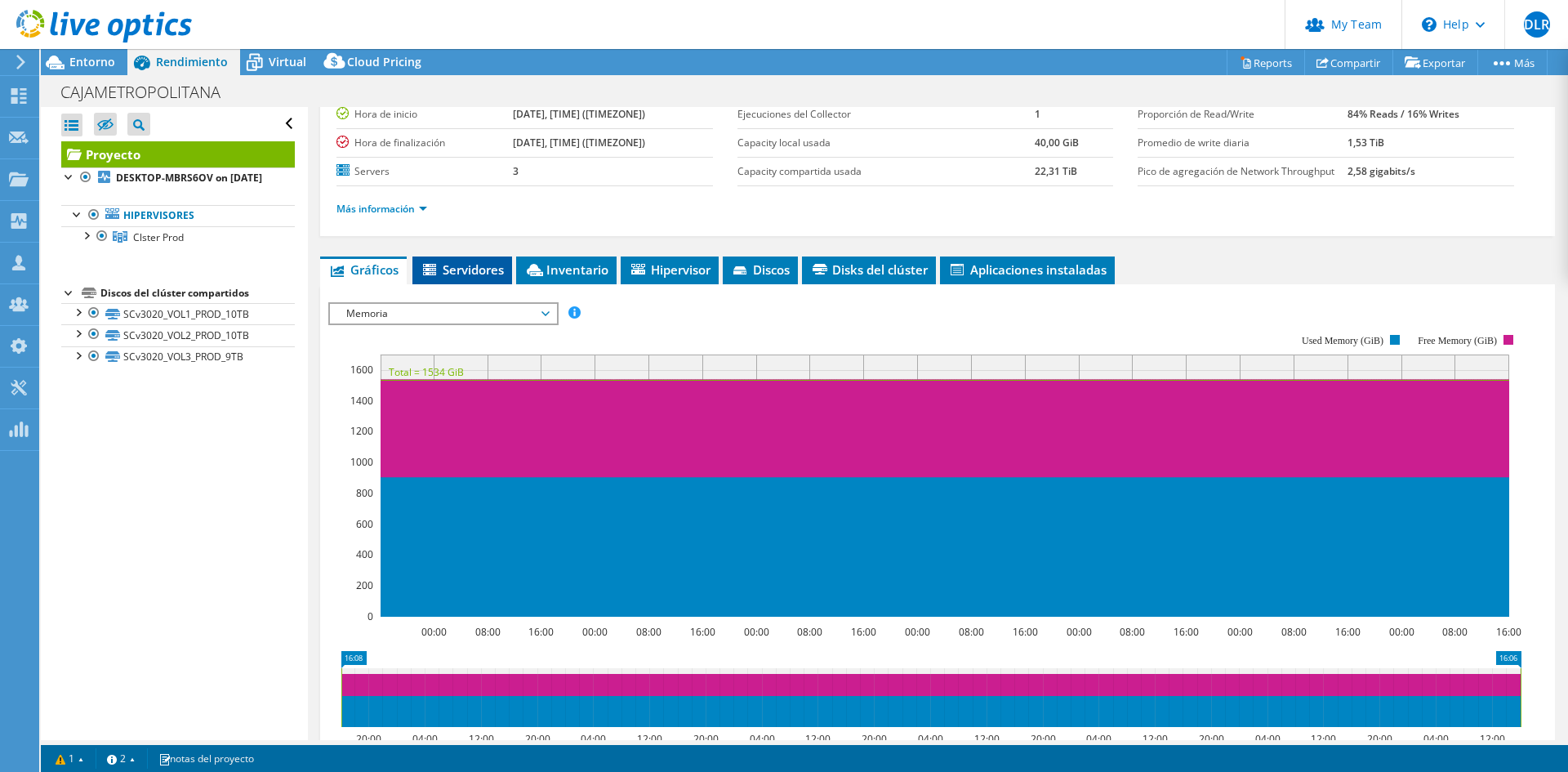 click on "Servidores" at bounding box center (462, 270) 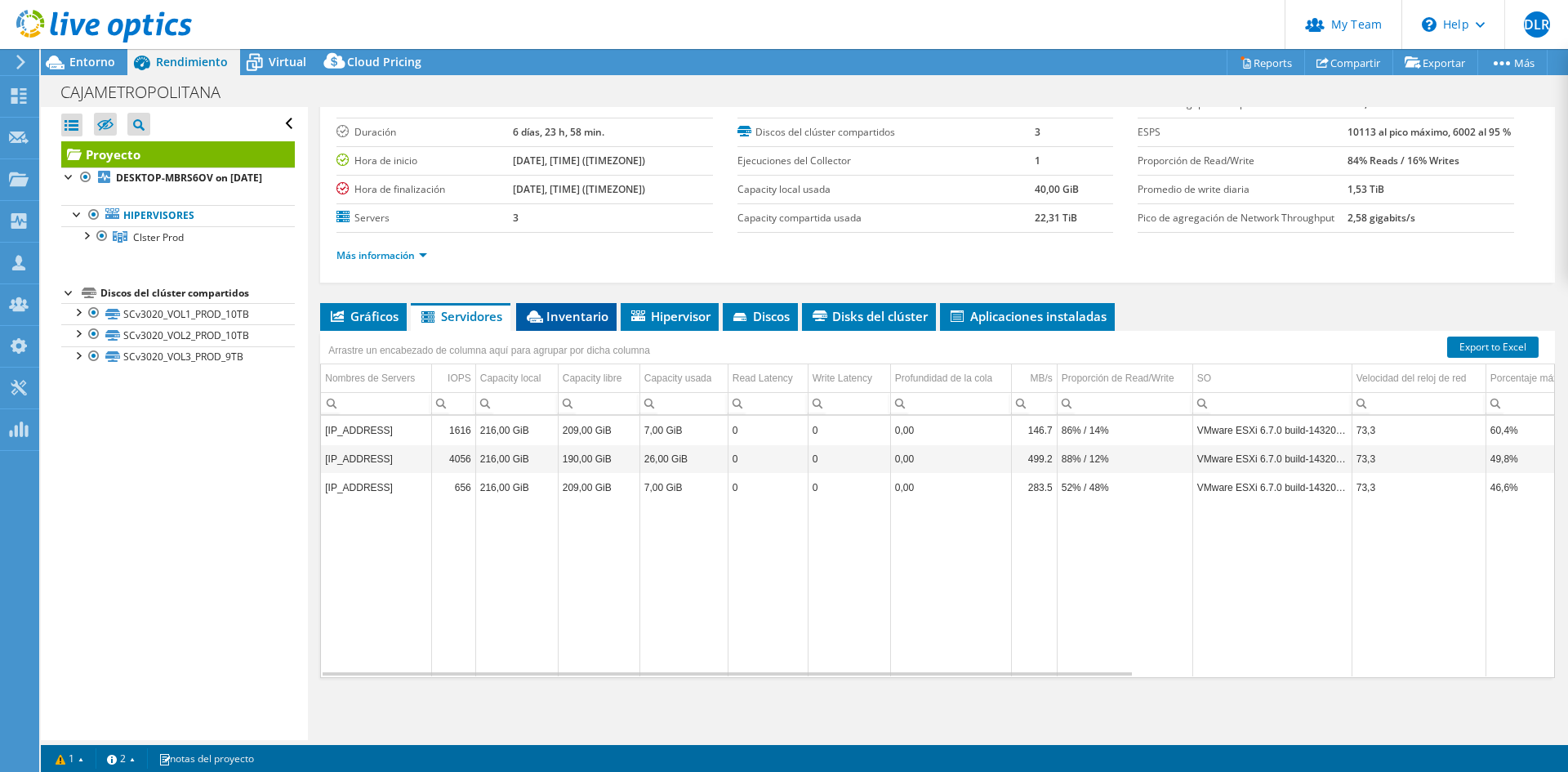 click on "Inventario" at bounding box center (566, 316) 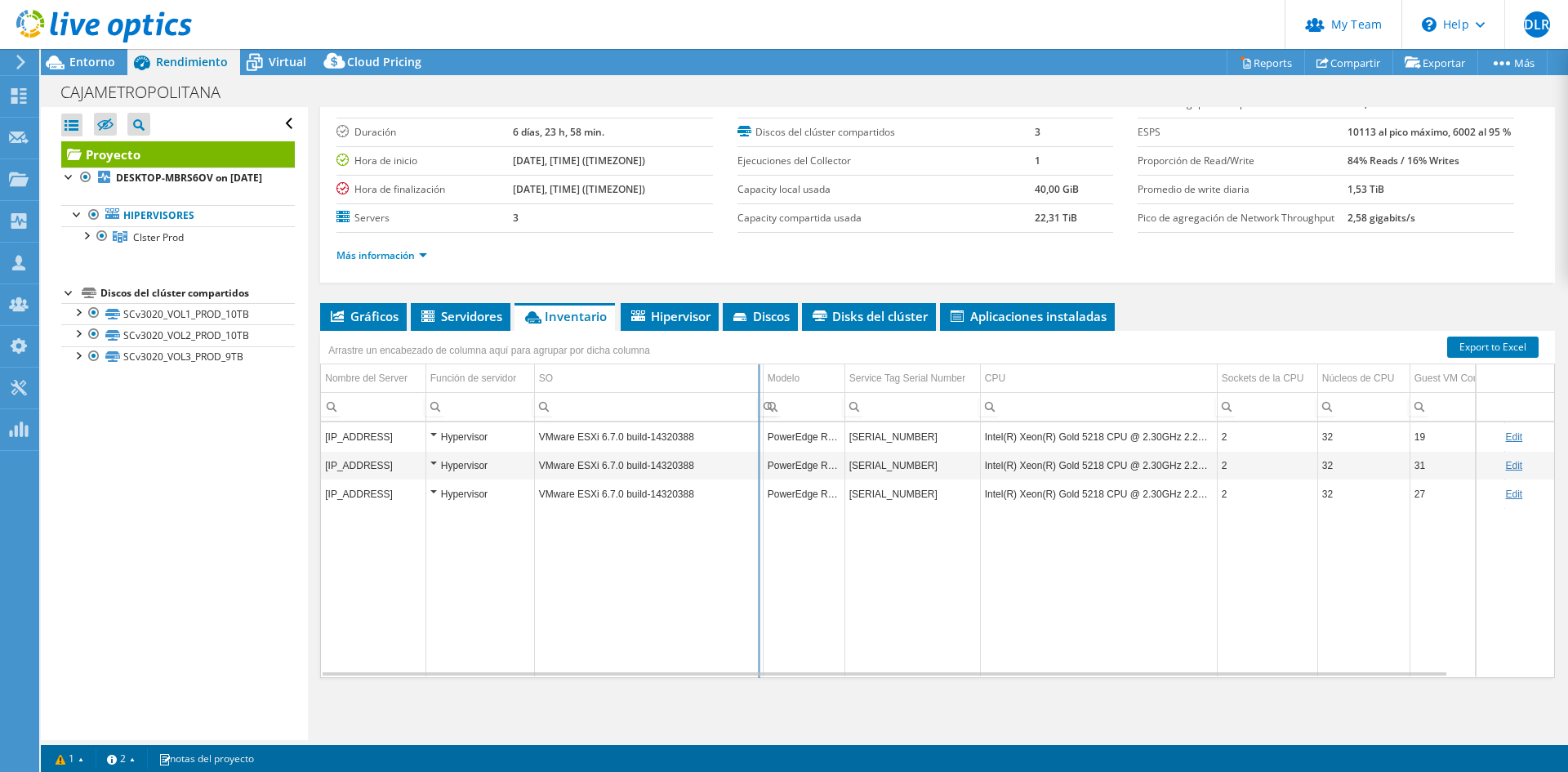 drag, startPoint x: 703, startPoint y: 377, endPoint x: 854, endPoint y: 386, distance: 151.26797 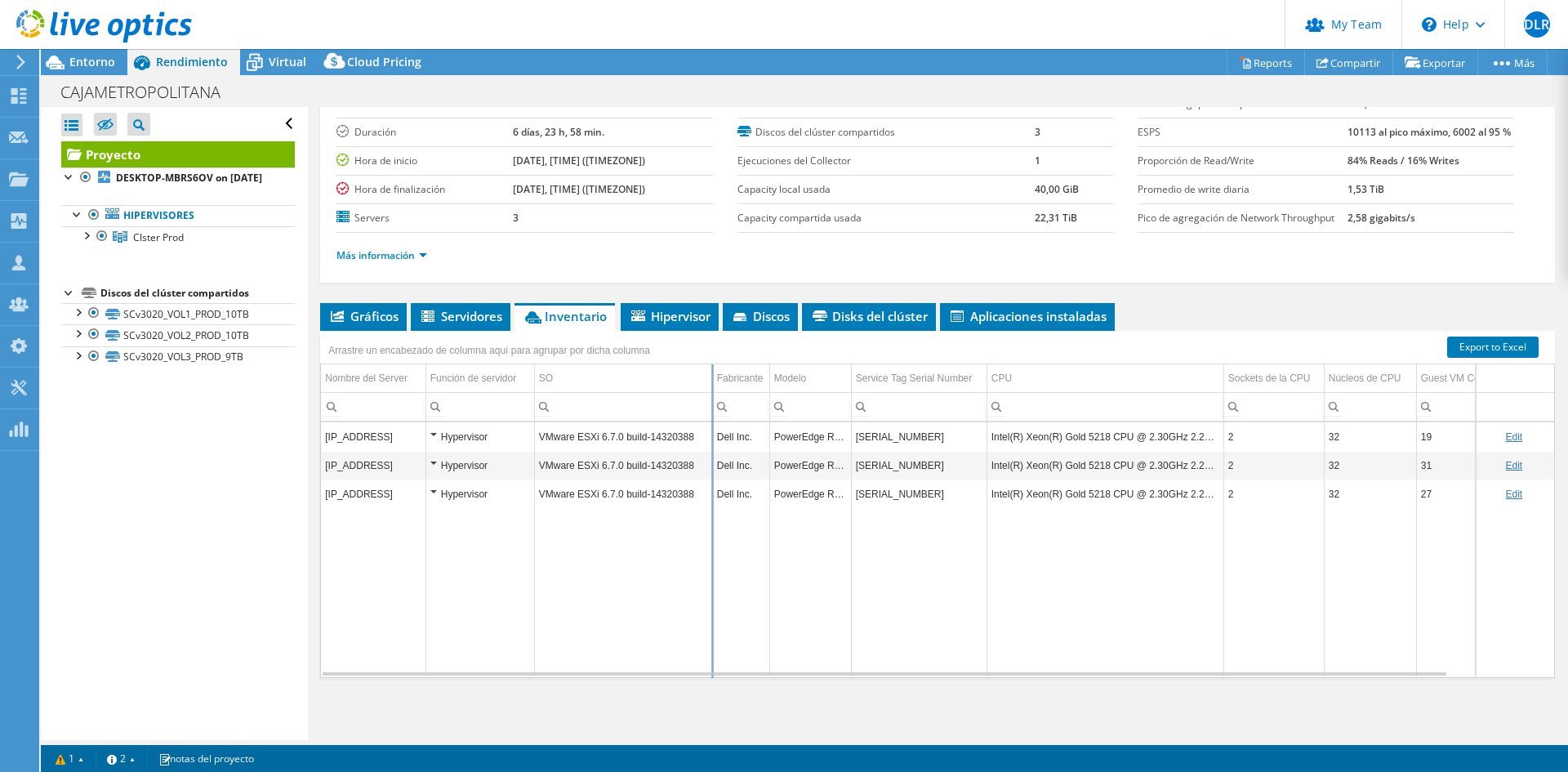 drag, startPoint x: 759, startPoint y: 376, endPoint x: 711, endPoint y: 375, distance: 48.01042 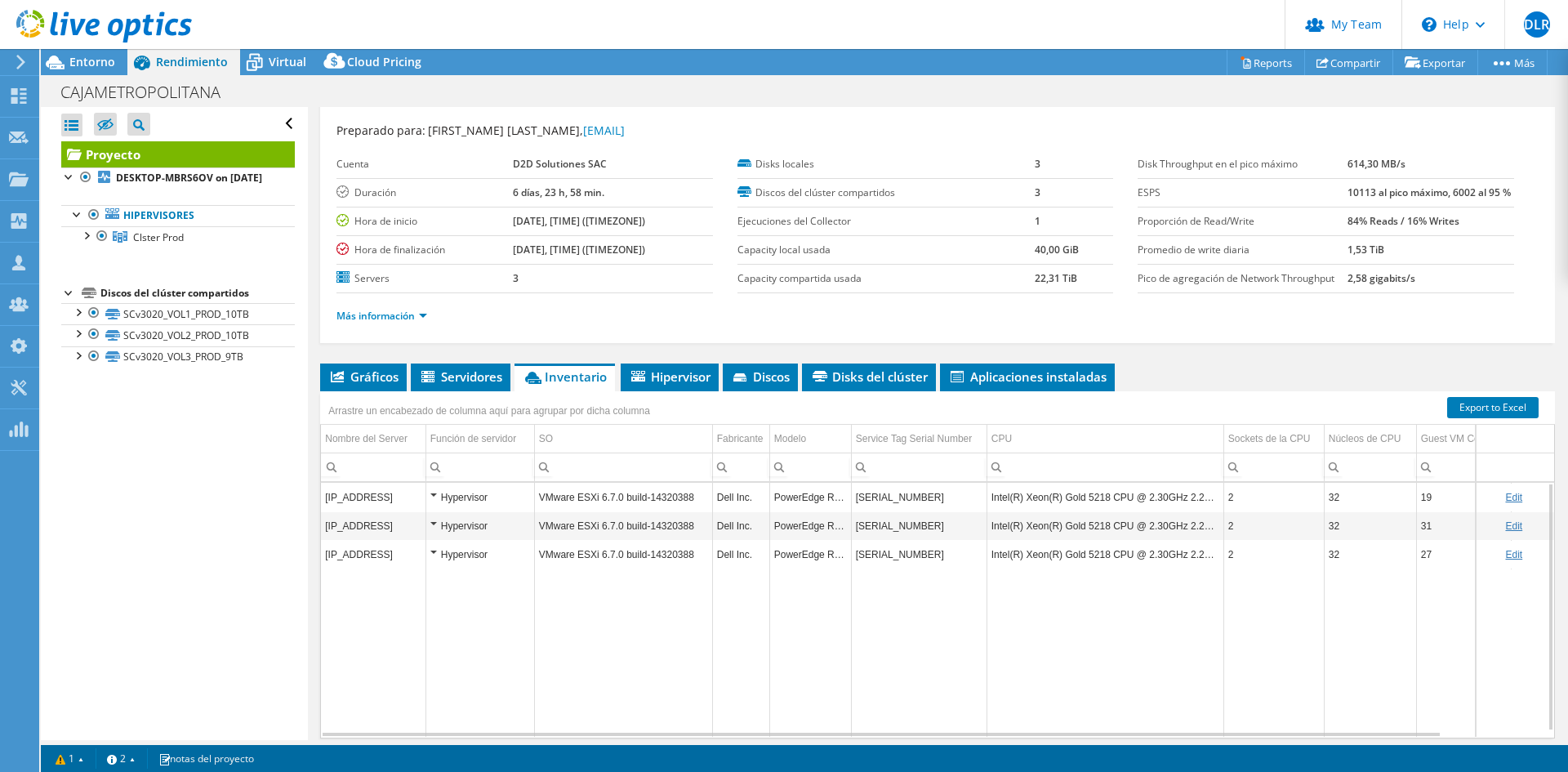 scroll, scrollTop: 0, scrollLeft: 0, axis: both 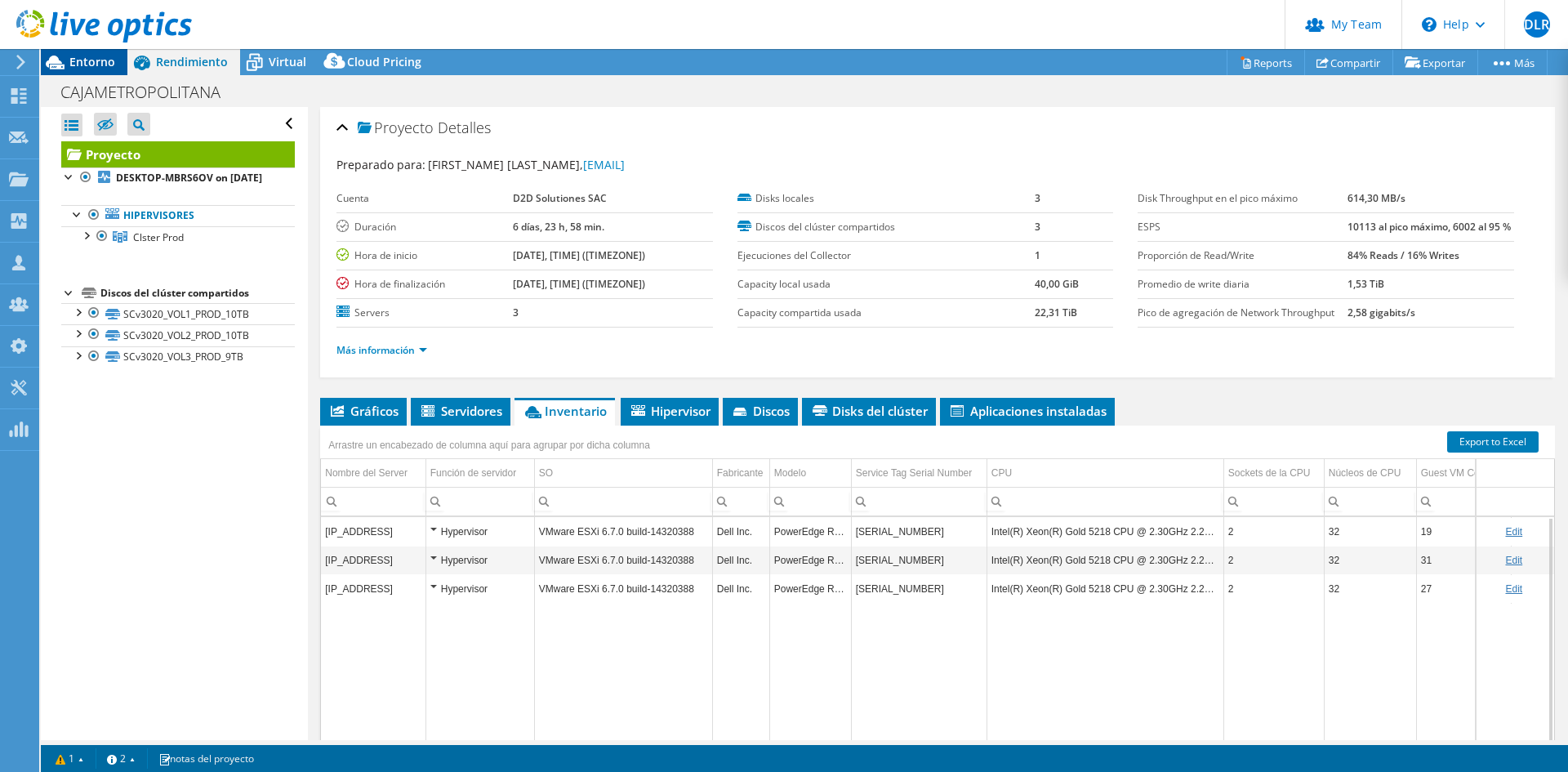 click on "Entorno" at bounding box center (92, 61) 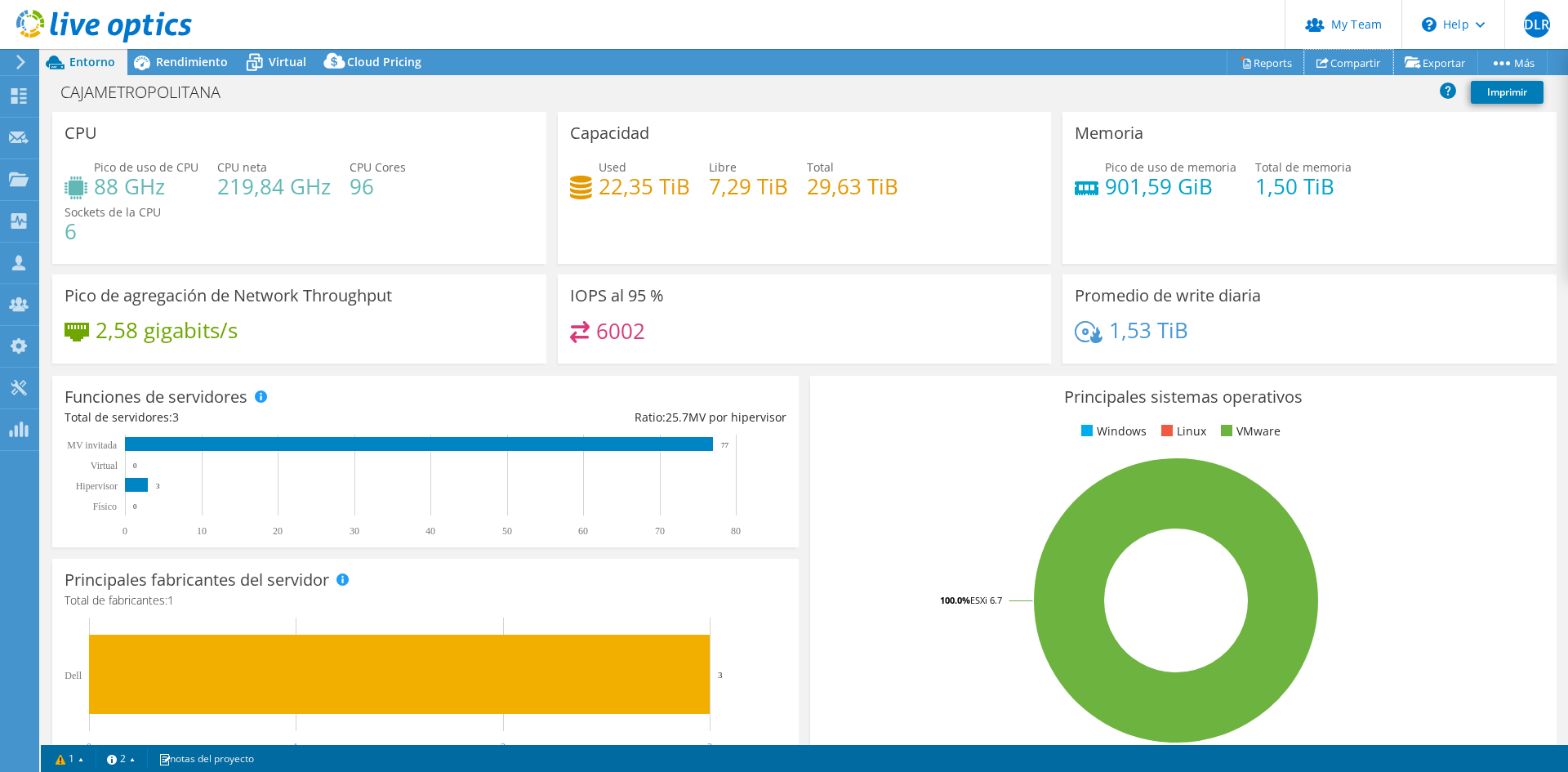 click on "Compartir" at bounding box center [1348, 62] 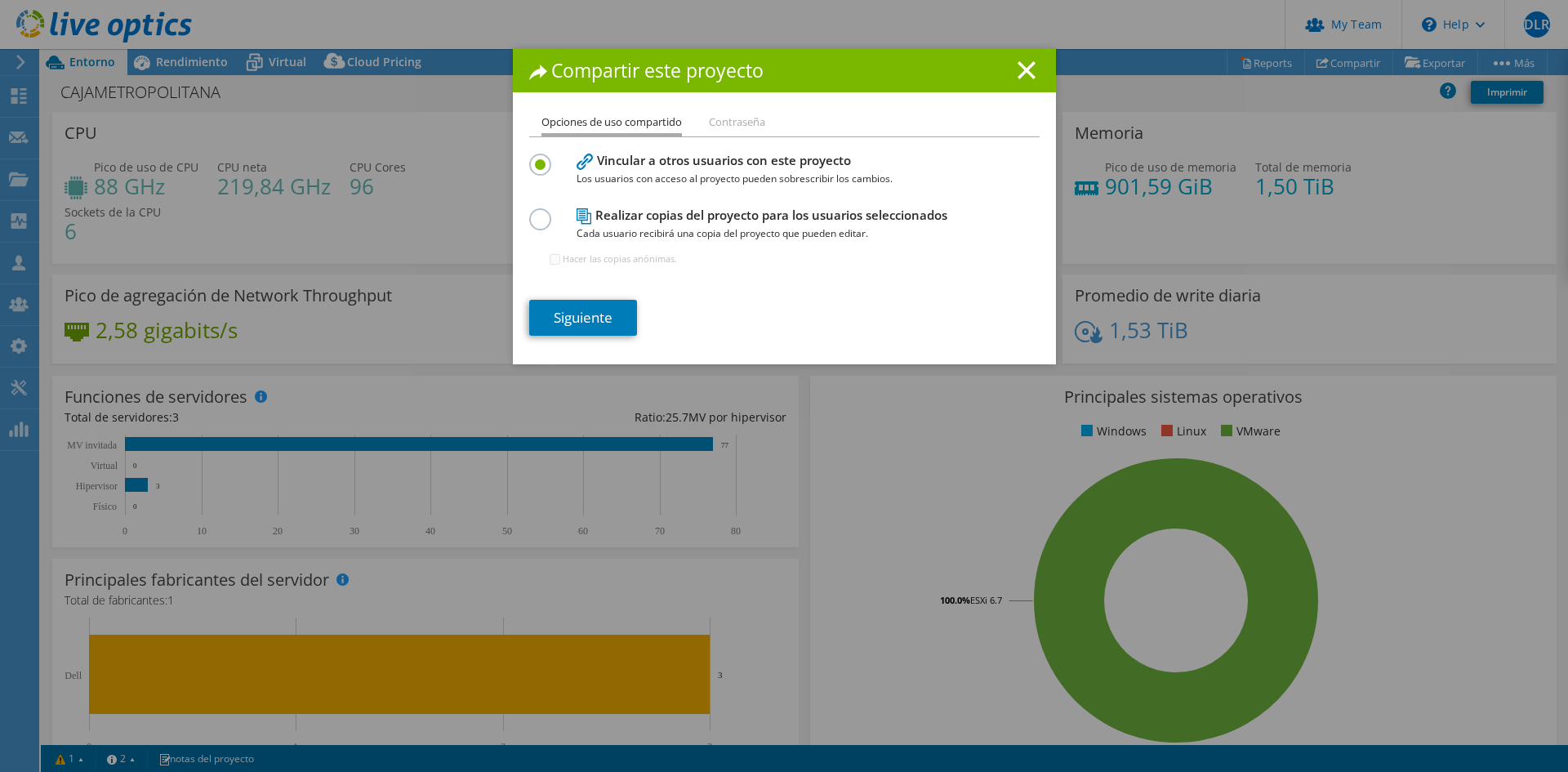 click on "Compartir este proyecto" at bounding box center (784, 70) 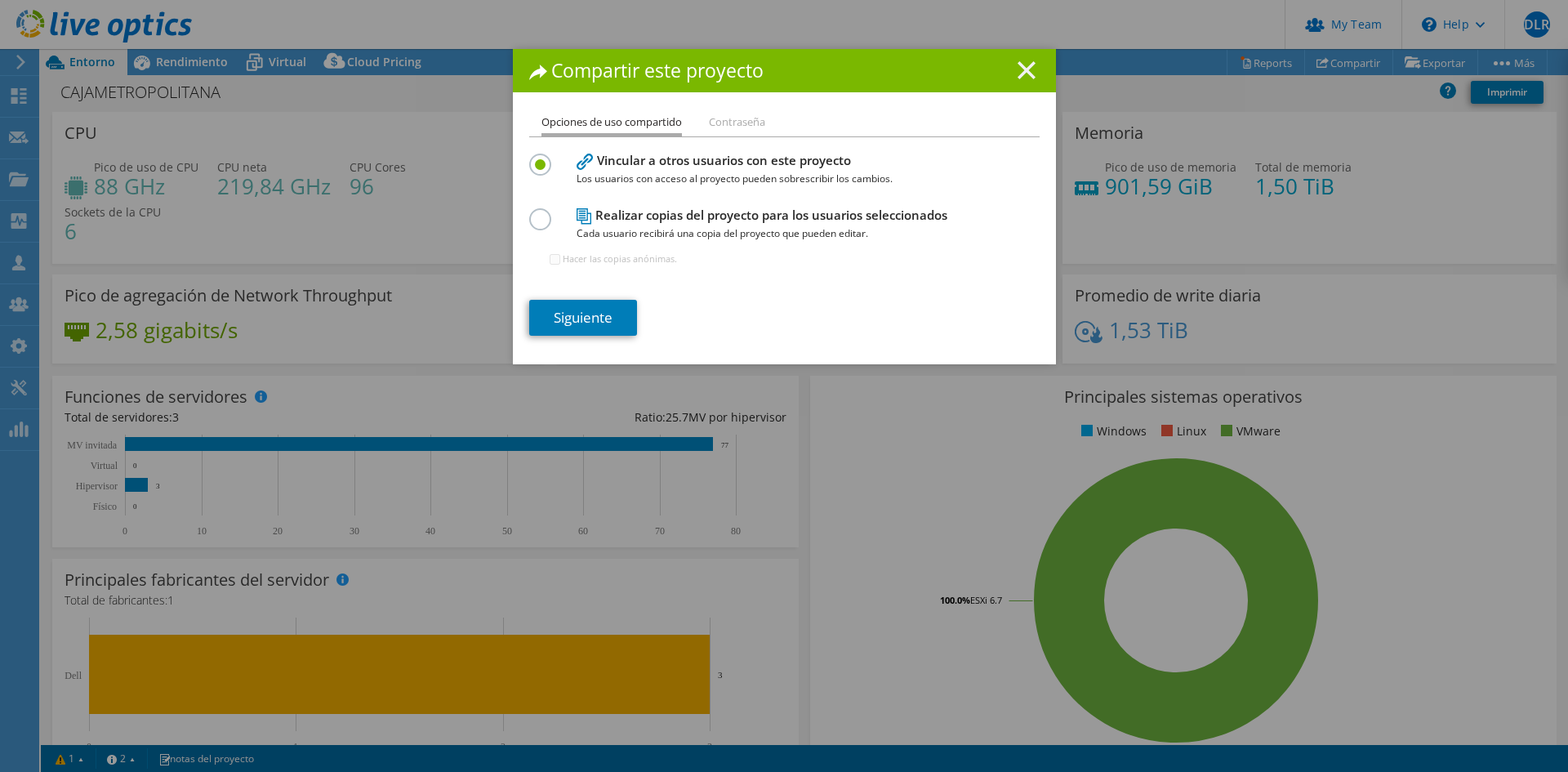 click 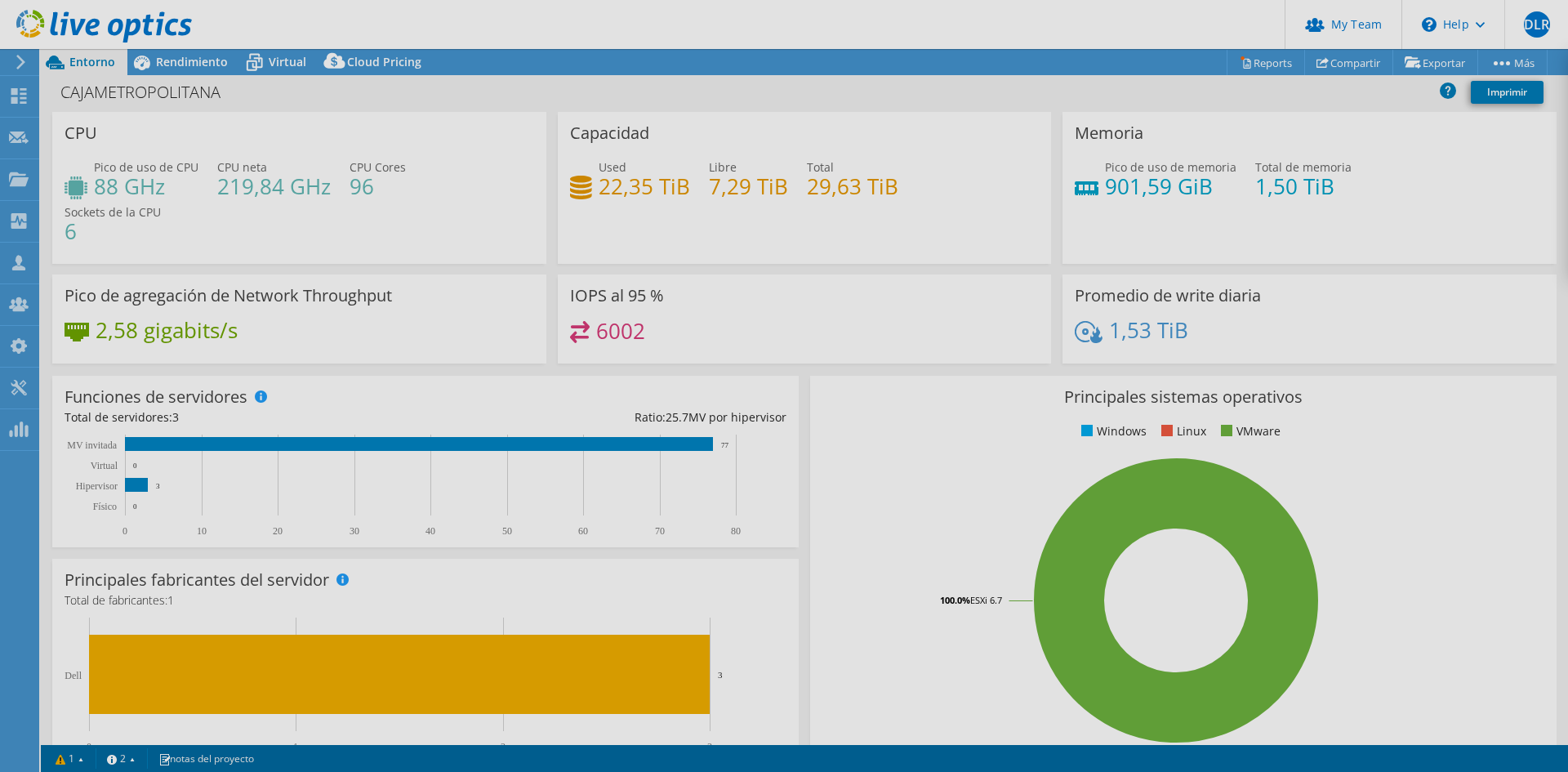 click on "Este proyecto se ha archivado. No se han realizado cambios, y tanto los gráficos como las tablas de resumen solo están disponibles en el nivel de proyecto.
Restaurar
Acciones de proyecto
Acciones de proyecto
Reports
Compartir" at bounding box center (804, 410) 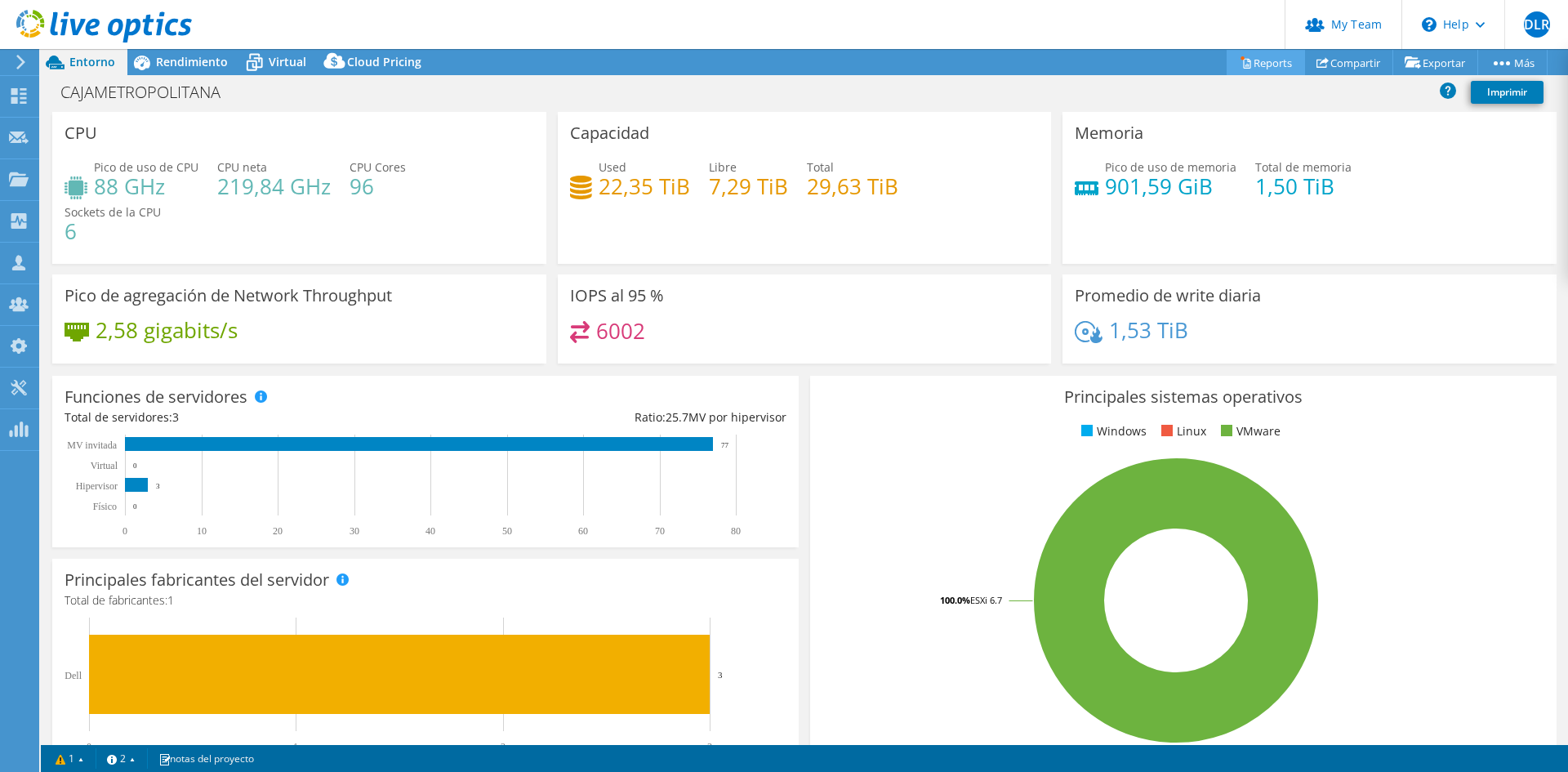 click on "Reports" at bounding box center (1266, 62) 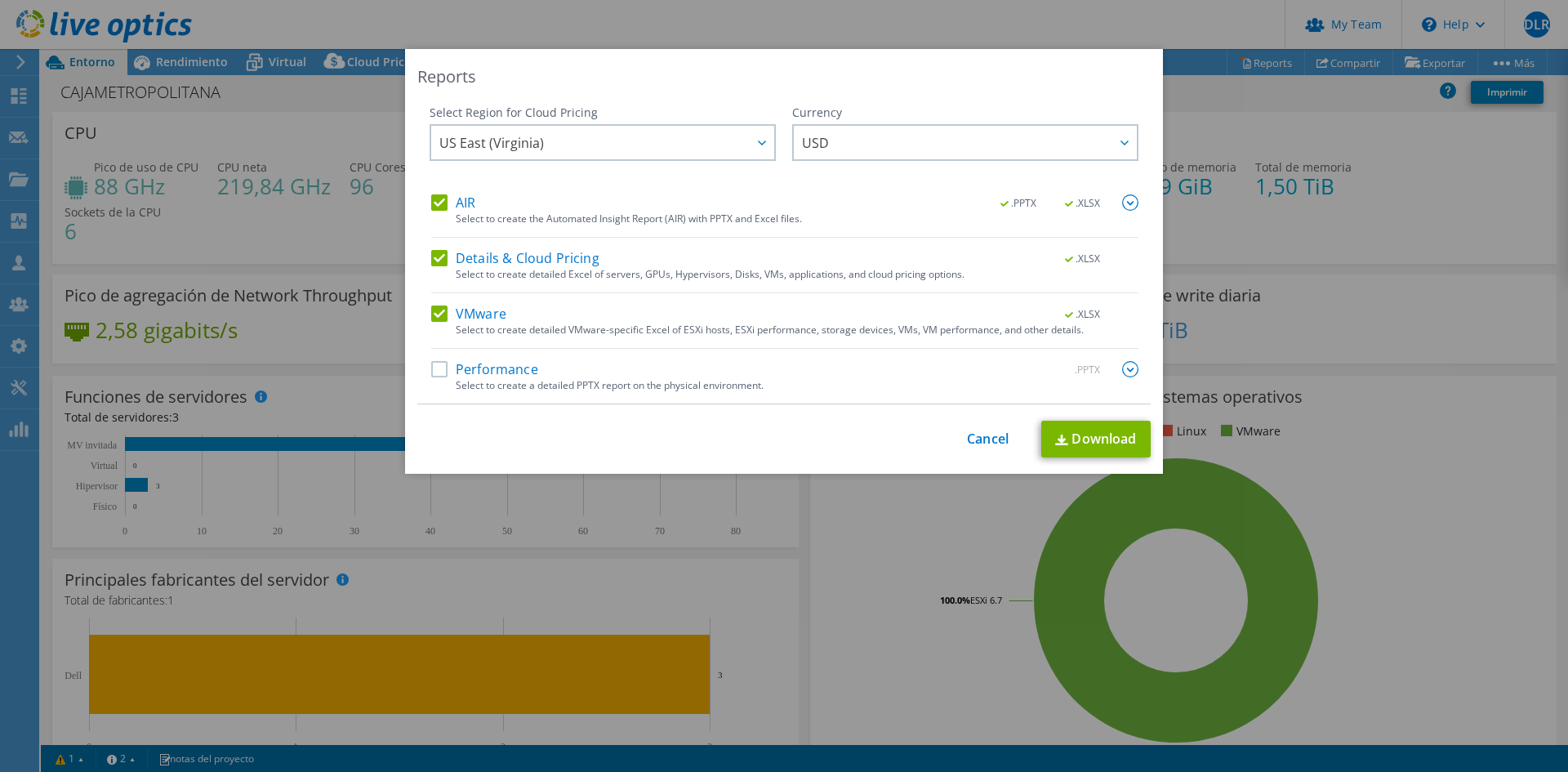 click on "AIR
.PPTX
.XLSX
Select to create the Automated Insight Report (AIR) with PPTX and Excel files.
.PPTX
.XLSX
.XLSX VMware" at bounding box center (785, 299) 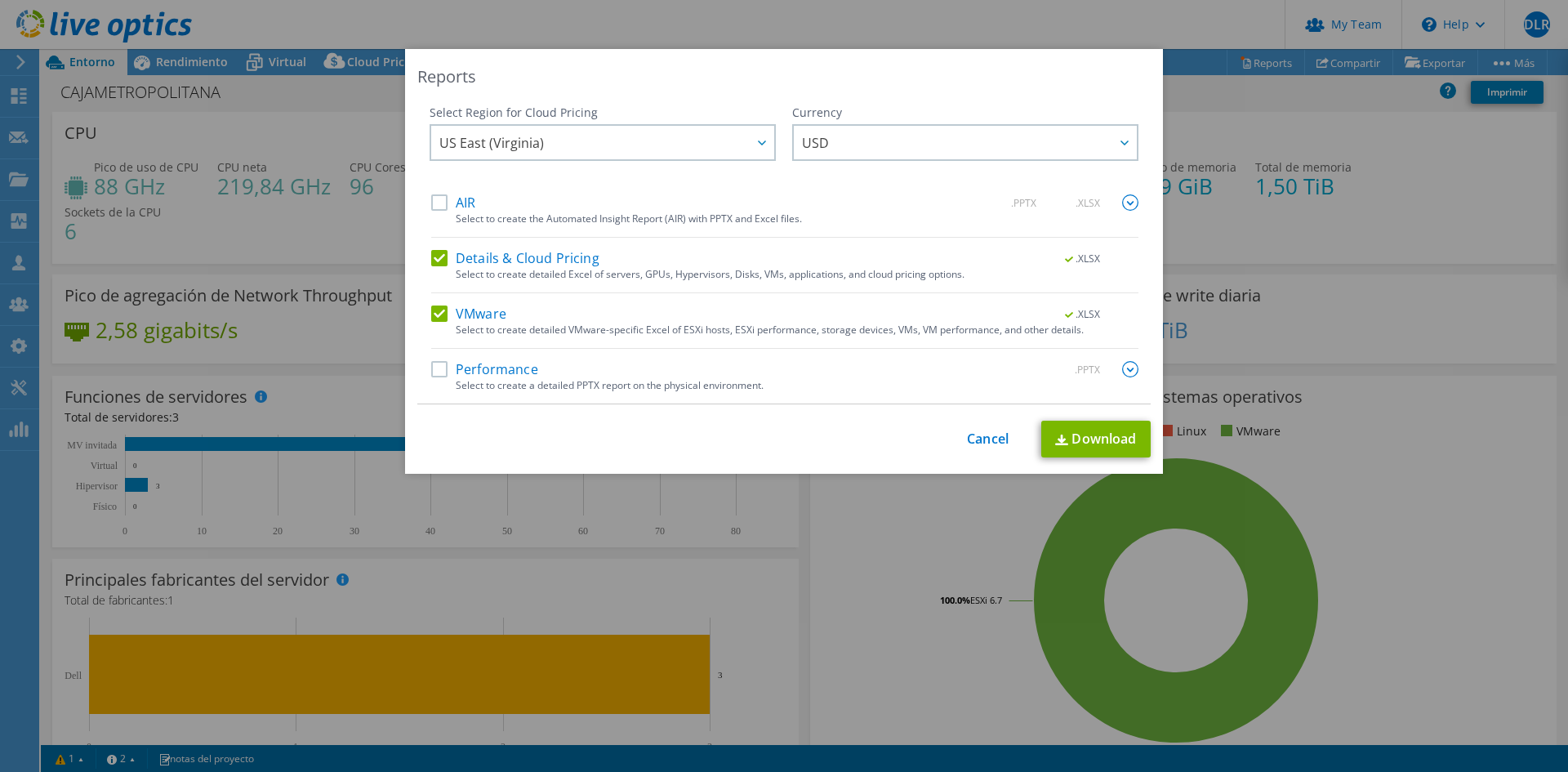 click on "Details & Cloud Pricing" at bounding box center [515, 258] 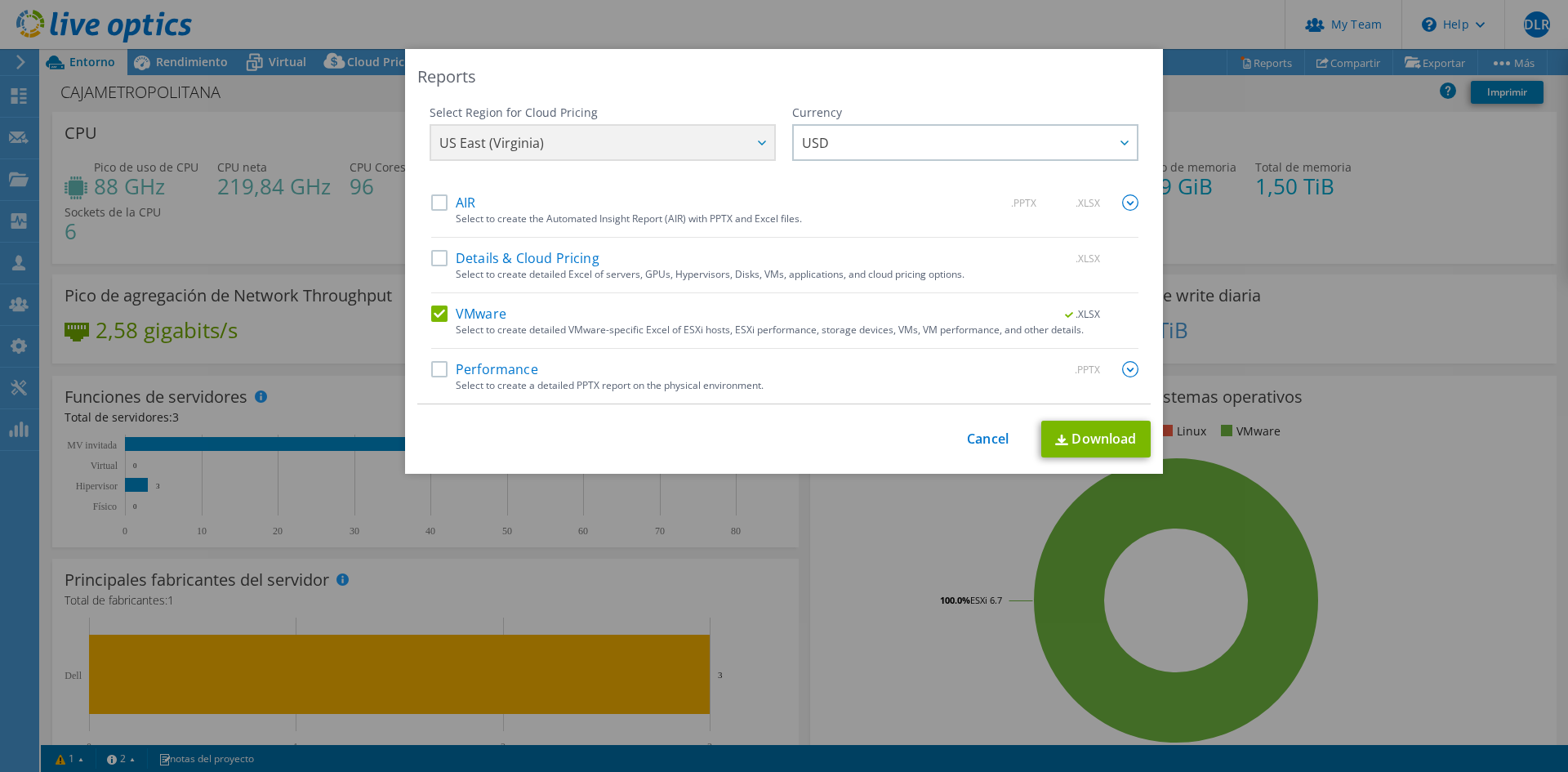 click on "VMware" at bounding box center (469, 314) 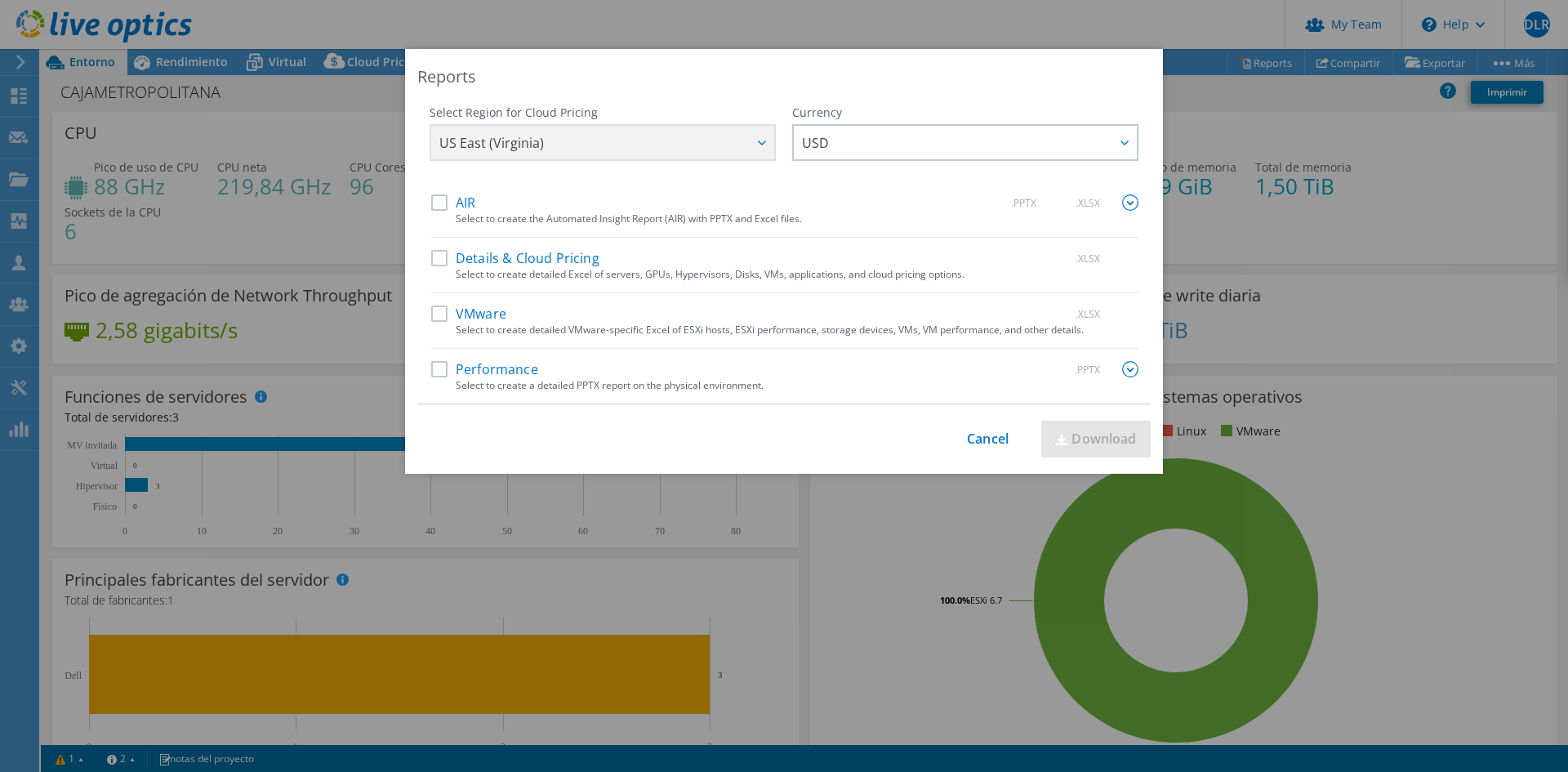 click on "Performance" at bounding box center (484, 369) 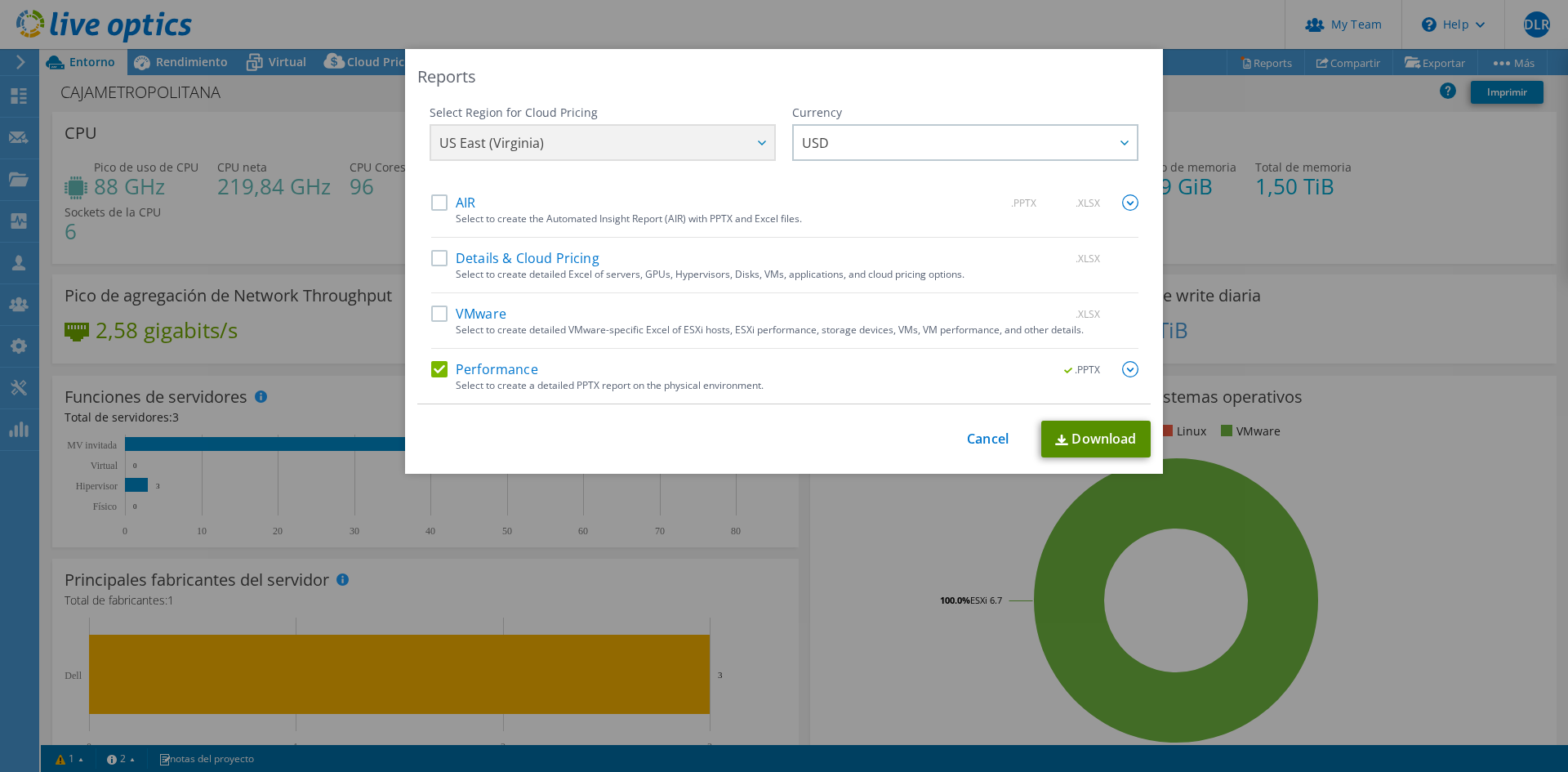 click on "Download" at bounding box center (1096, 439) 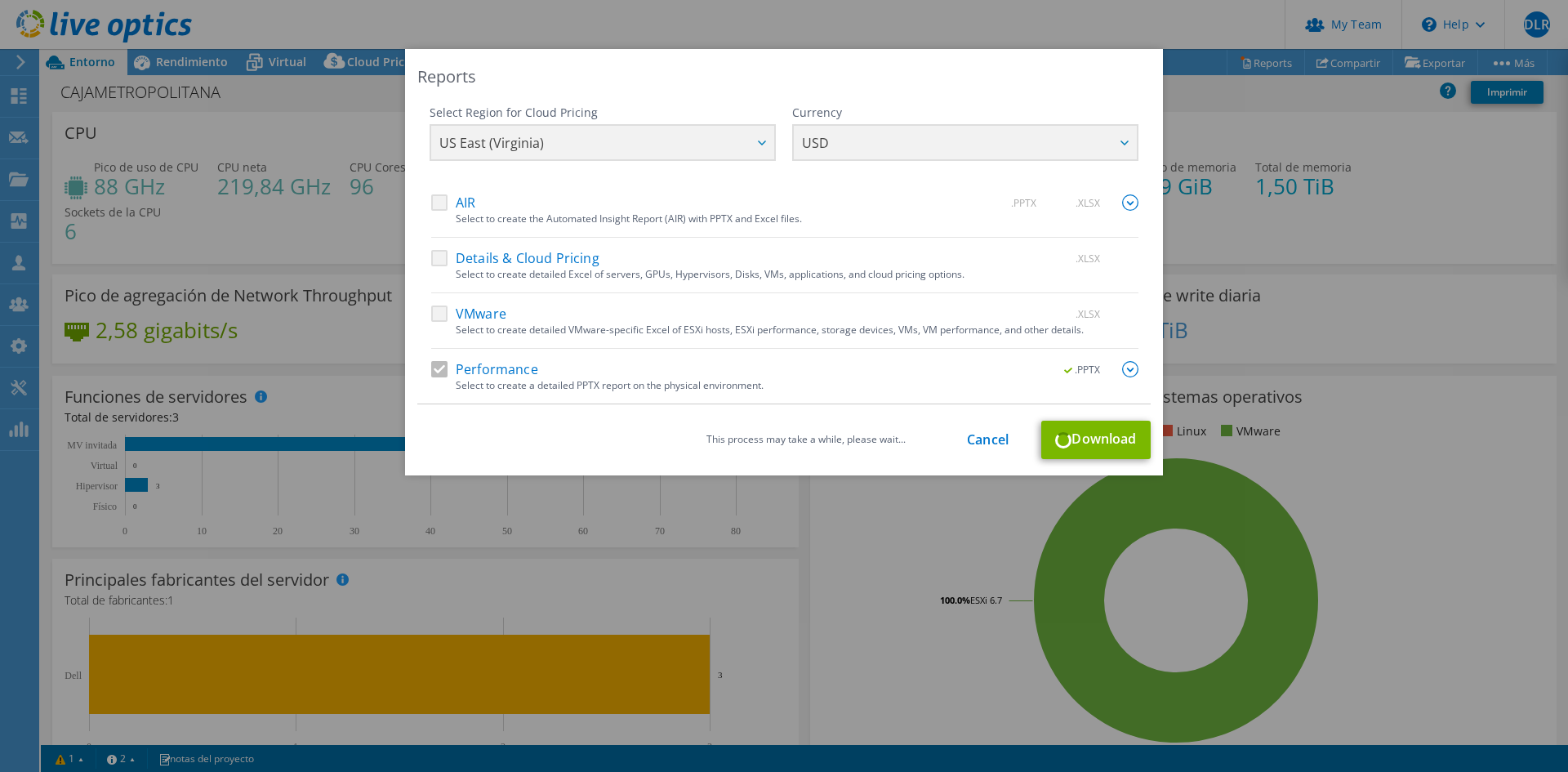 click at bounding box center [1130, 369] 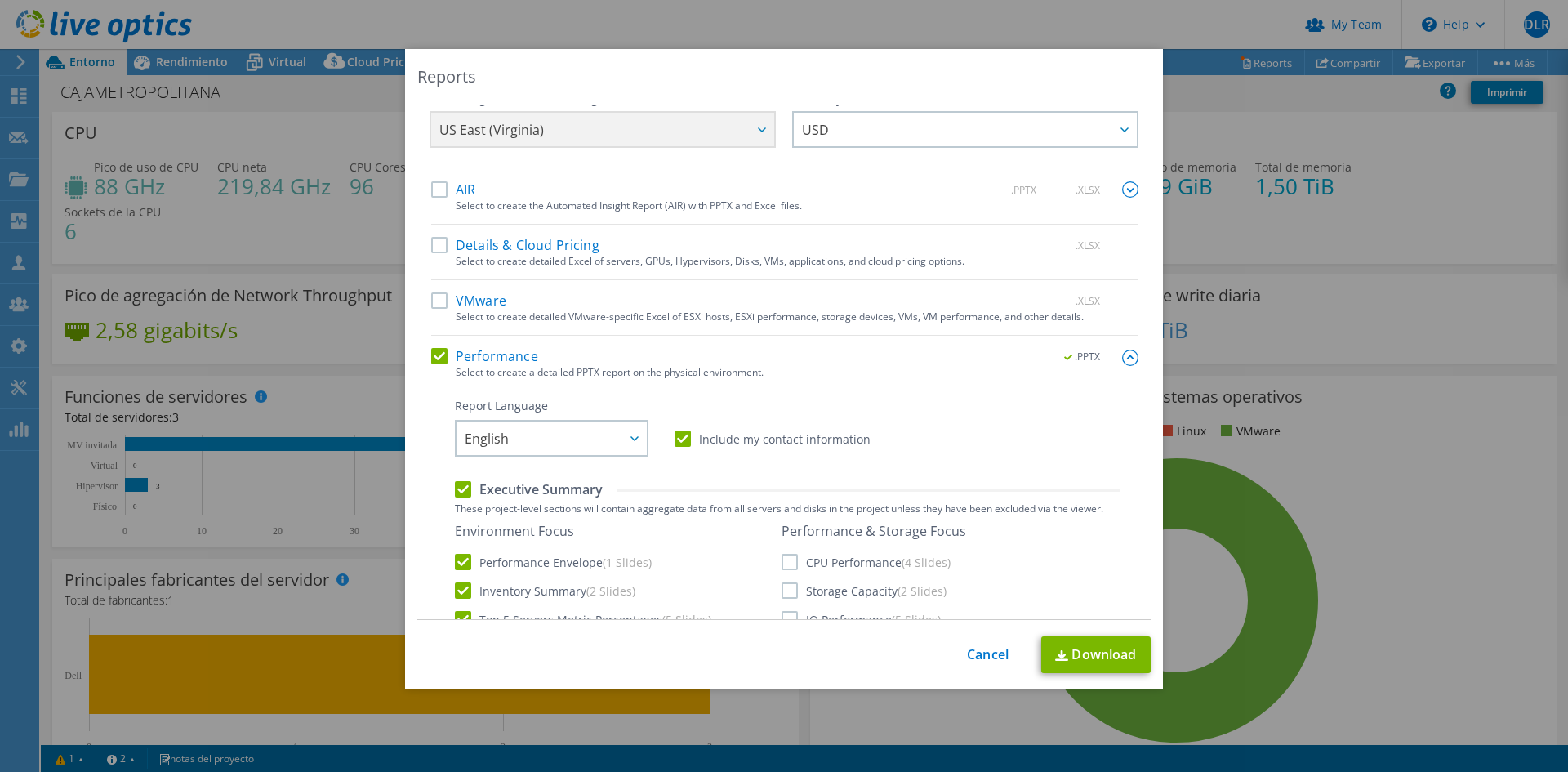 scroll, scrollTop: 0, scrollLeft: 0, axis: both 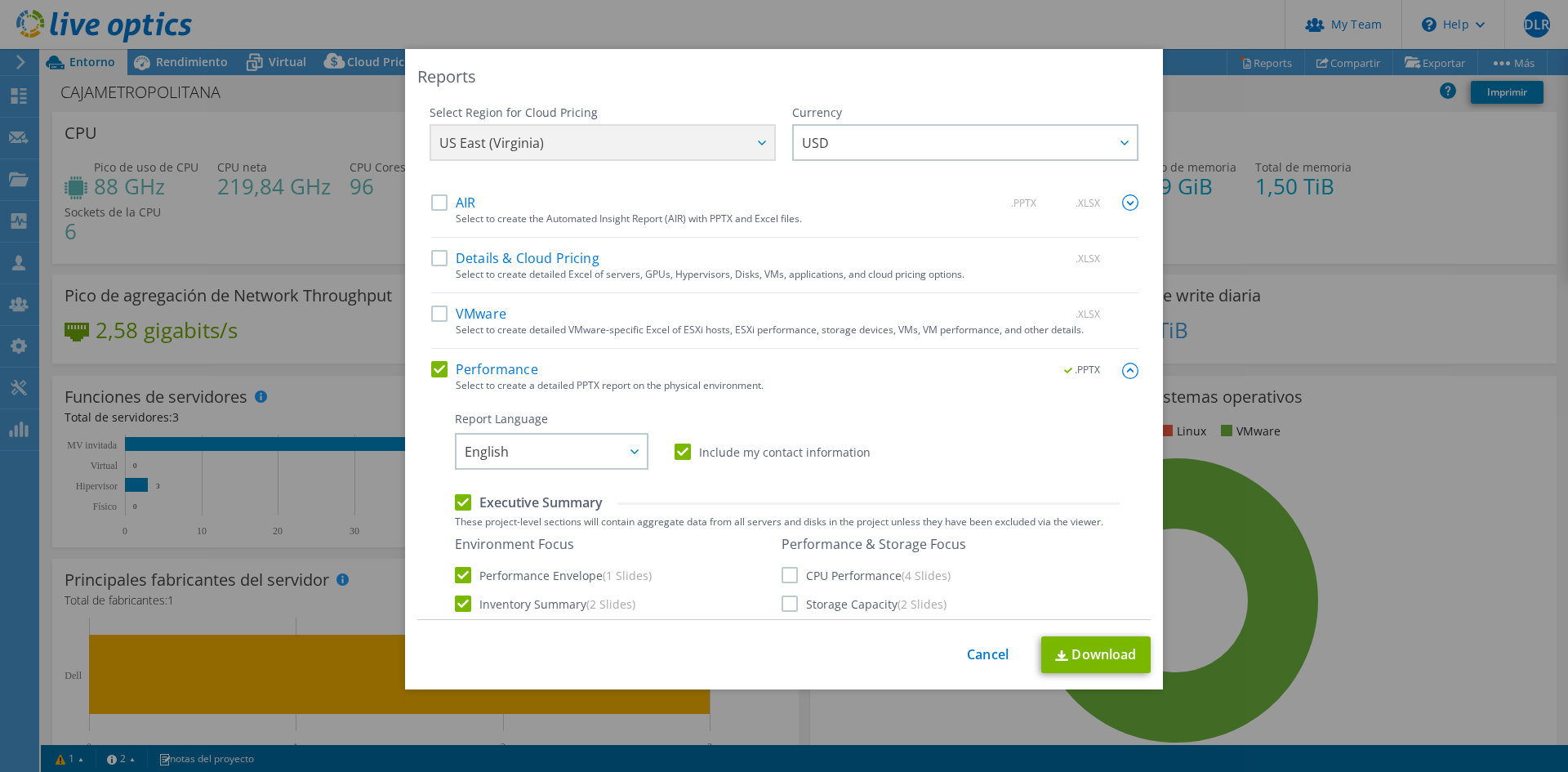 click on "Reports" at bounding box center [784, 77] 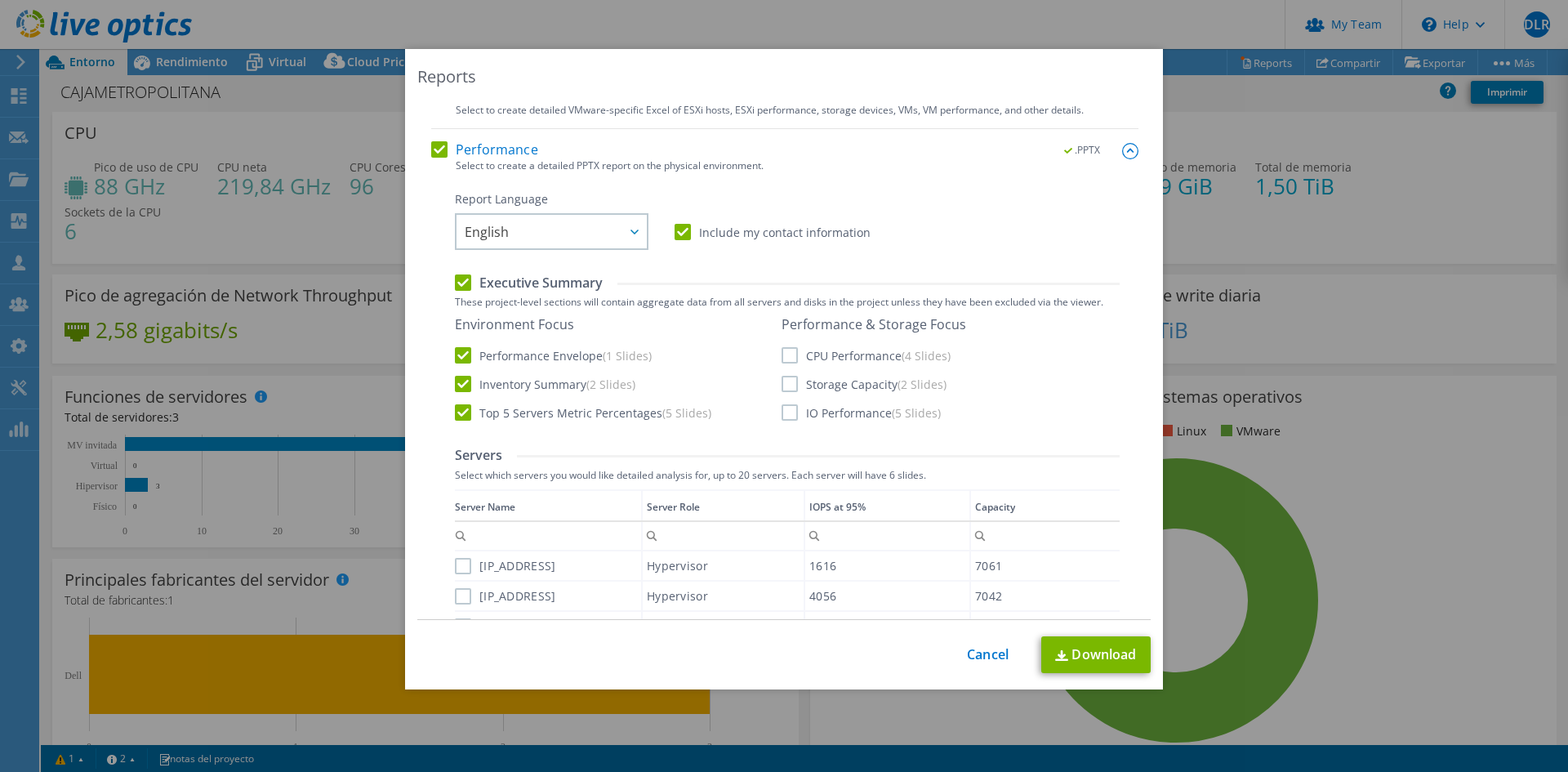 scroll, scrollTop: 245, scrollLeft: 0, axis: vertical 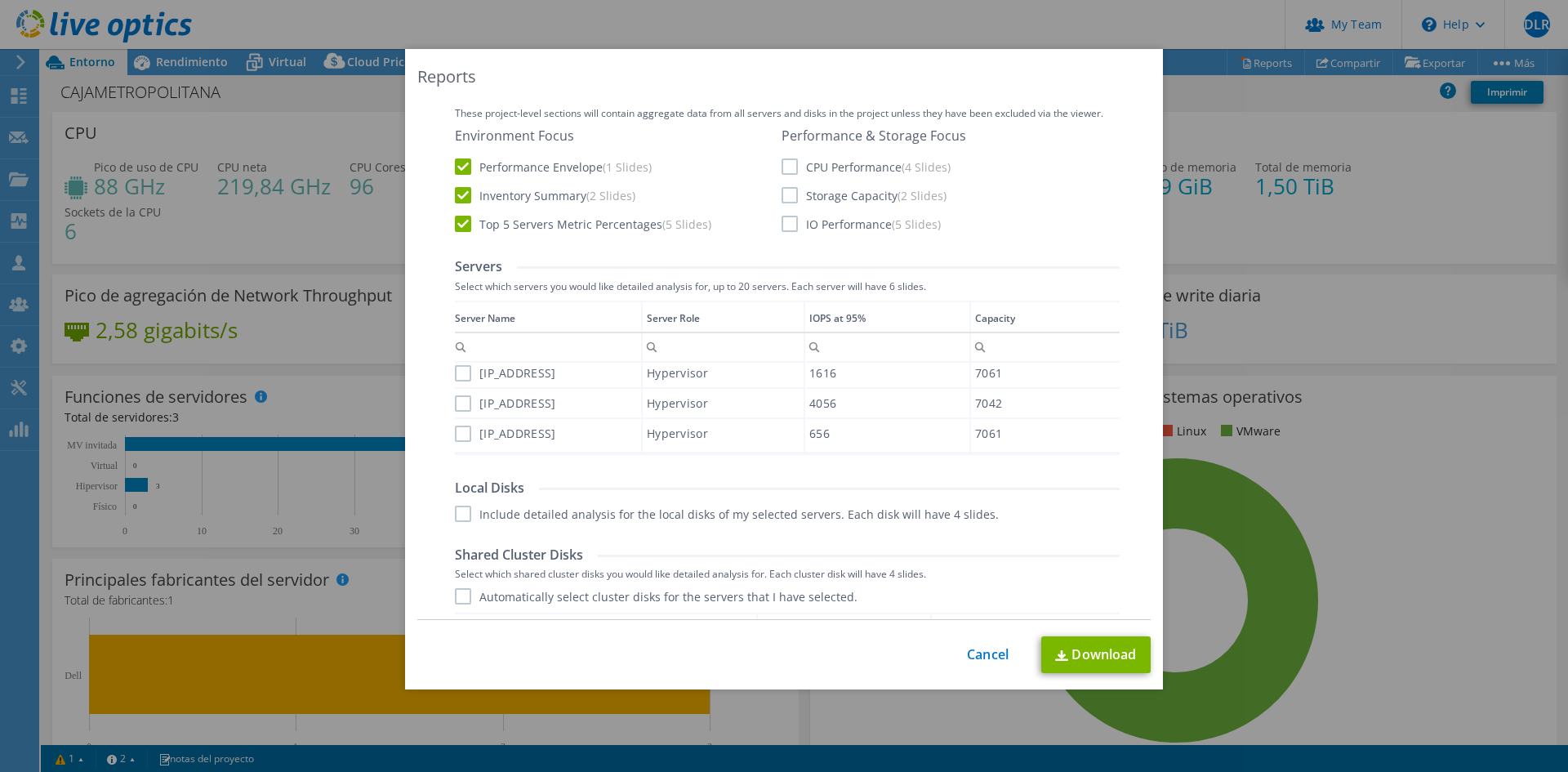 drag, startPoint x: 452, startPoint y: 374, endPoint x: 465, endPoint y: 408, distance: 36.400549 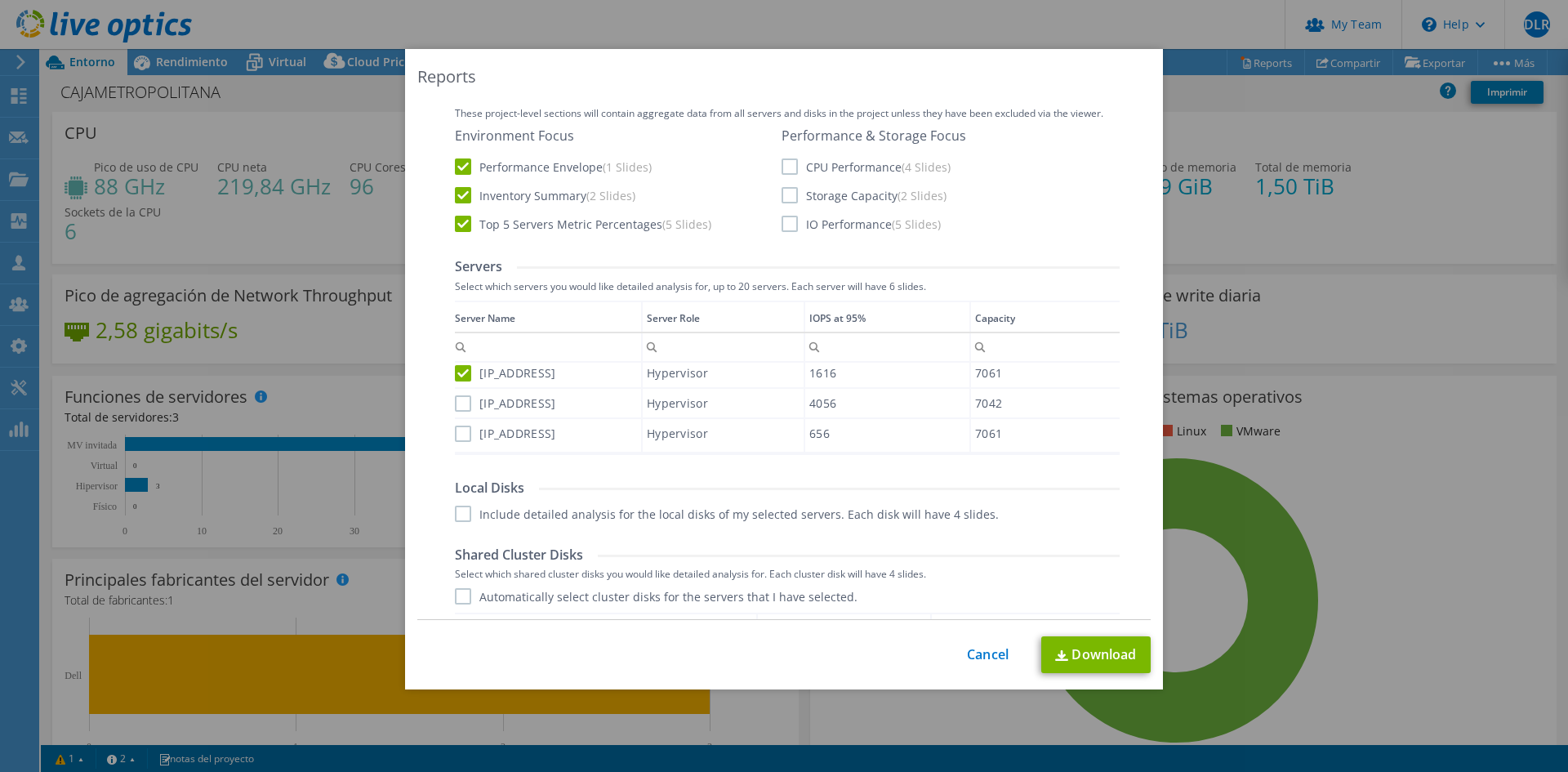click on "[IP_ADDRESS]" at bounding box center (505, 404) 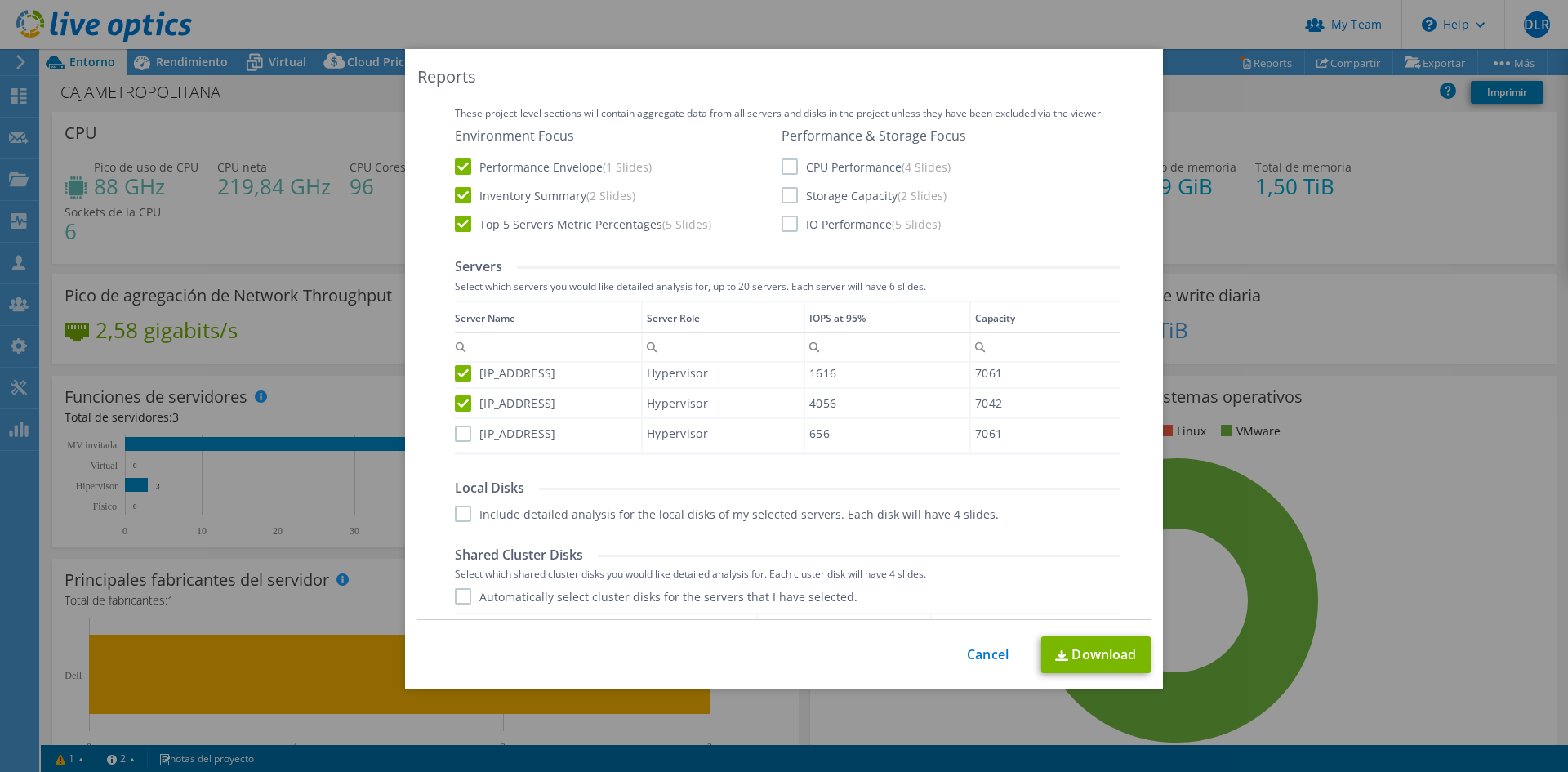 click on "[IP_ADDRESS]" at bounding box center (505, 434) 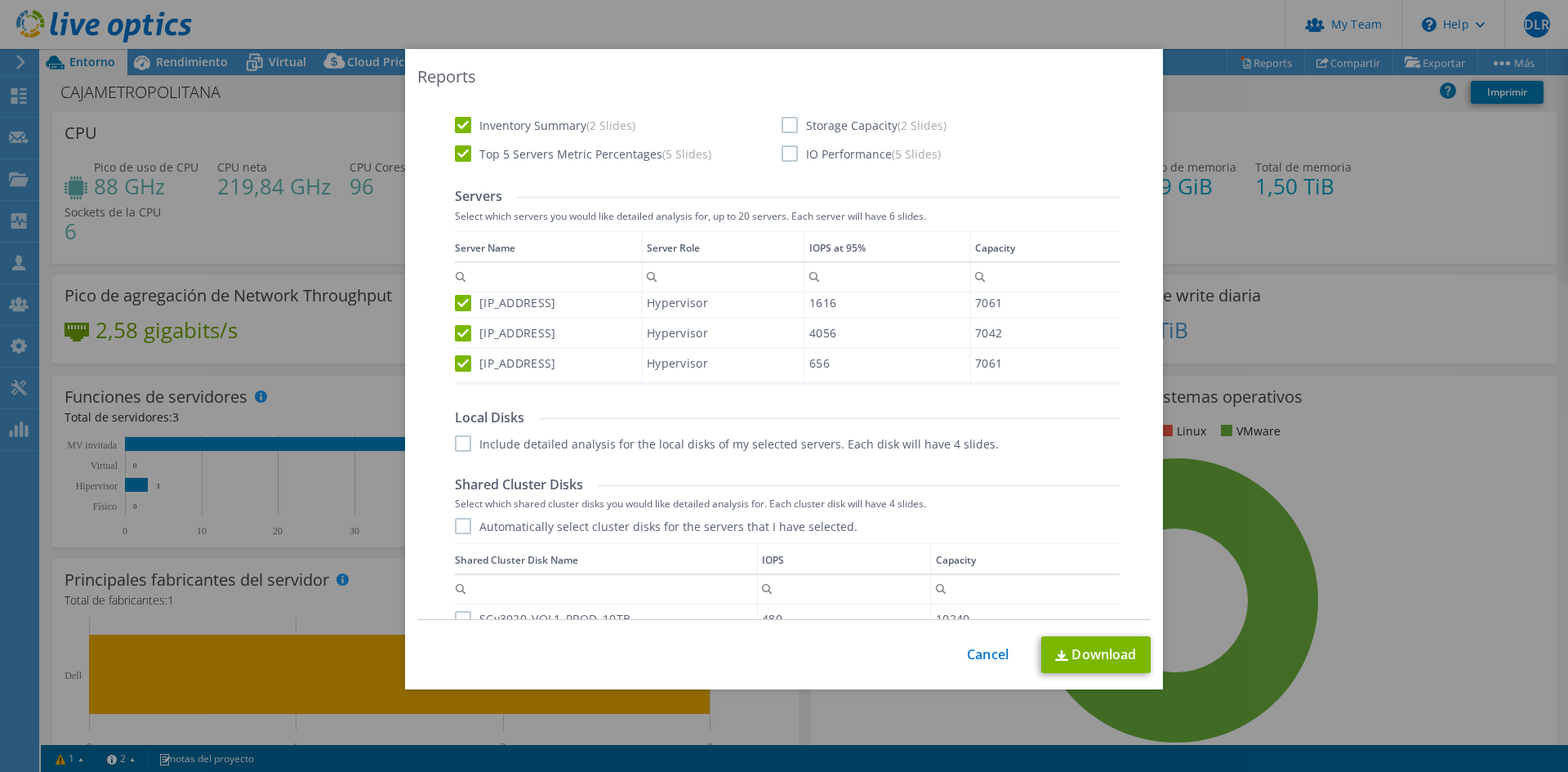 scroll, scrollTop: 572, scrollLeft: 0, axis: vertical 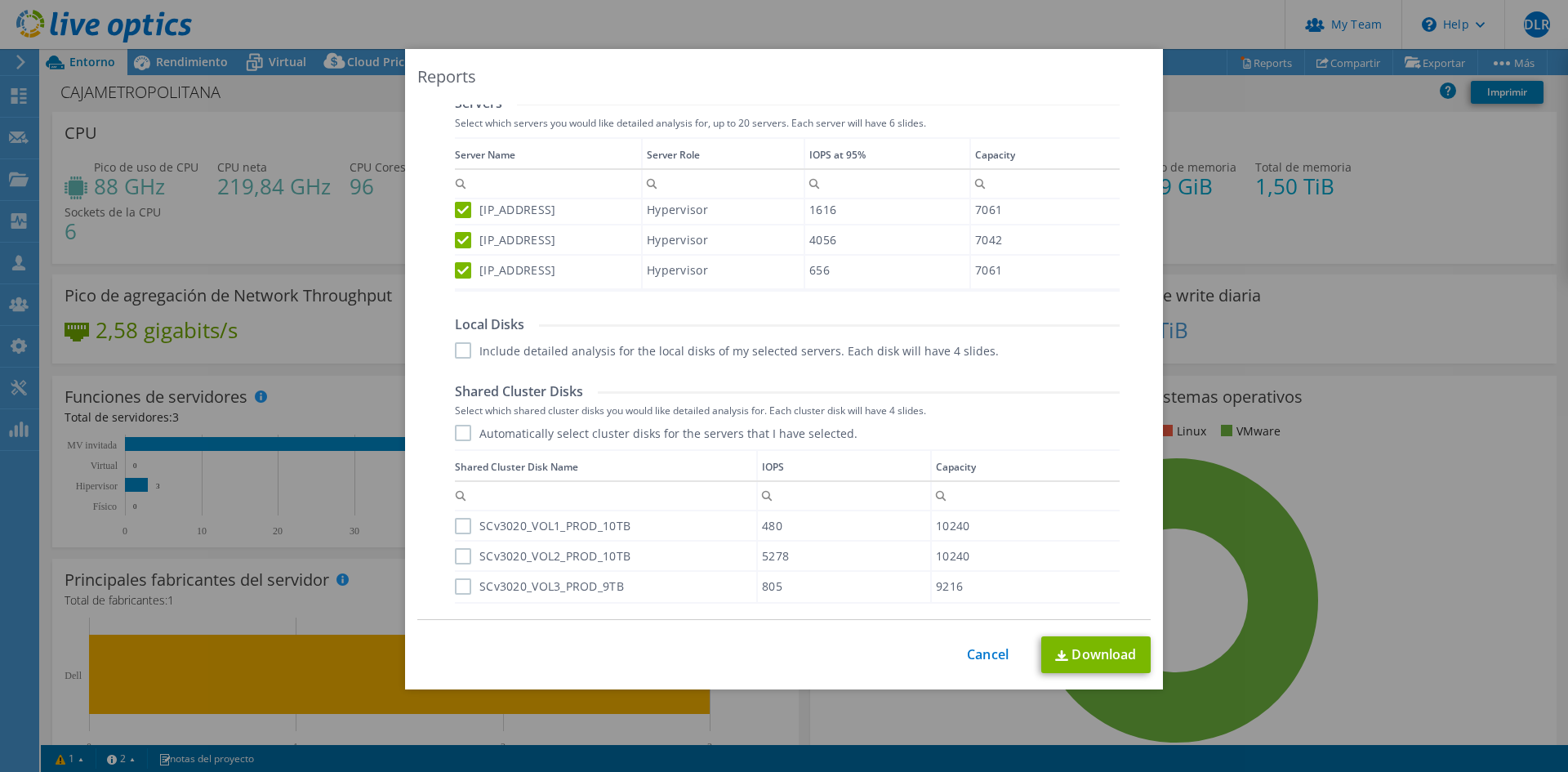 click on "Automatically select cluster disks for the servers that I have selected." at bounding box center [656, 433] 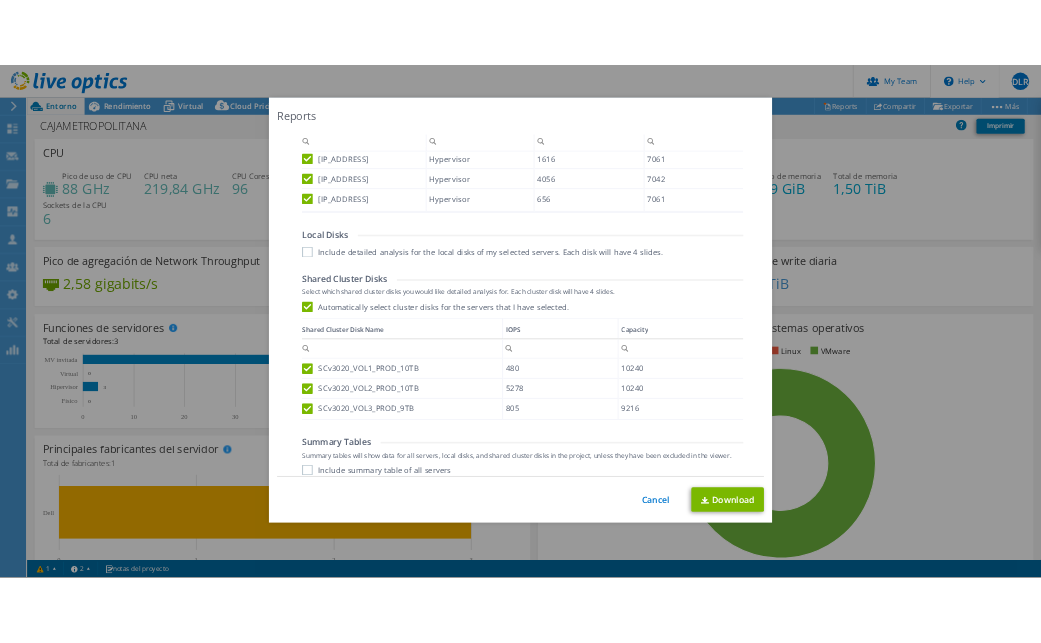 scroll, scrollTop: 868, scrollLeft: 0, axis: vertical 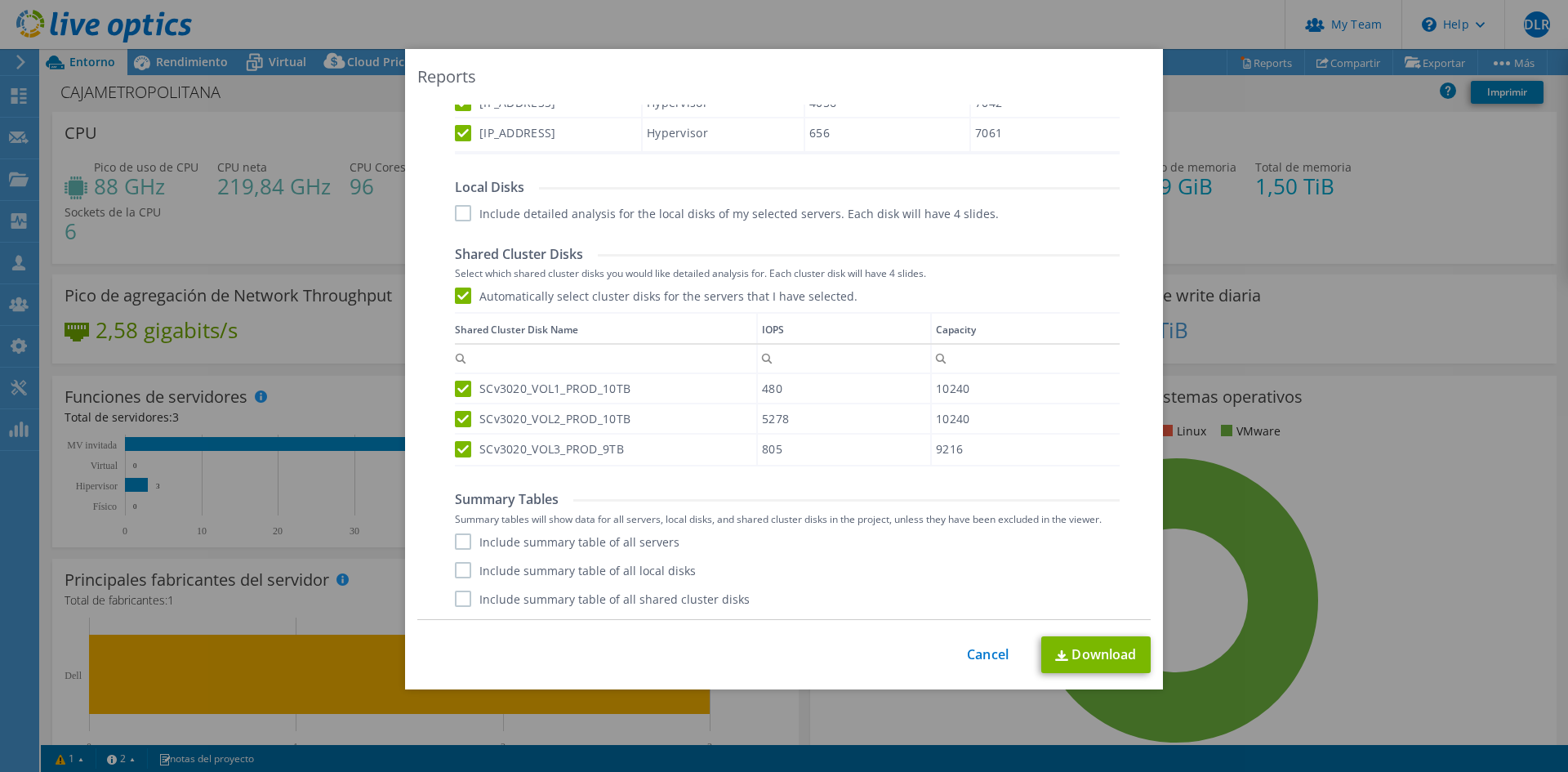 click on "Include summary table of all servers" at bounding box center (567, 542) 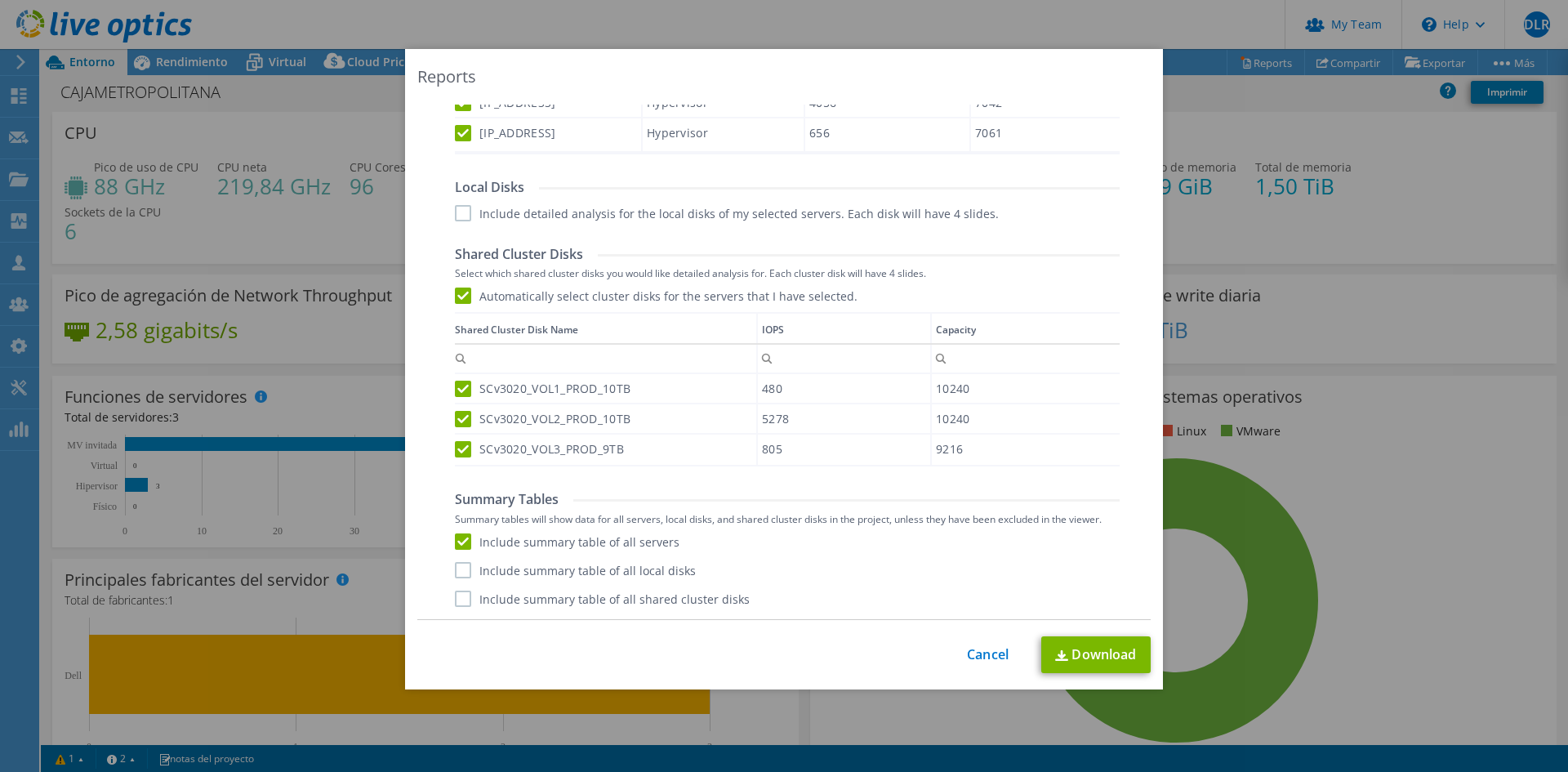 click on "Include summary table of all local disks" at bounding box center [575, 570] 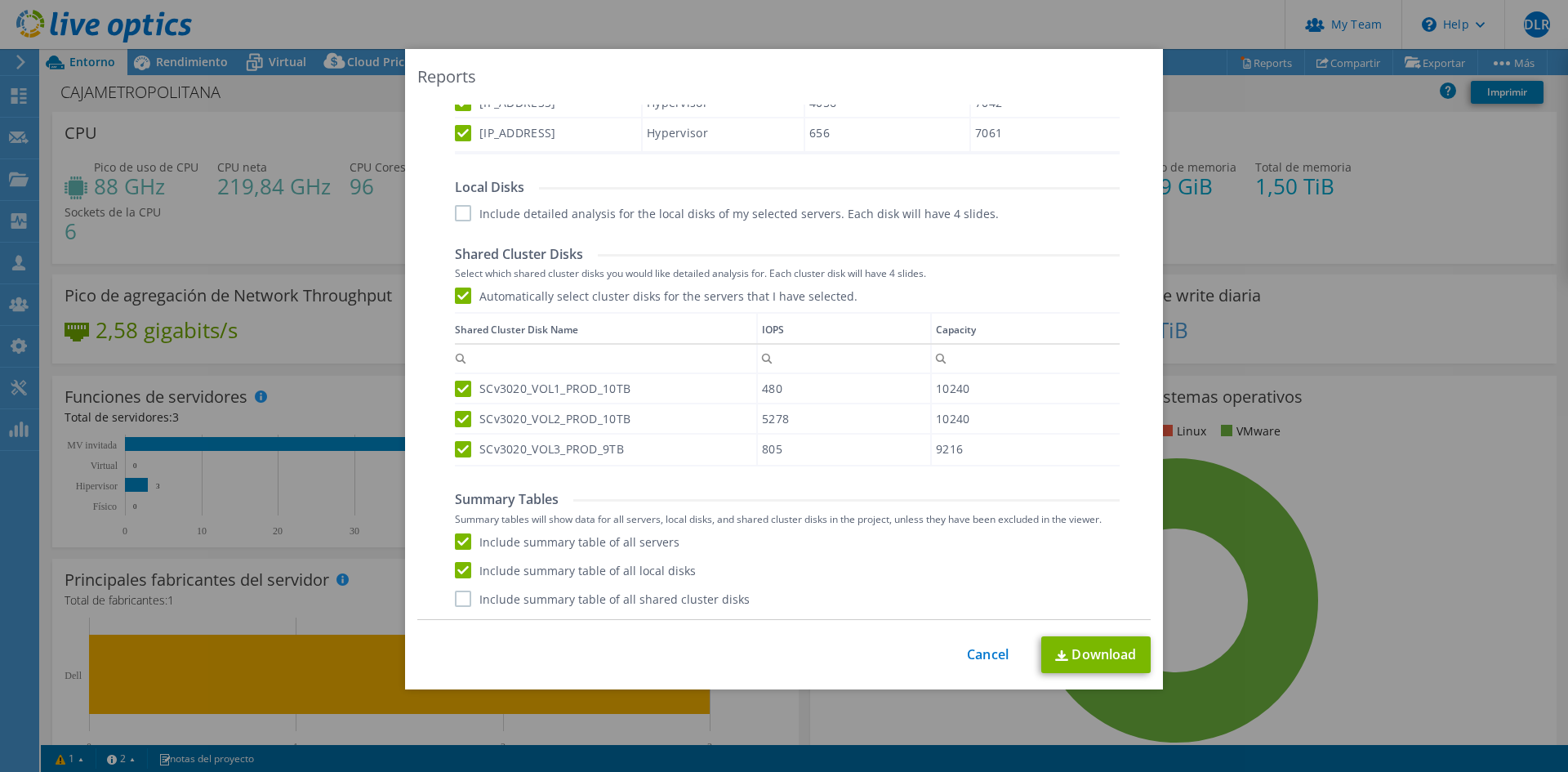 click on "Include summary table of all shared cluster disks" at bounding box center [602, 599] 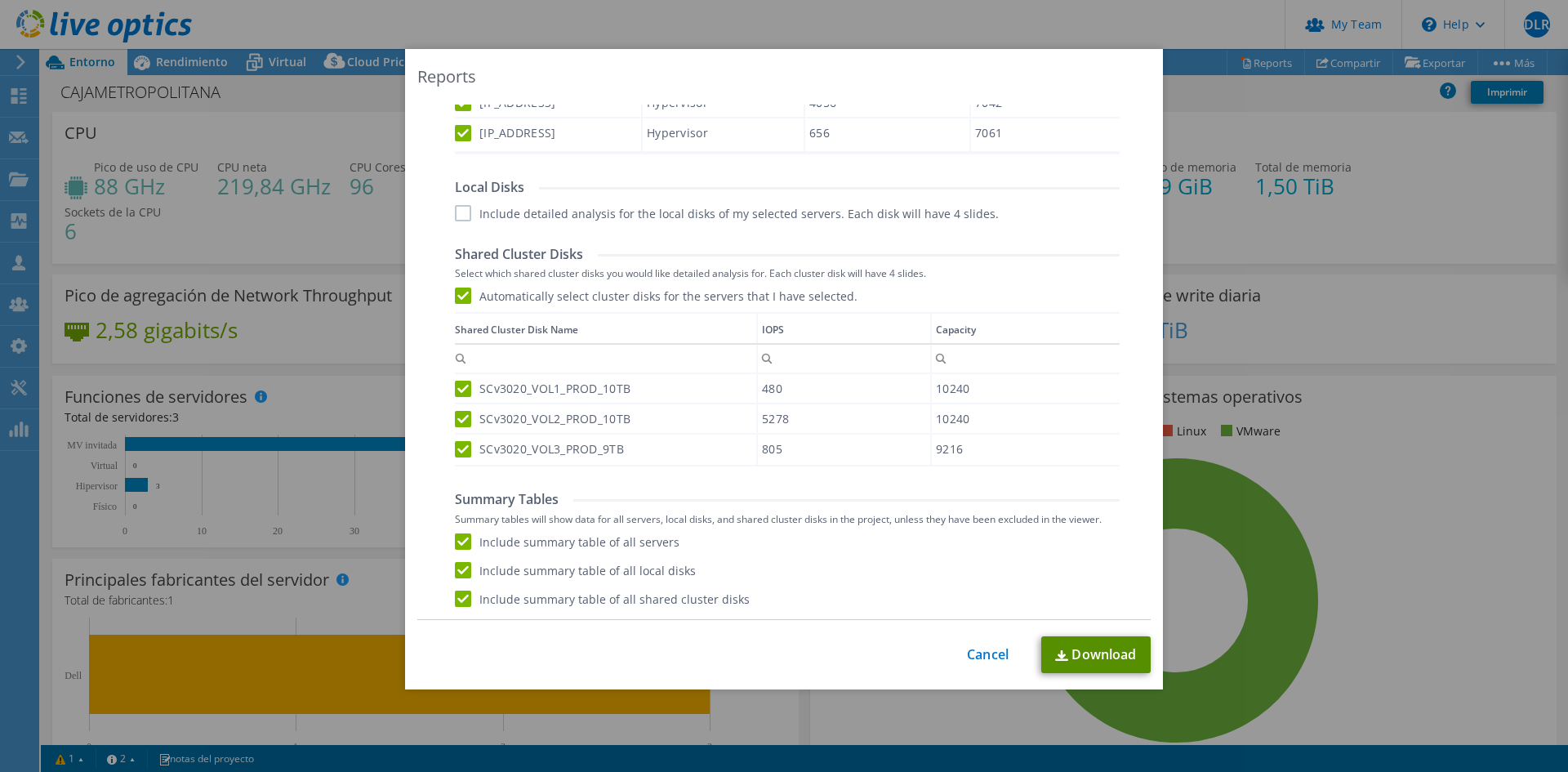 click on "Download" at bounding box center [1096, 654] 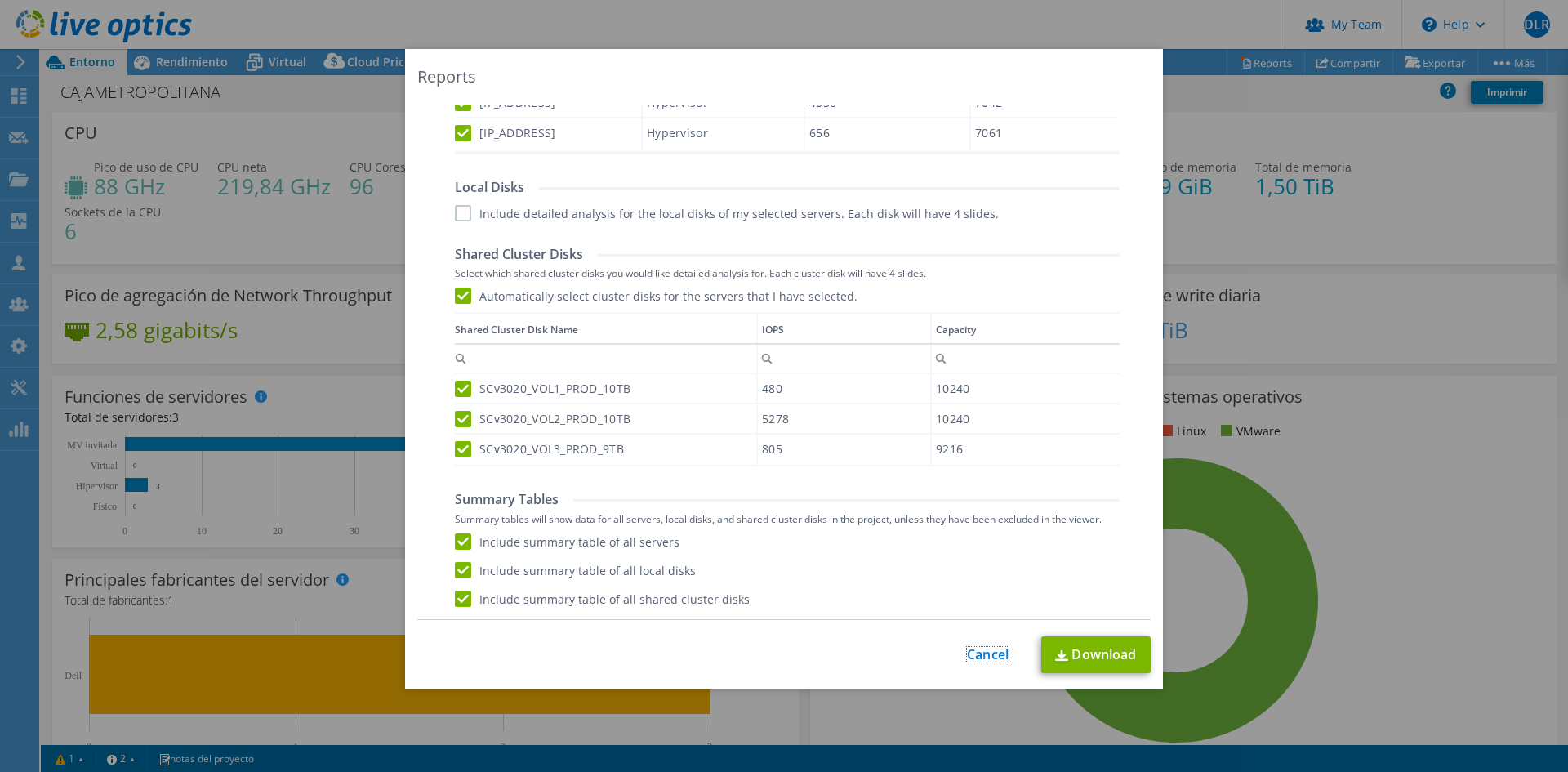 click on "Cancel" at bounding box center (987, 654) 